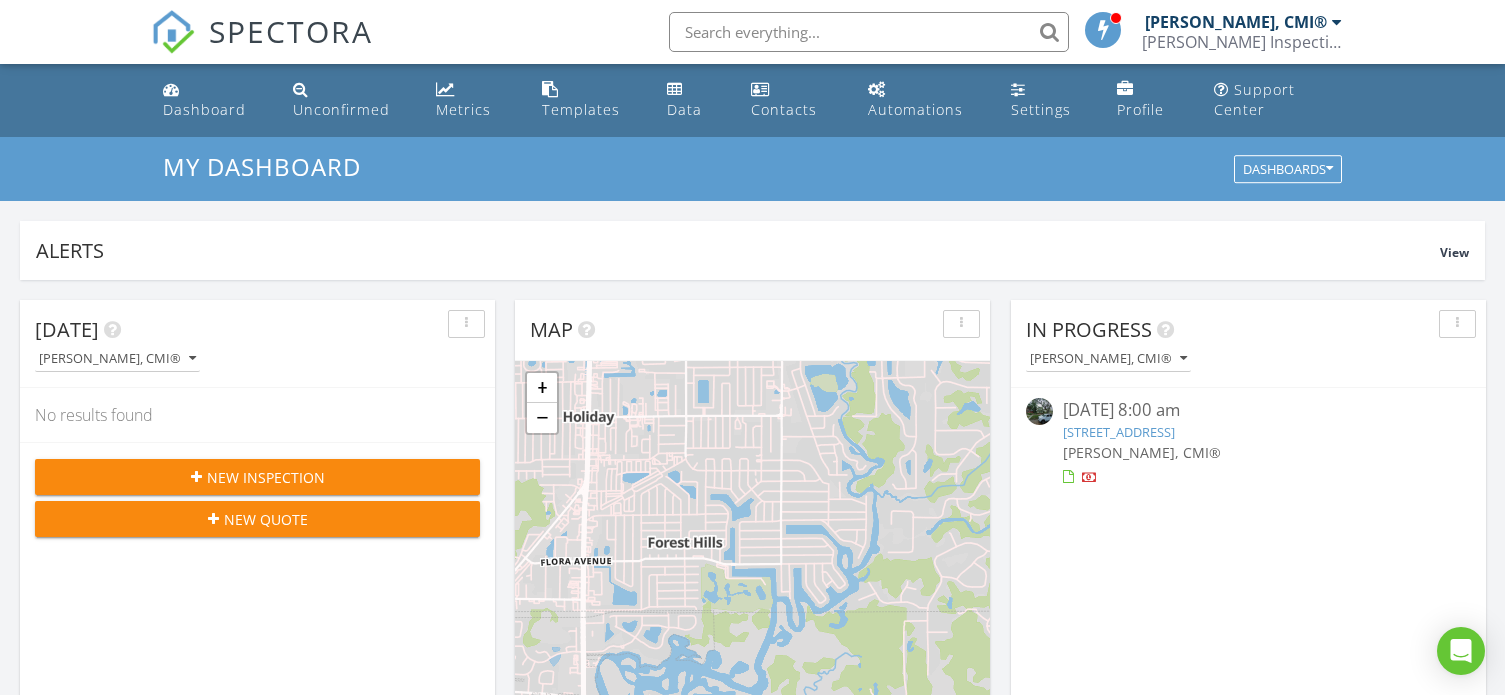 scroll, scrollTop: 0, scrollLeft: 0, axis: both 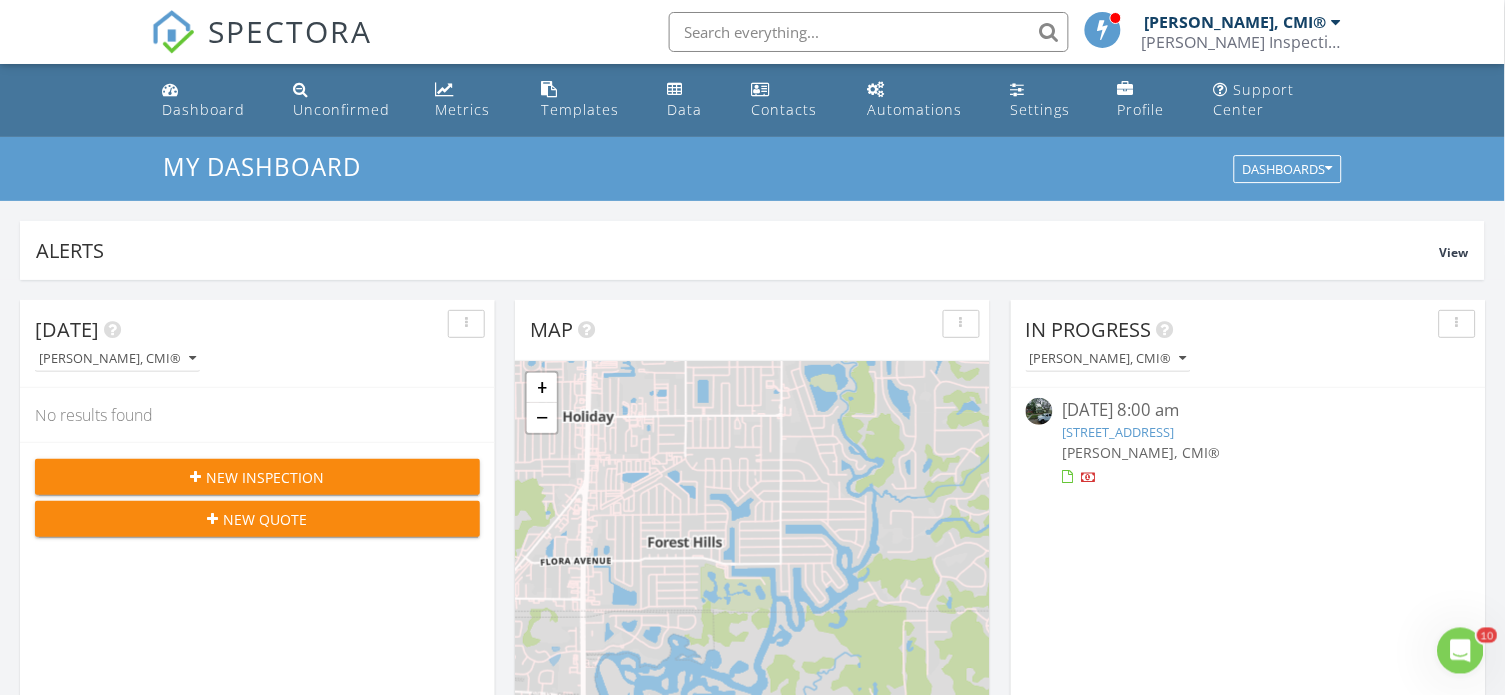 click on "New Inspection" at bounding box center [257, 477] 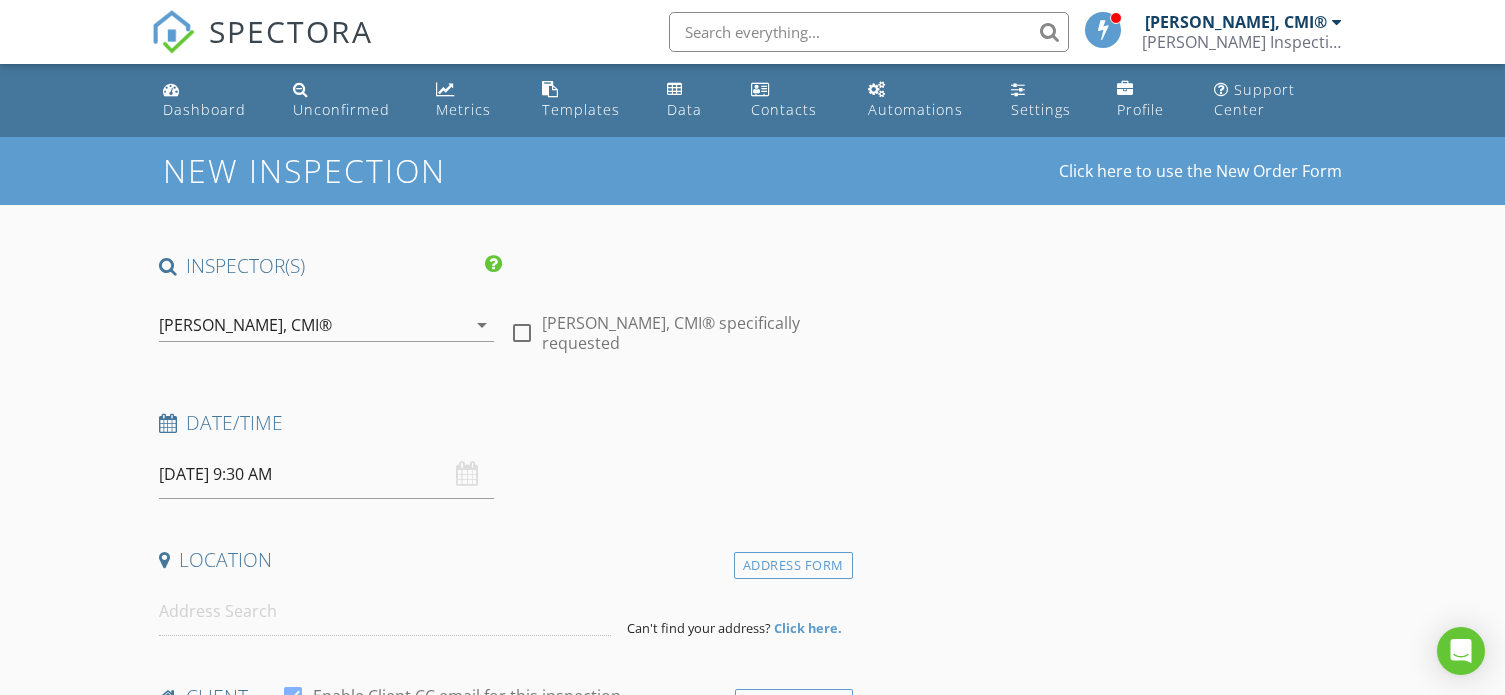select on "6" 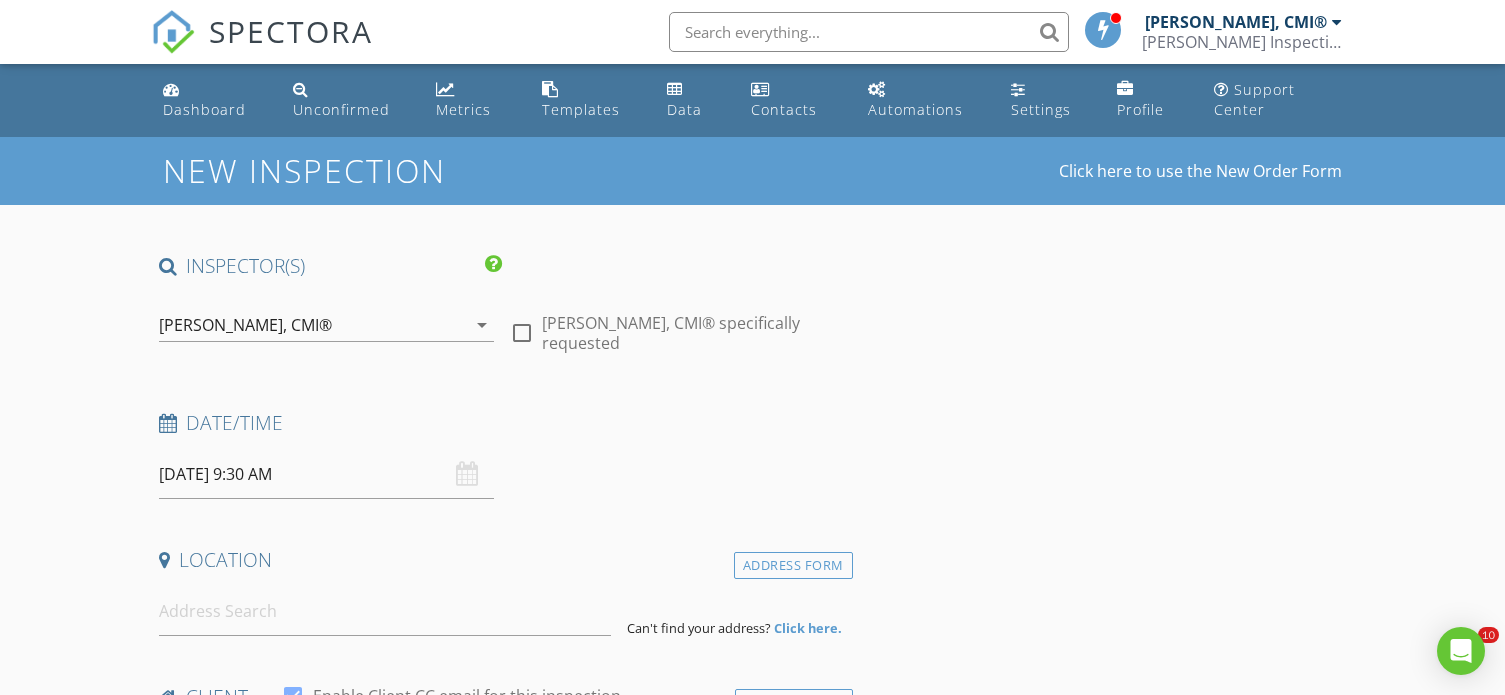 scroll, scrollTop: 0, scrollLeft: 0, axis: both 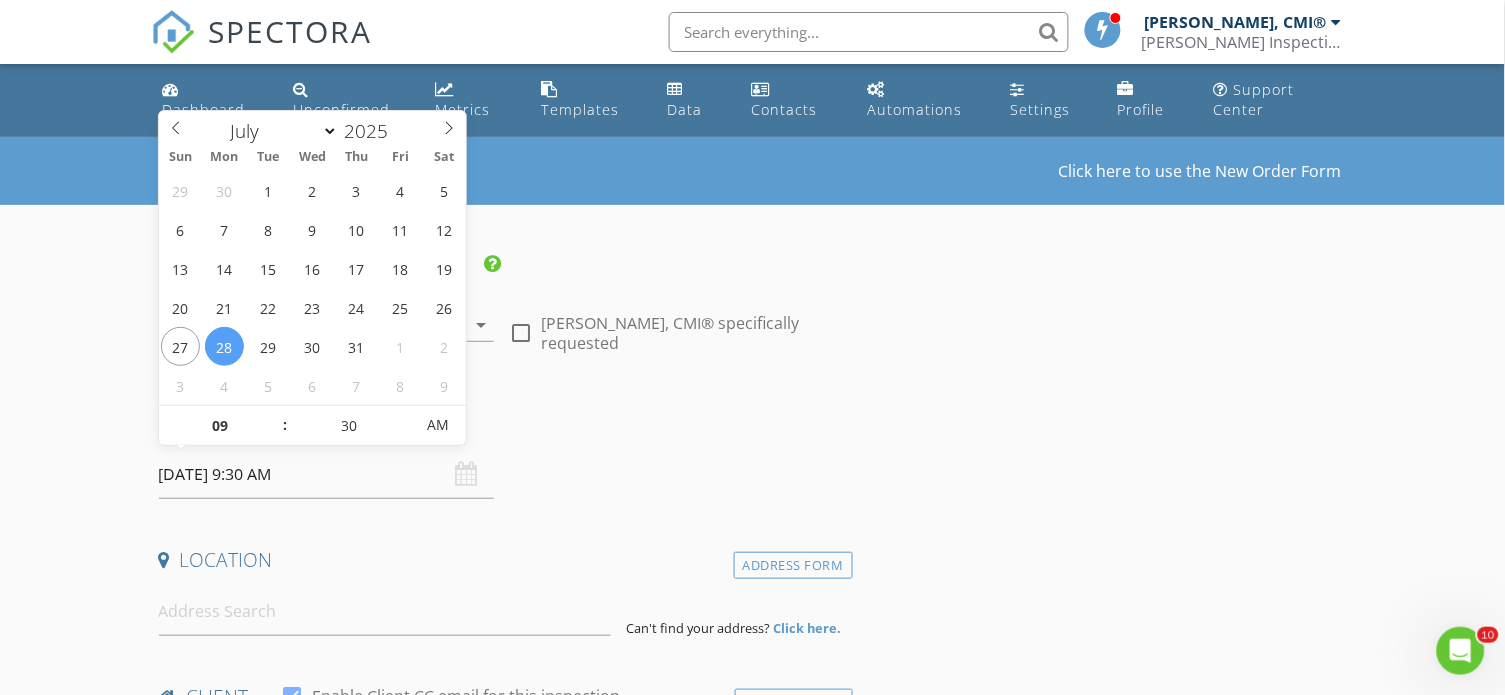 click on "07/28/2025 9:30 AM" at bounding box center (326, 474) 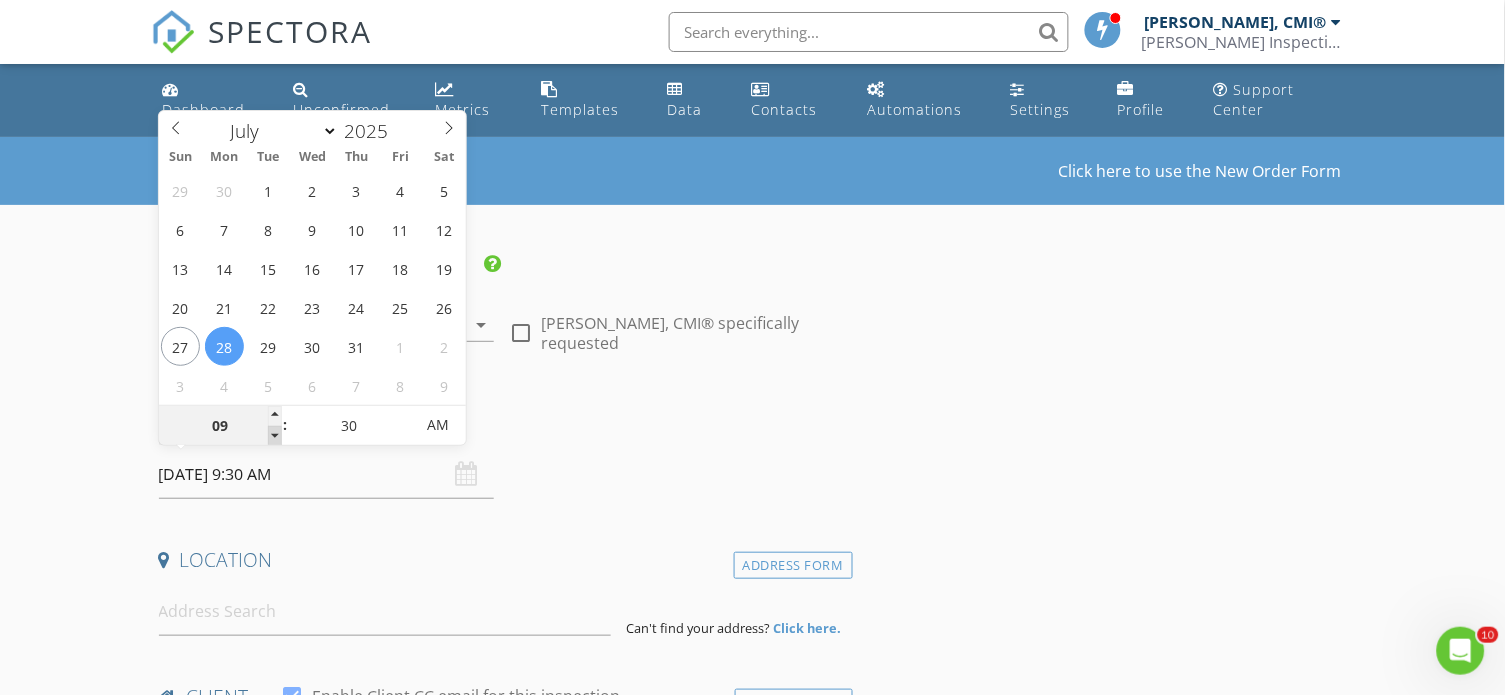 type on "[DATE] 8:30 AM" 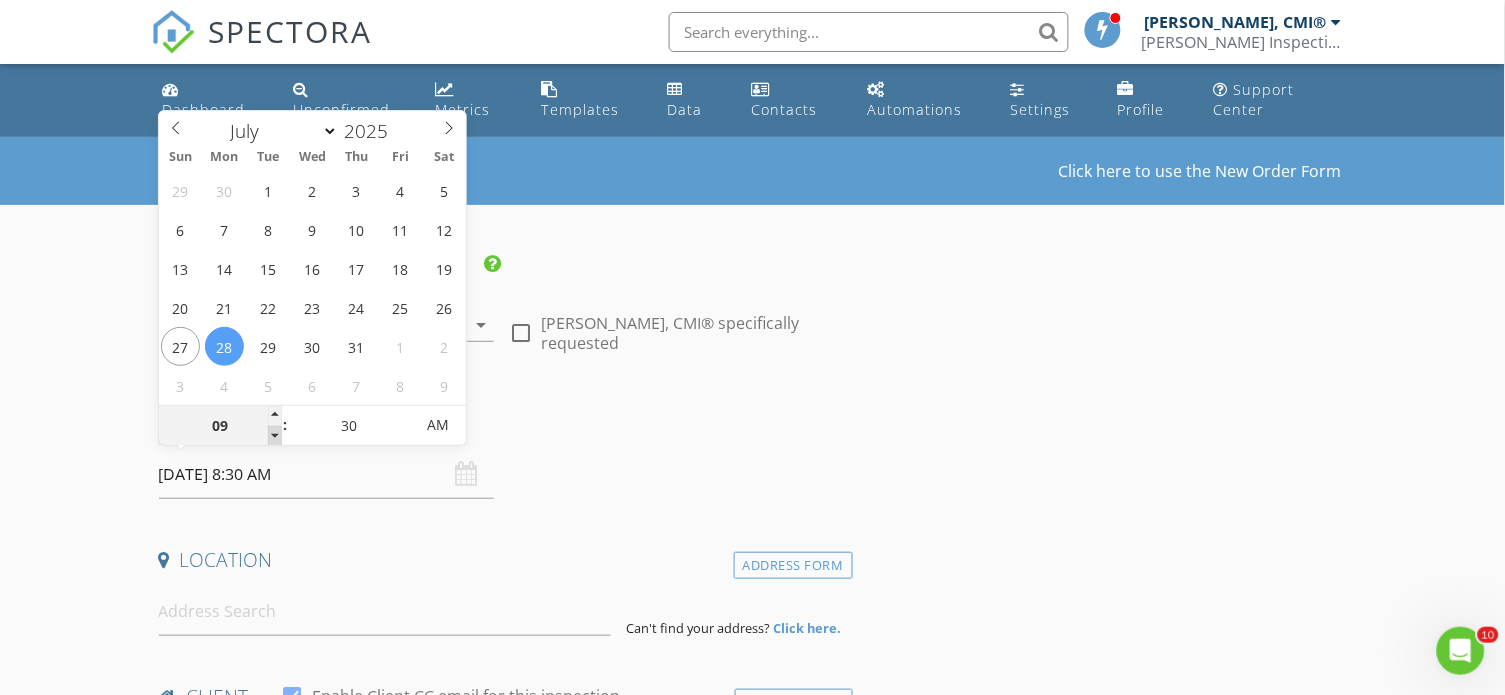 type on "08" 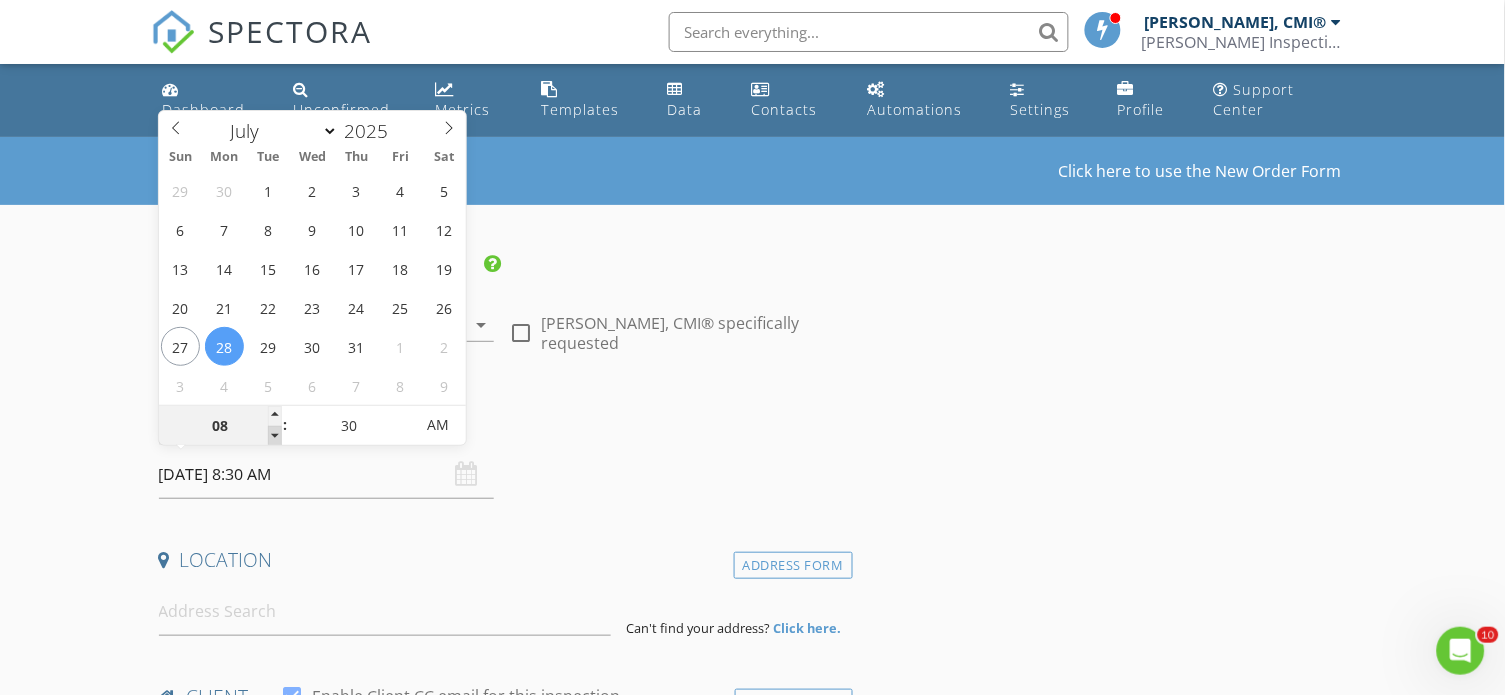 click at bounding box center [275, 436] 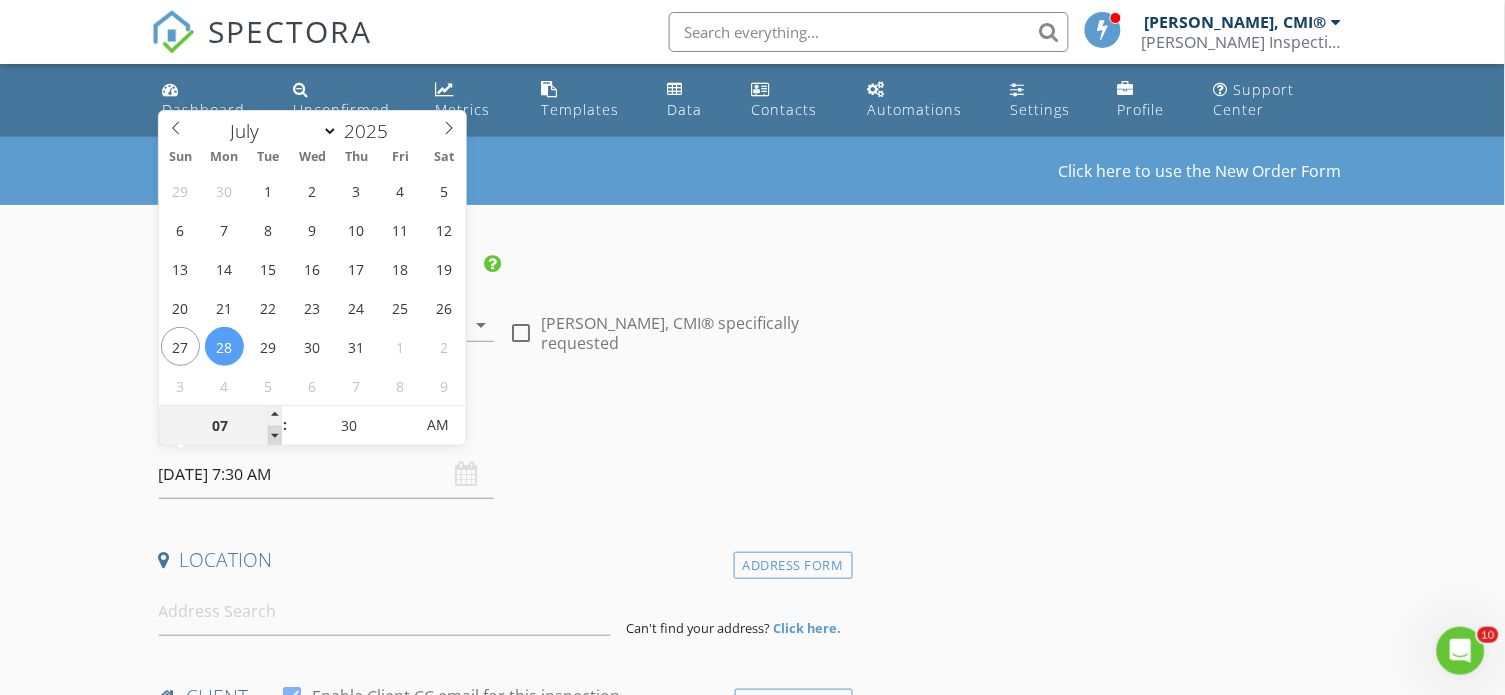 click at bounding box center (275, 436) 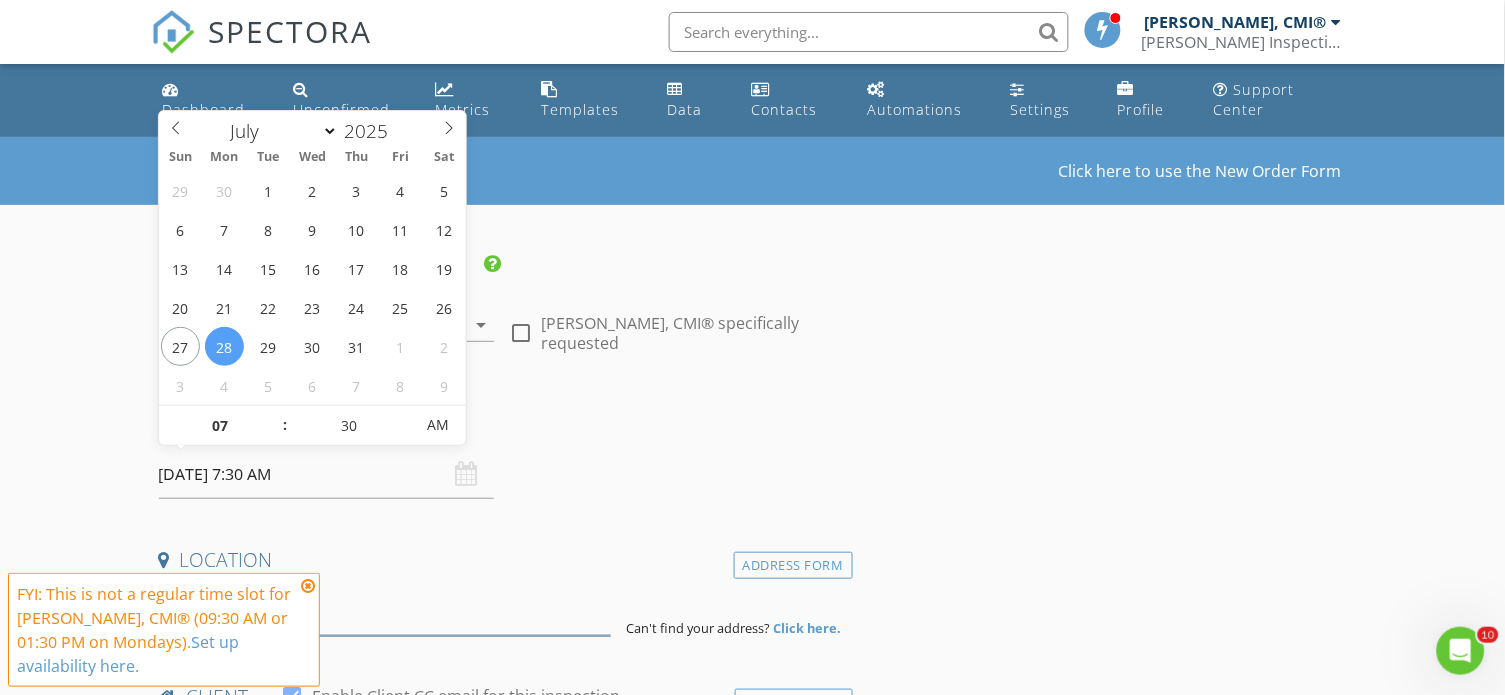 click at bounding box center [385, 611] 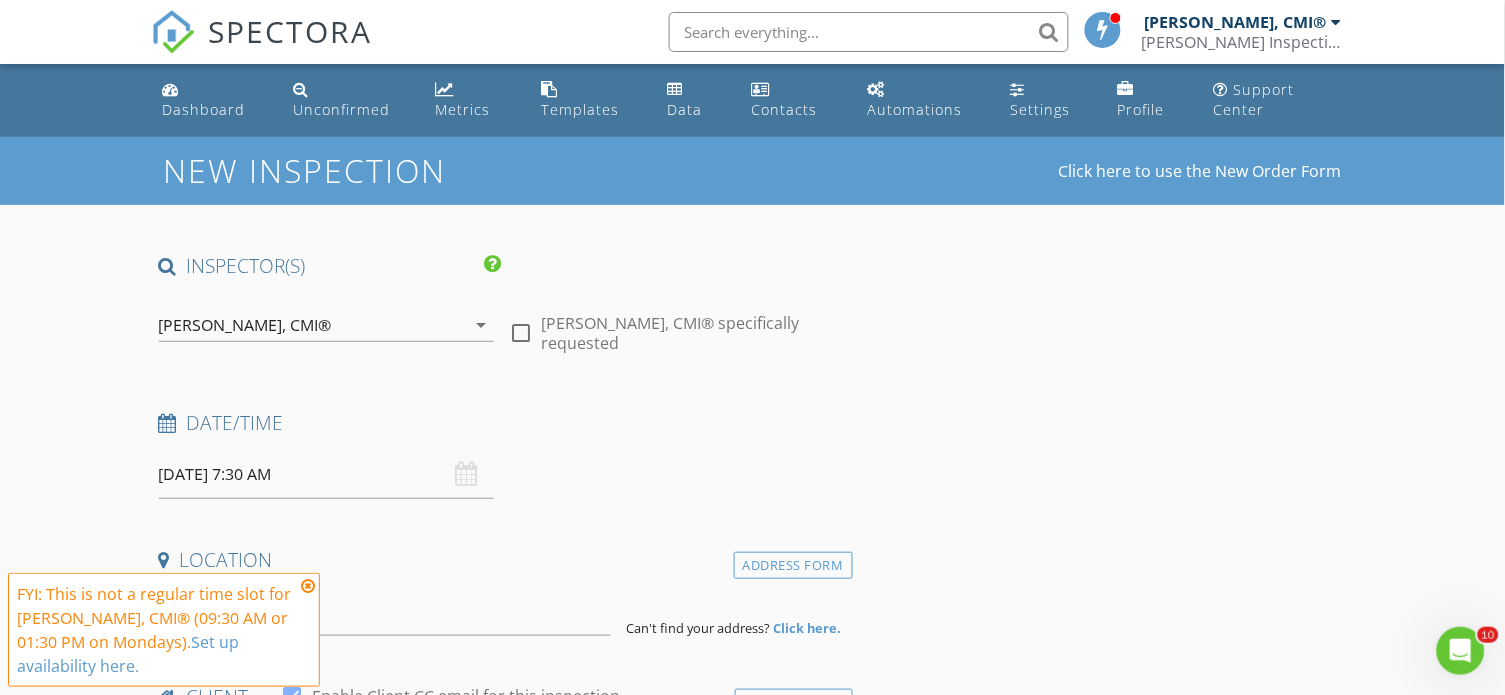 click at bounding box center [308, 586] 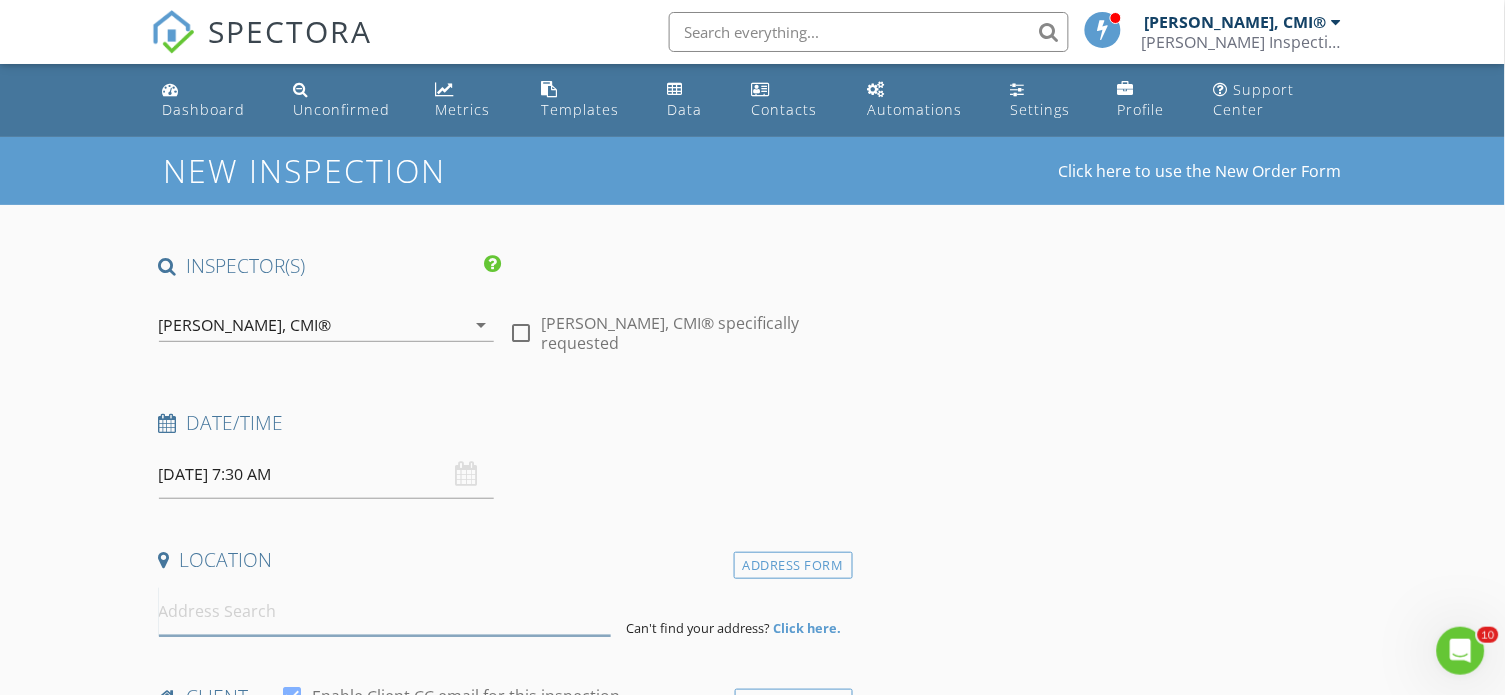 click at bounding box center (385, 611) 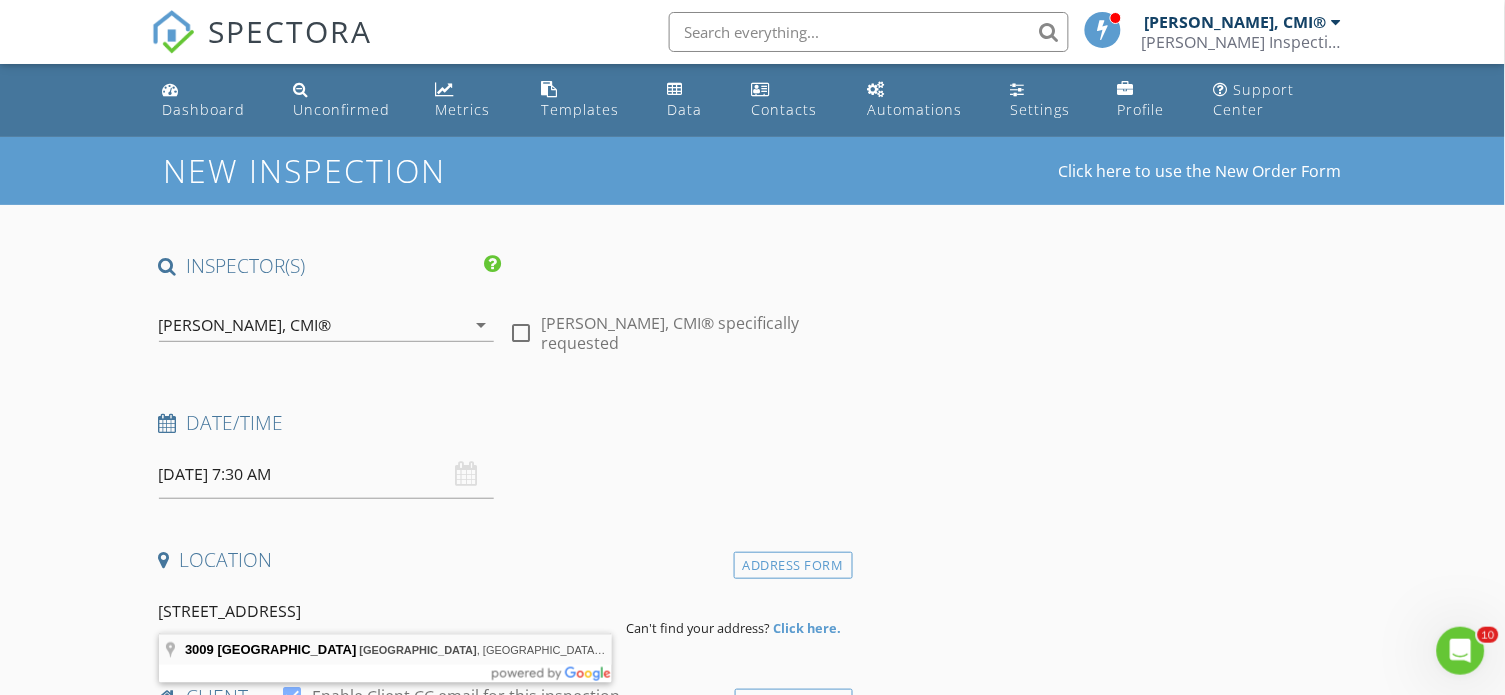 type on "3009 Northfield Drive, Tarpon Springs, FL 34688, USA" 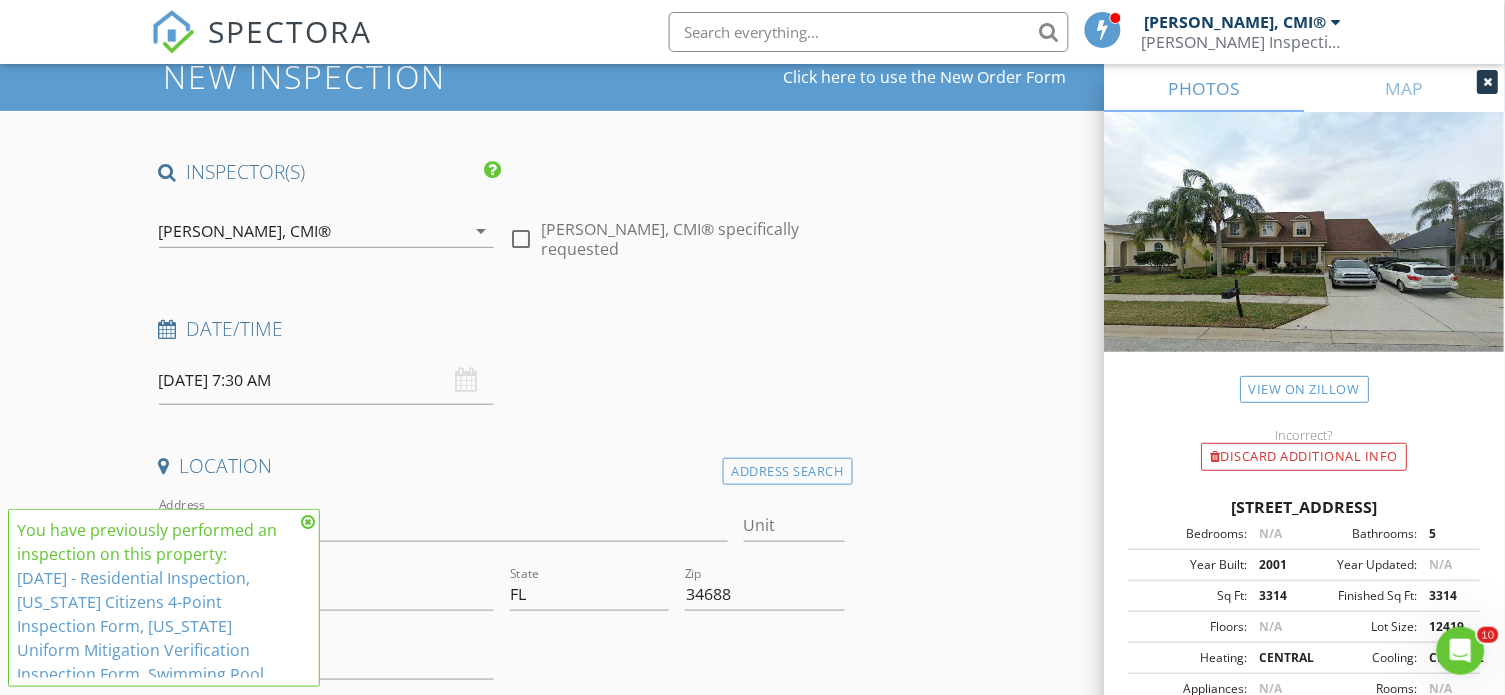 scroll, scrollTop: 95, scrollLeft: 0, axis: vertical 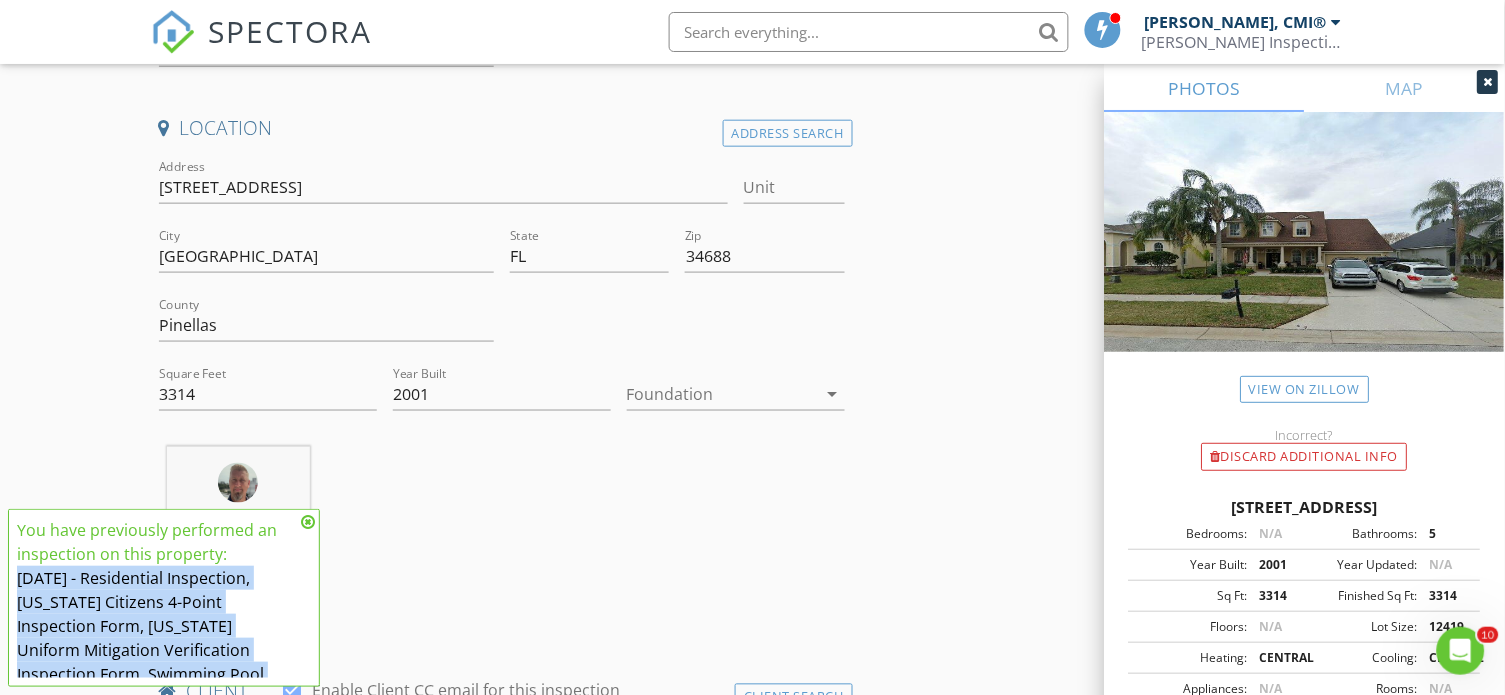 click at bounding box center [722, 394] 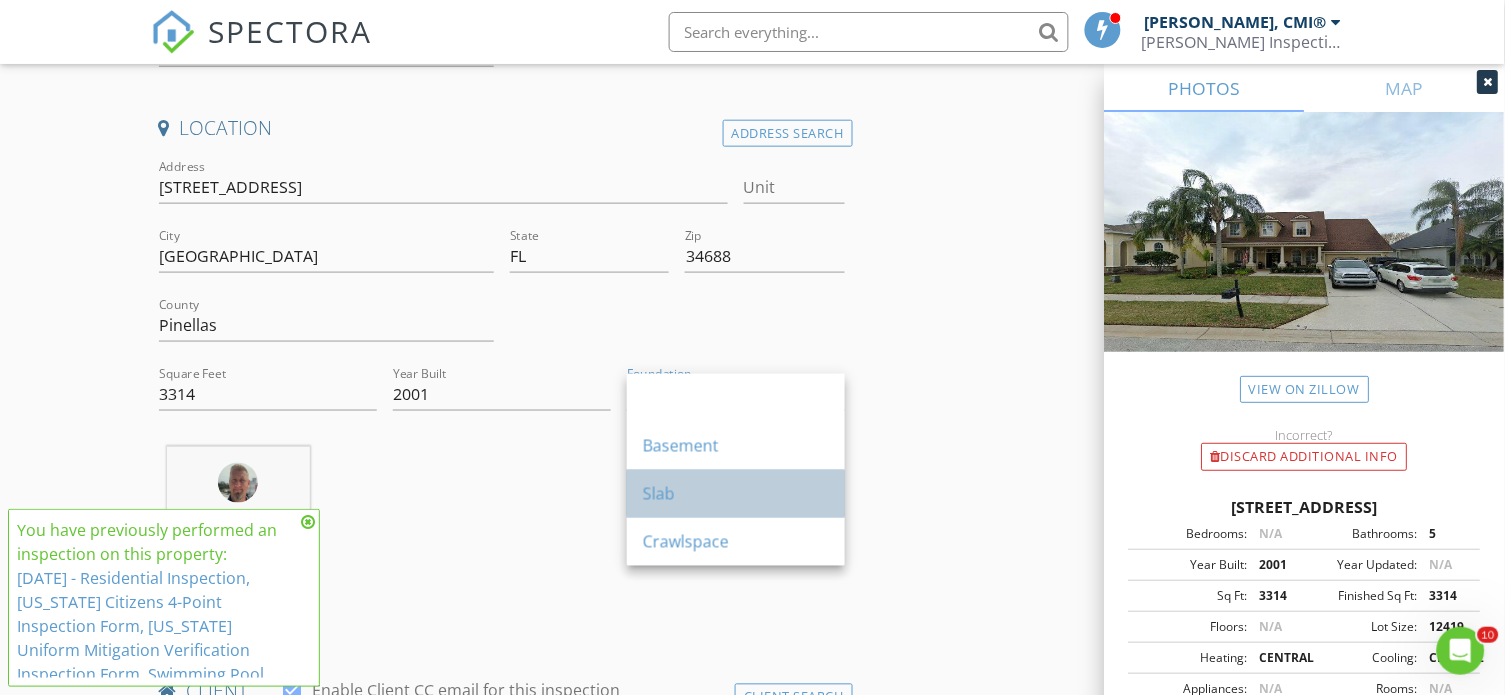 click on "Slab" at bounding box center (736, 494) 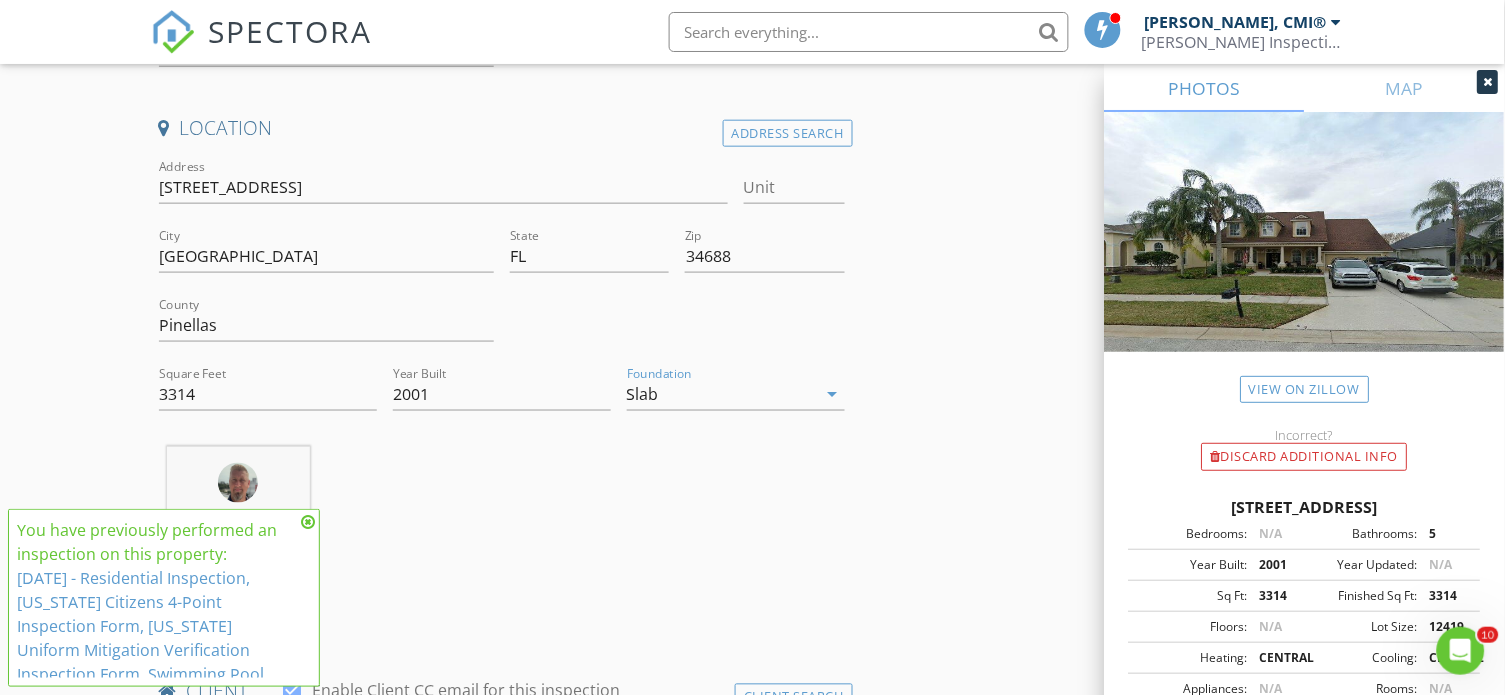 click at bounding box center [308, 522] 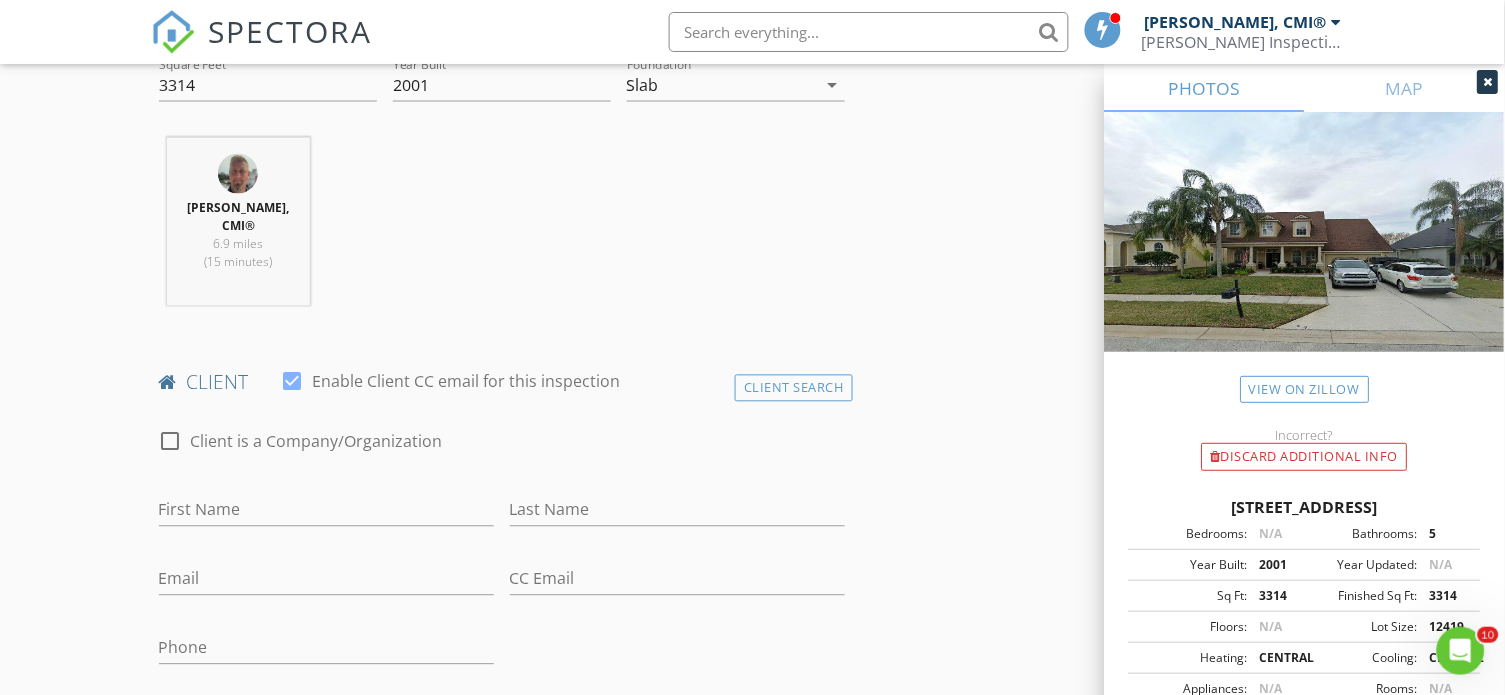 scroll, scrollTop: 769, scrollLeft: 0, axis: vertical 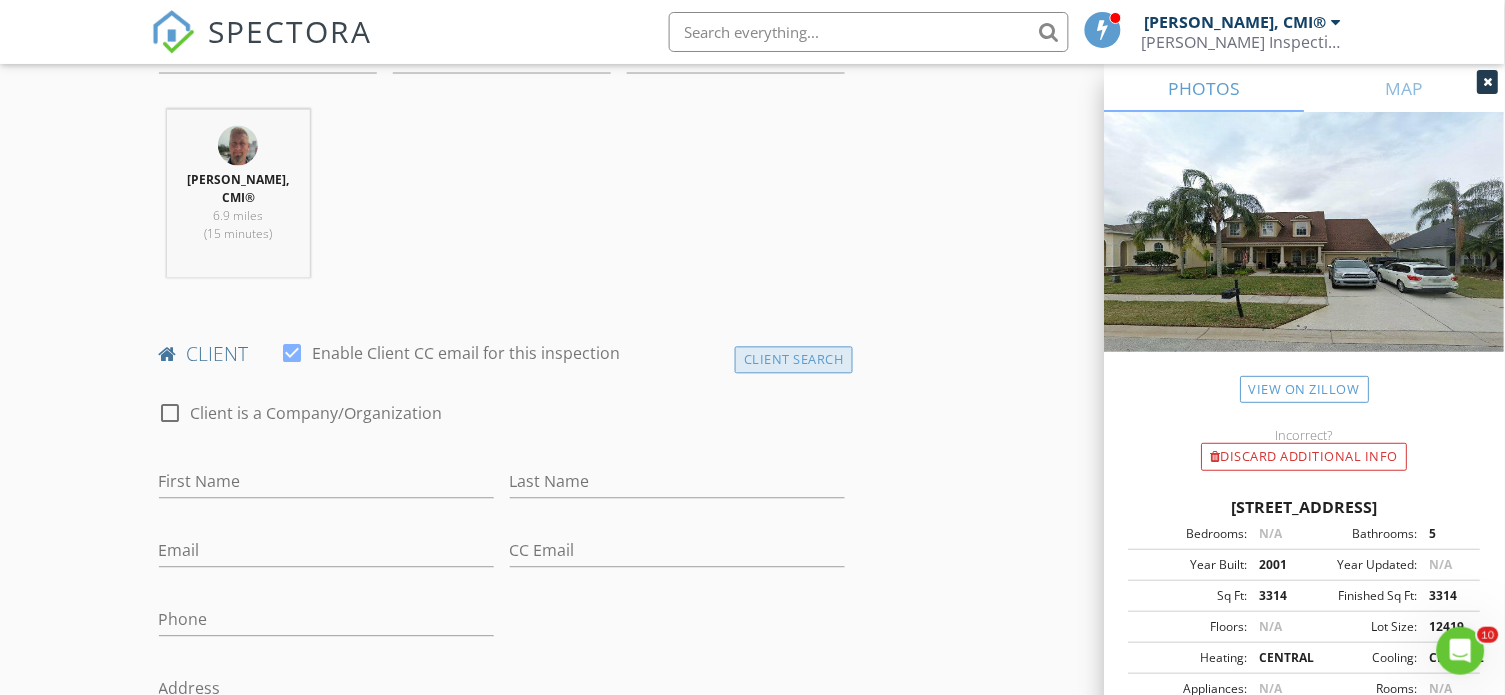click on "Client Search" at bounding box center (794, 360) 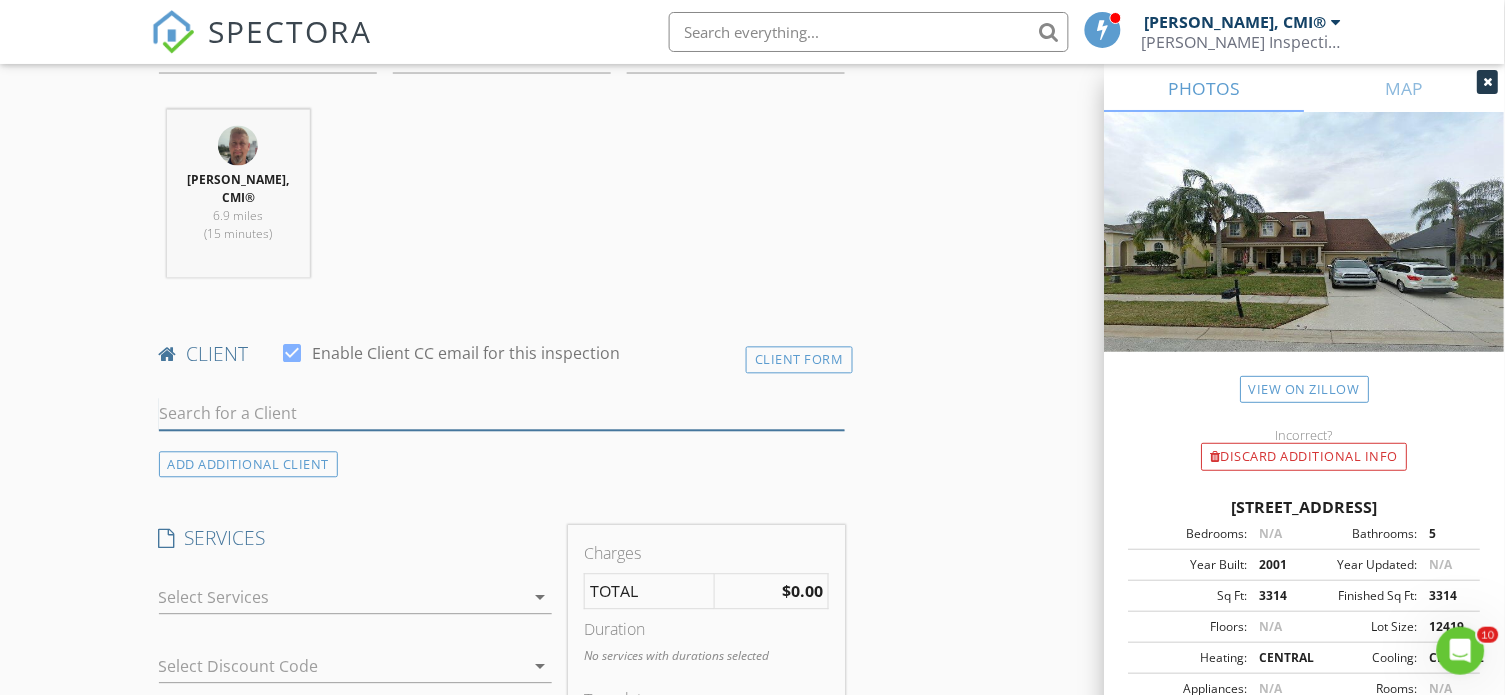 click at bounding box center [502, 414] 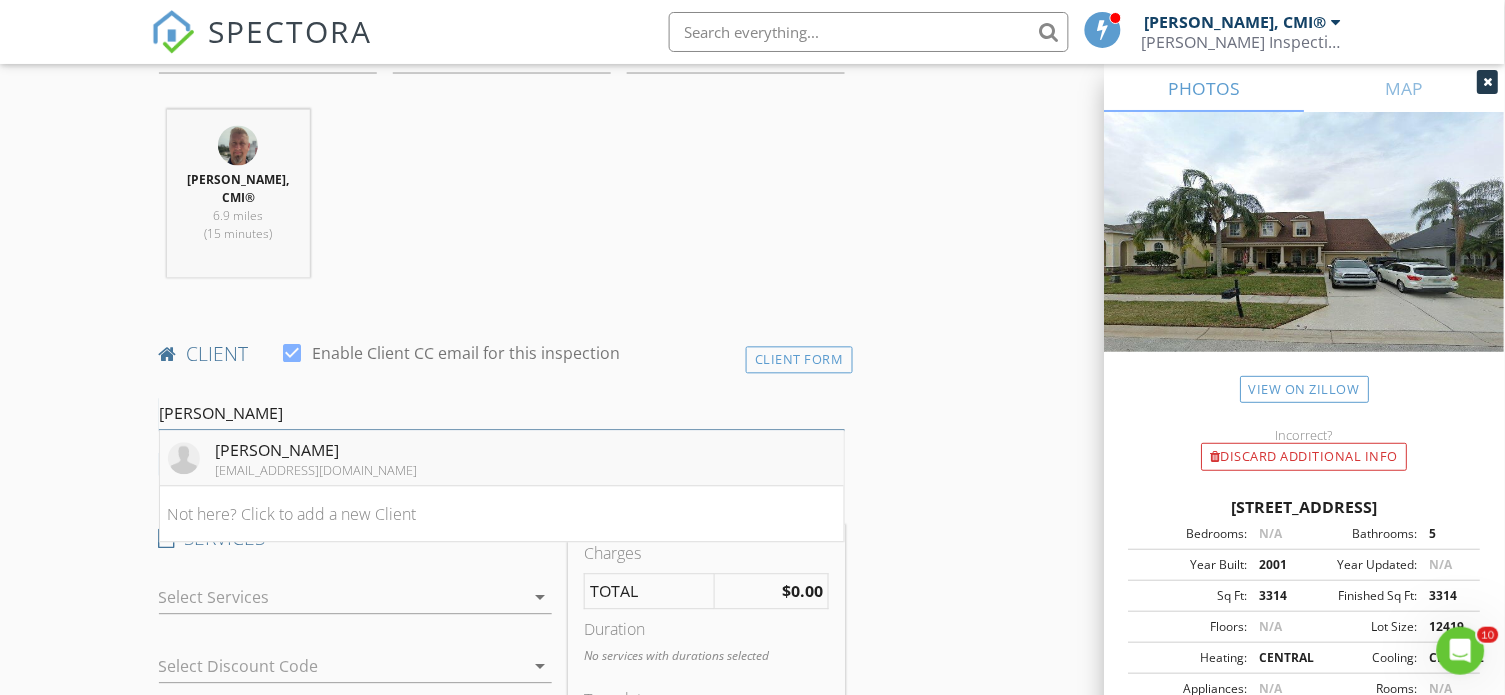 type on "[PERSON_NAME]" 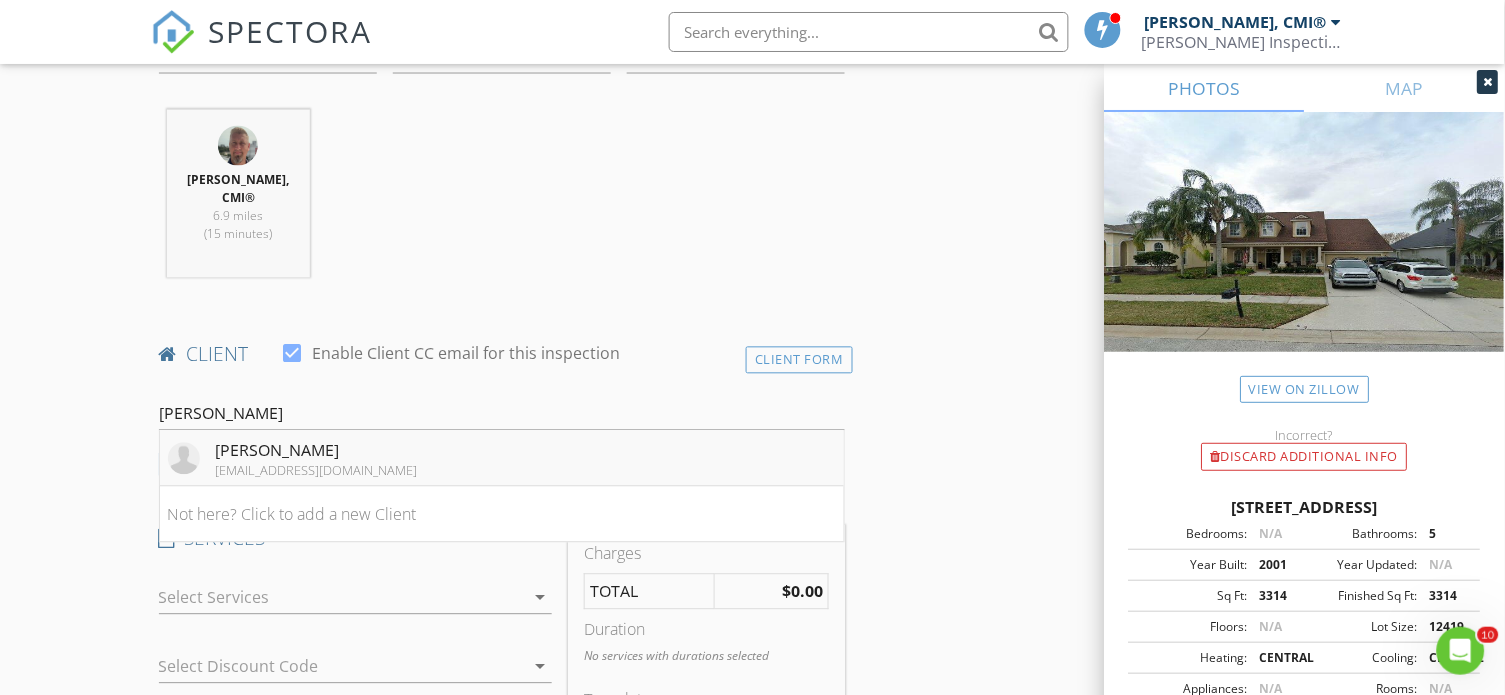 click on "[PERSON_NAME]" at bounding box center (317, 451) 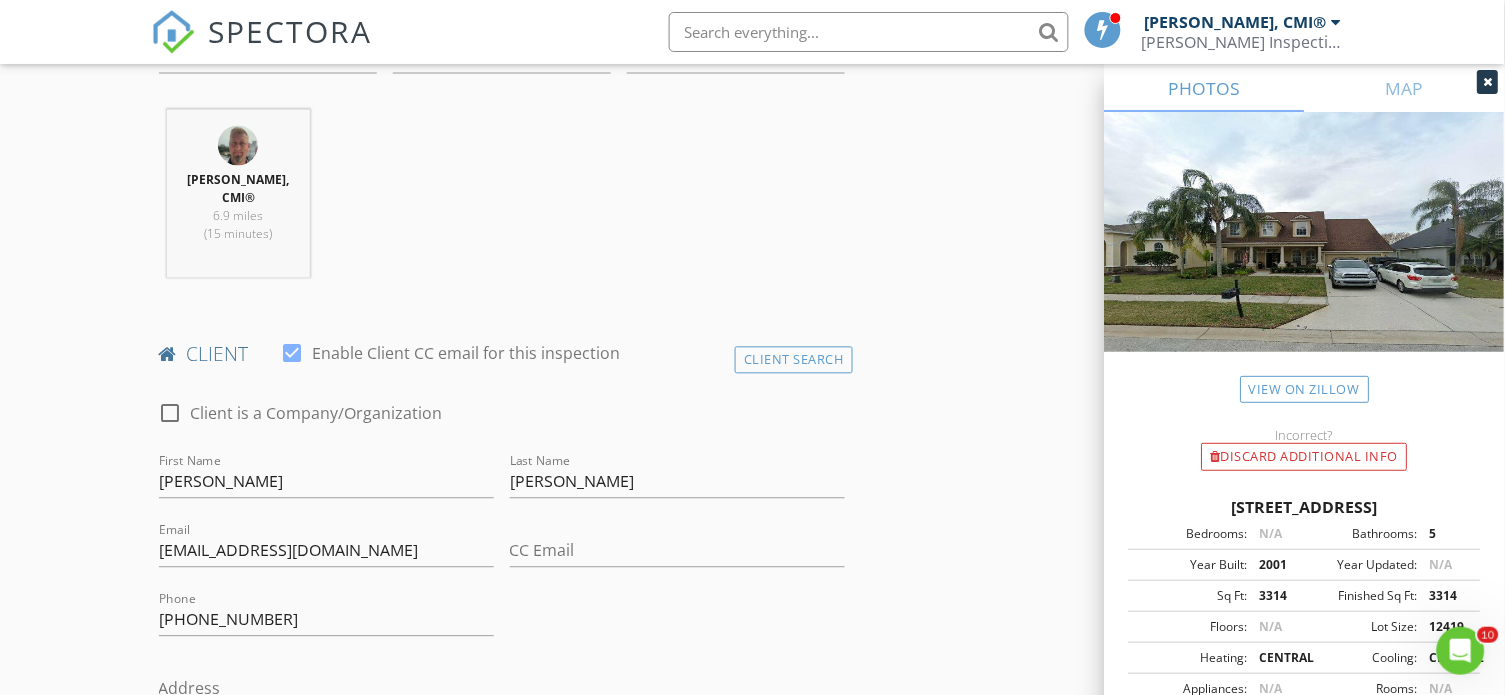 click on "INSPECTOR(S)
check_box   Clayton Bowman, CMI®   PRIMARY   Clayton Bowman, CMI® arrow_drop_down   check_box_outline_blank Clayton Bowman, CMI® specifically requested
Date/Time
07/28/2025 7:30 AM
Location
Address Search       Address 3009 Northfield Dr   Unit   City Tarpon Springs   State FL   Zip 34688   County Pinellas     Square Feet 3314   Year Built 2001   Foundation Slab arrow_drop_down     Clayton Bowman, CMI®     6.9 miles     (15 minutes)
client
check_box Enable Client CC email for this inspection   Client Search     check_box_outline_blank Client is a Company/Organization     First Name James Richard   Last Name Matchette   Email jimmatchette@hotmail.com   CC Email   Phone 610-453-2235   Address   City   State   Zip       Notes   Private Notes
ADD ADDITIONAL client
check_box_outline_blank" at bounding box center [753, 1191] 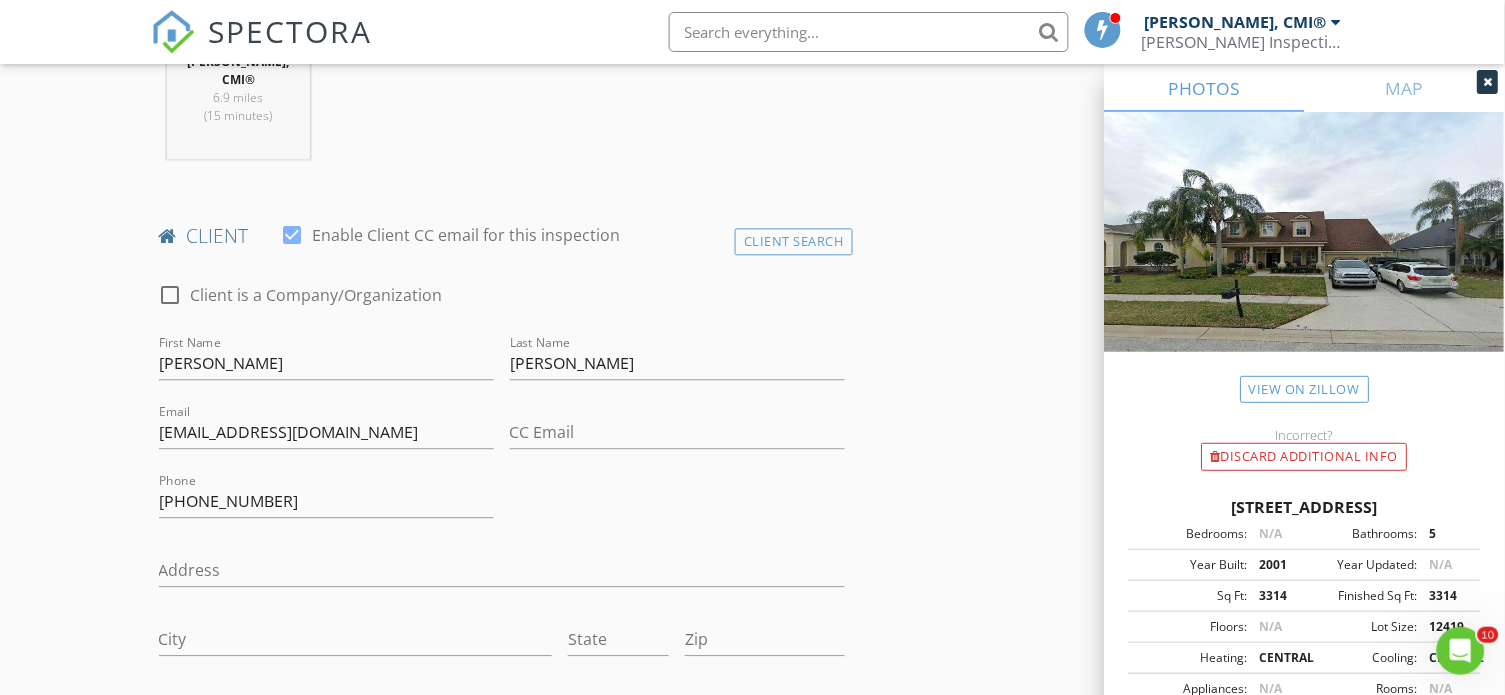 scroll, scrollTop: 890, scrollLeft: 0, axis: vertical 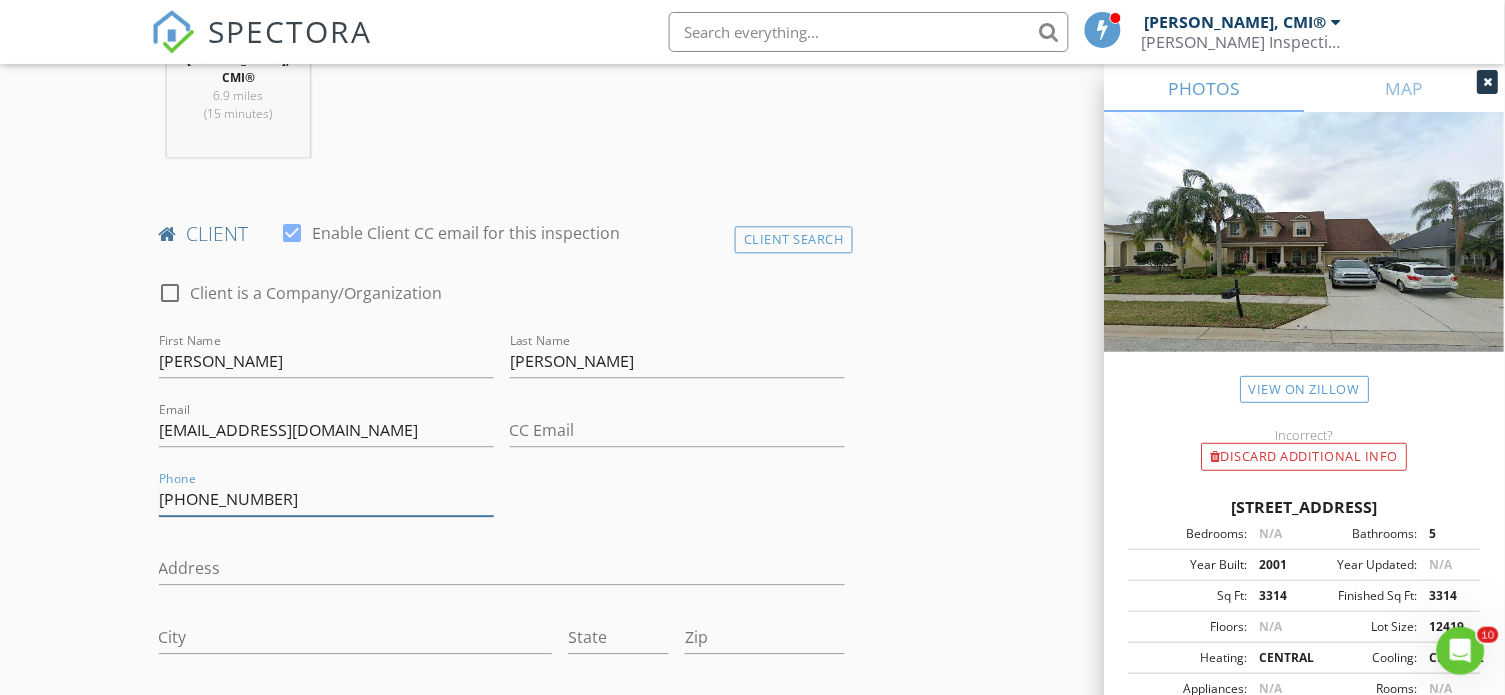 drag, startPoint x: 194, startPoint y: 494, endPoint x: 319, endPoint y: 497, distance: 125.035995 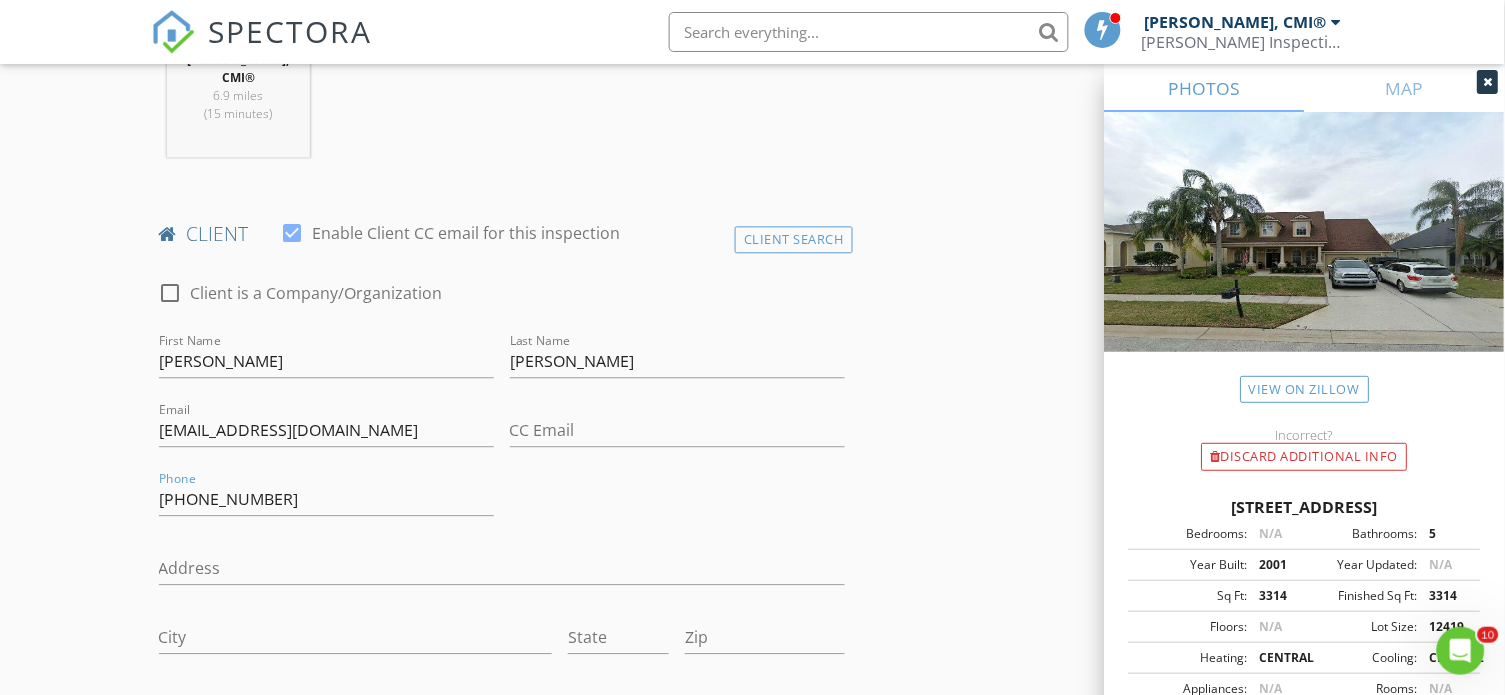 click on "INSPECTOR(S)
check_box   Clayton Bowman, CMI®   PRIMARY   Clayton Bowman, CMI® arrow_drop_down   check_box_outline_blank Clayton Bowman, CMI® specifically requested
Date/Time
07/28/2025 7:30 AM
Location
Address Search       Address 3009 Northfield Dr   Unit   City Tarpon Springs   State FL   Zip 34688   County Pinellas     Square Feet 3314   Year Built 2001   Foundation Slab arrow_drop_down     Clayton Bowman, CMI®     6.9 miles     (15 minutes)
client
check_box Enable Client CC email for this inspection   Client Search     check_box_outline_blank Client is a Company/Organization     First Name James Richard   Last Name Matchette   Email jimmatchette@hotmail.com   CC Email   Phone 610-781-6833   Address   City   State   Zip       Notes   Private Notes
ADD ADDITIONAL client
check_box_outline_blank" at bounding box center [753, 1070] 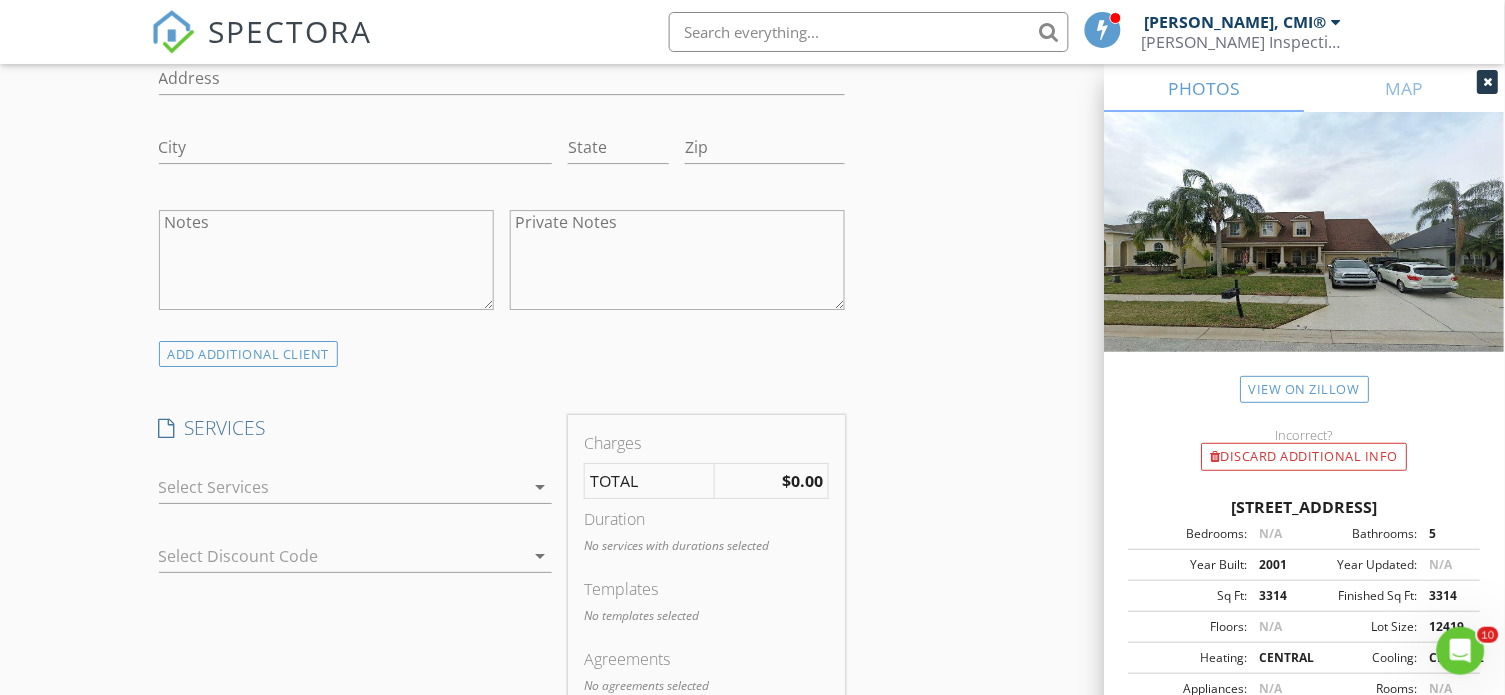 scroll, scrollTop: 1382, scrollLeft: 0, axis: vertical 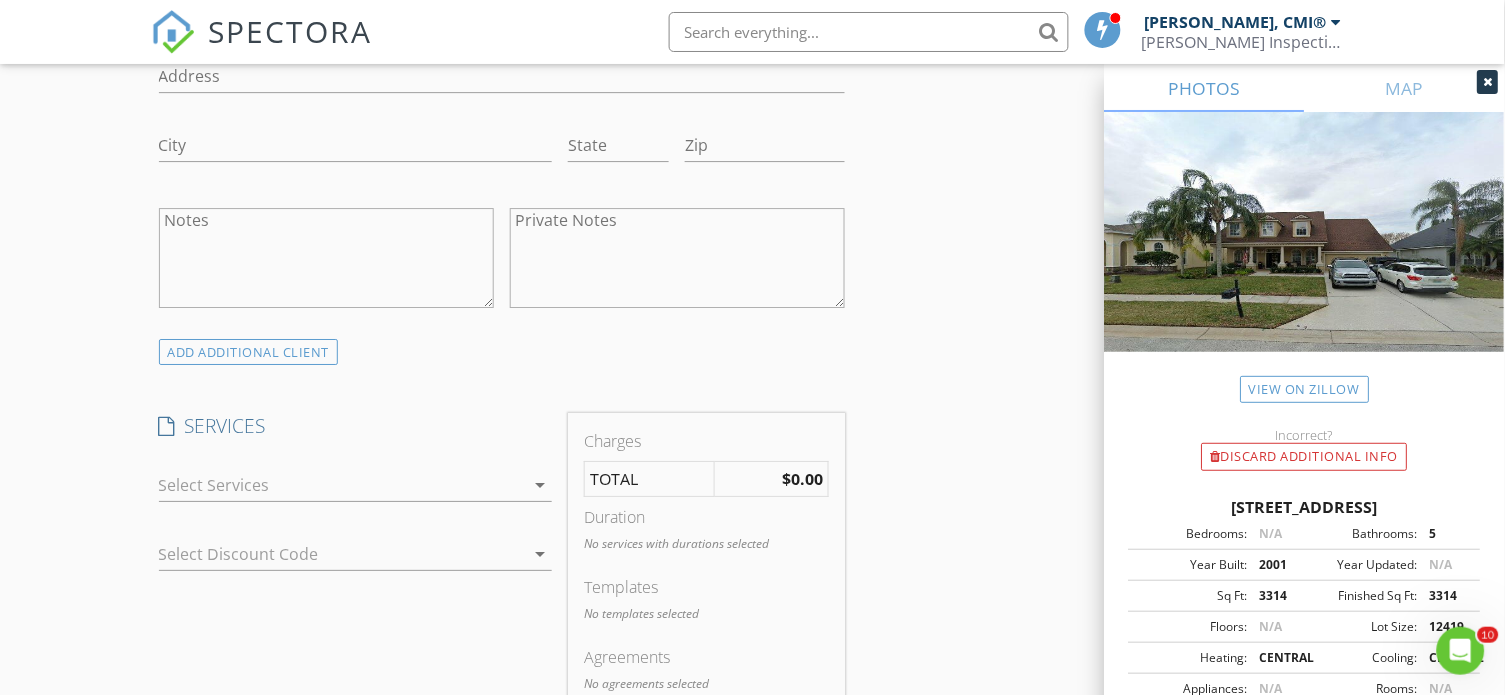 click at bounding box center (342, 485) 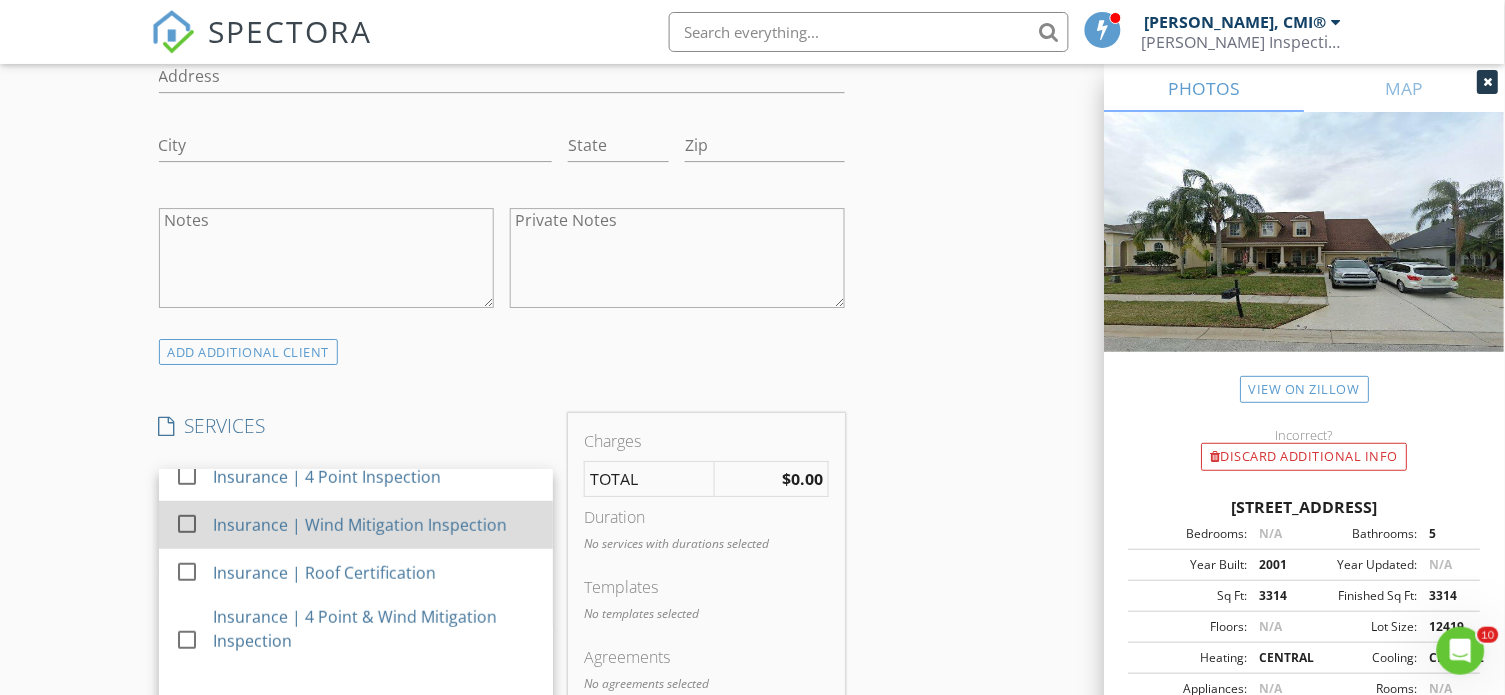 scroll, scrollTop: 312, scrollLeft: 0, axis: vertical 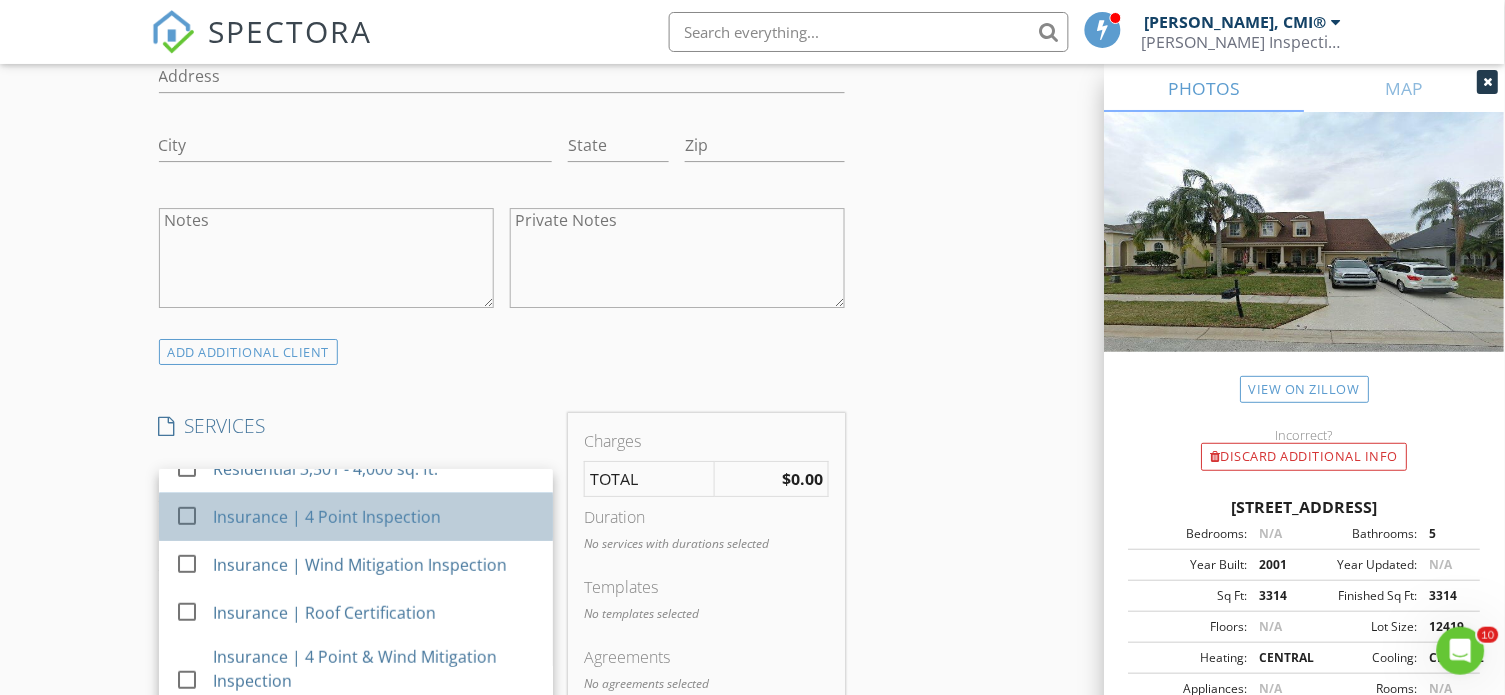 click on "Insurance | 4 Point Inspection" at bounding box center [327, 517] 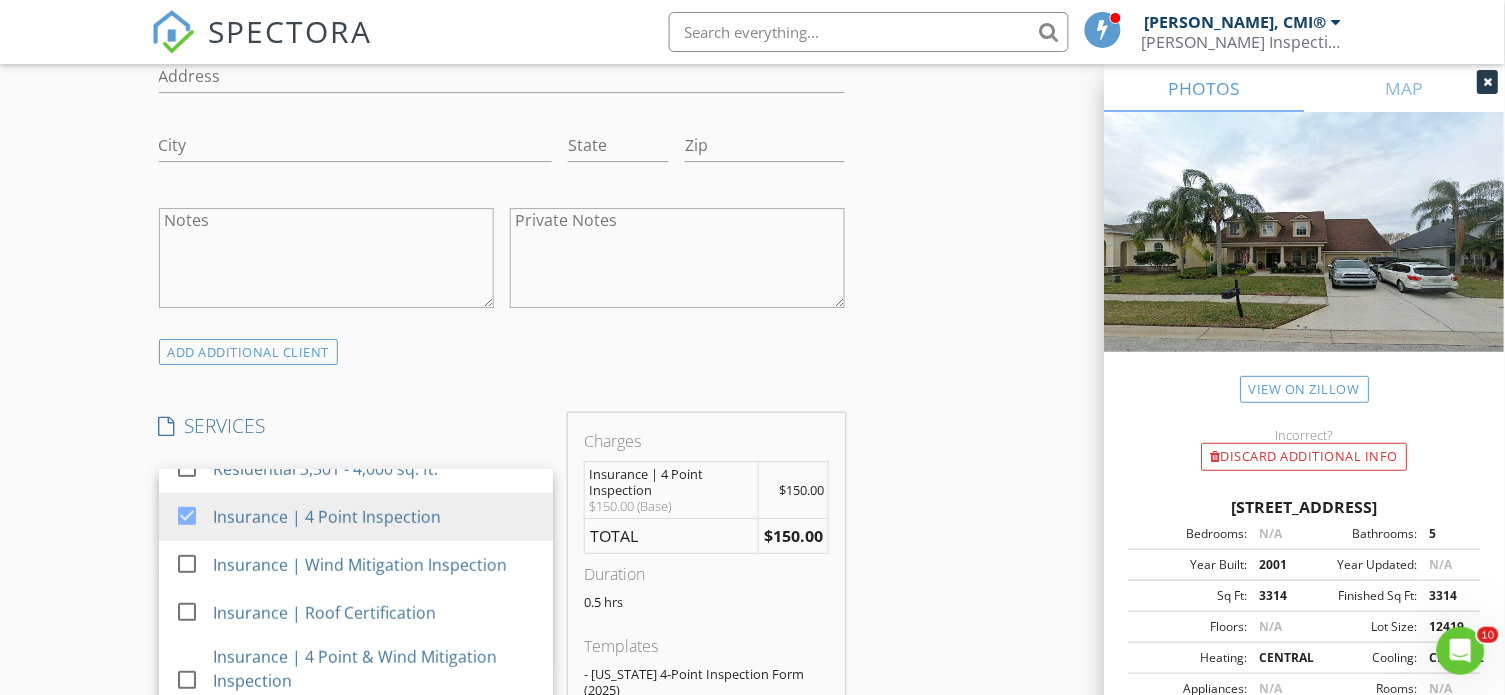 click on "INSPECTOR(S)
check_box   Clayton Bowman, CMI®   PRIMARY   Clayton Bowman, CMI® arrow_drop_down   check_box_outline_blank Clayton Bowman, CMI® specifically requested
Date/Time
07/28/2025 7:30 AM
Location
Address Search       Address 3009 Northfield Dr   Unit   City Tarpon Springs   State FL   Zip 34688   County Pinellas     Square Feet 3314   Year Built 2001   Foundation Slab arrow_drop_down     Clayton Bowman, CMI®     6.9 miles     (15 minutes)
client
check_box Enable Client CC email for this inspection   Client Search     check_box_outline_blank Client is a Company/Organization     First Name James Richard   Last Name Matchette   Email jimmatchette@hotmail.com   CC Email   Phone 610-781-6833   Address   City   State   Zip       Notes   Private Notes
ADD ADDITIONAL client
check_box_outline_blank" at bounding box center (753, 609) 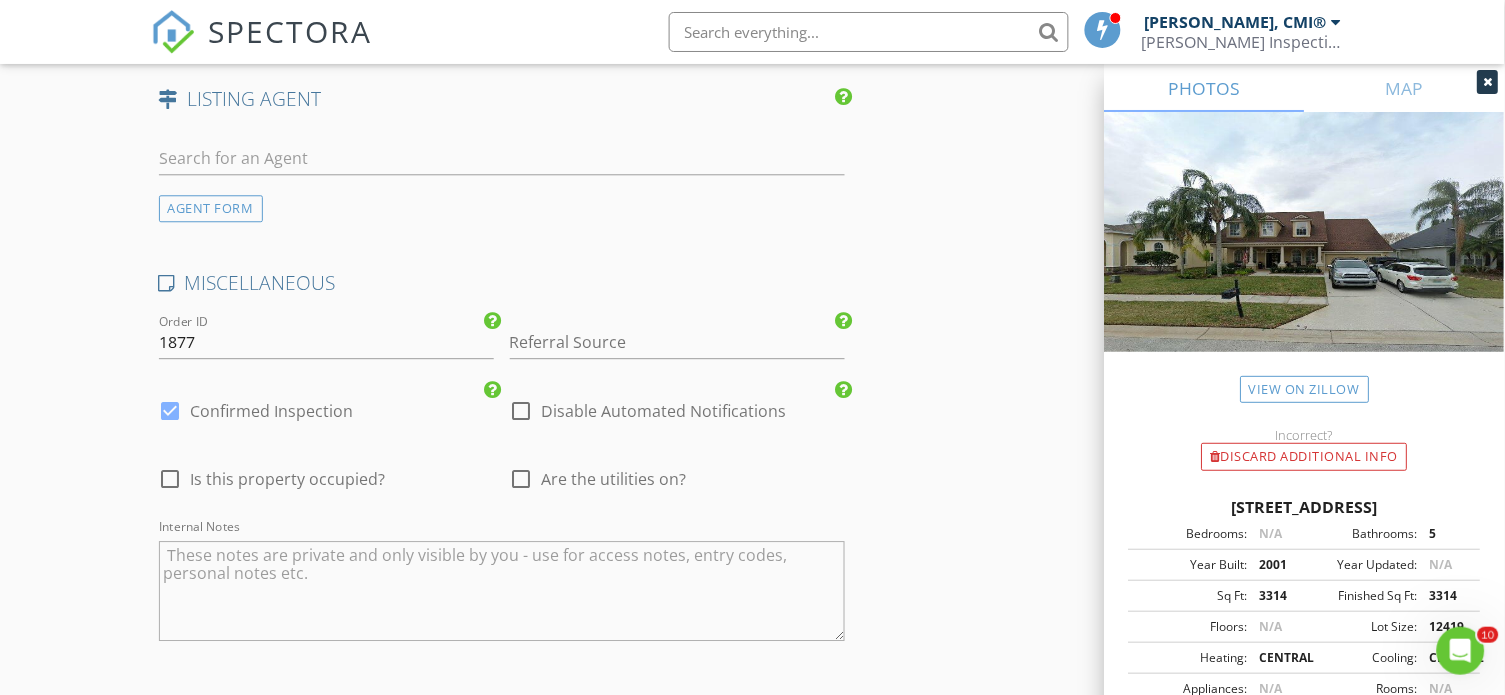 scroll, scrollTop: 2747, scrollLeft: 0, axis: vertical 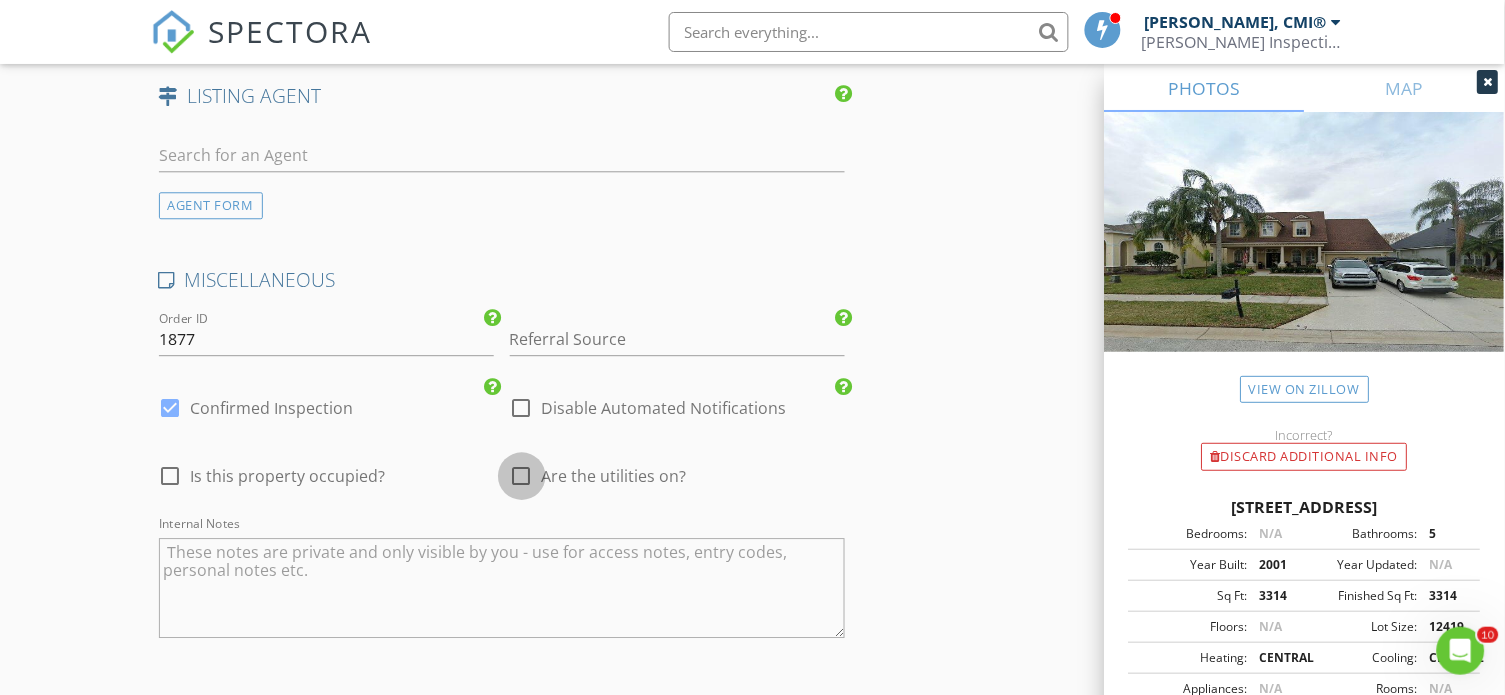 click at bounding box center [522, 476] 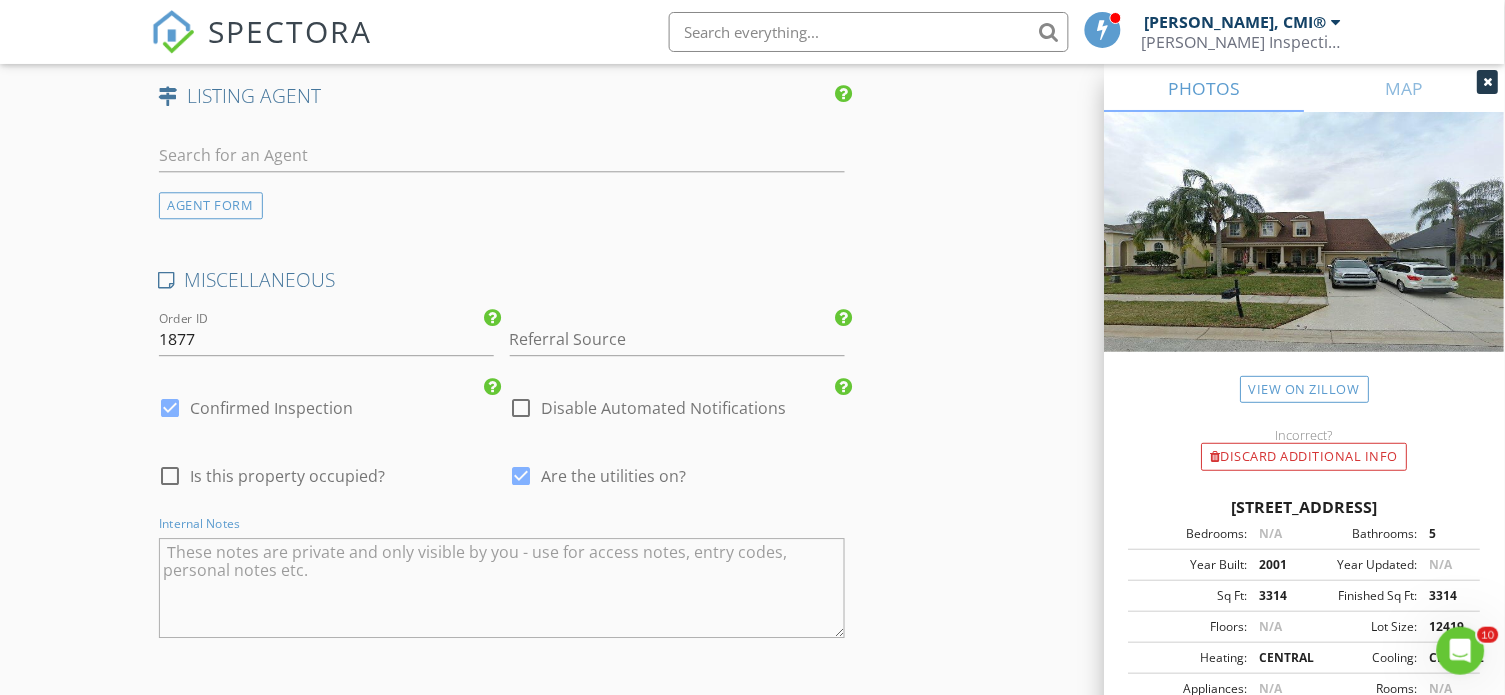 click at bounding box center [502, 588] 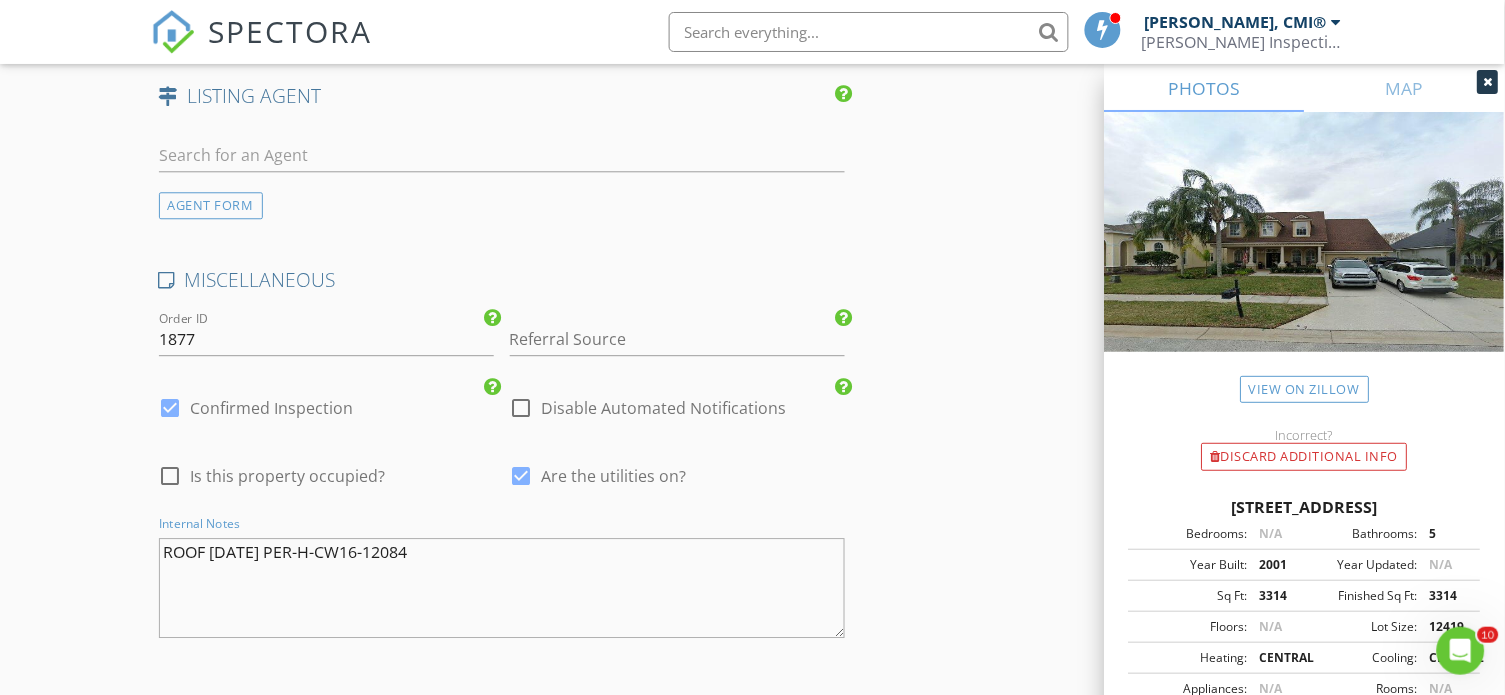 type on "ROOF [DATE] PER-H-CW16-12084" 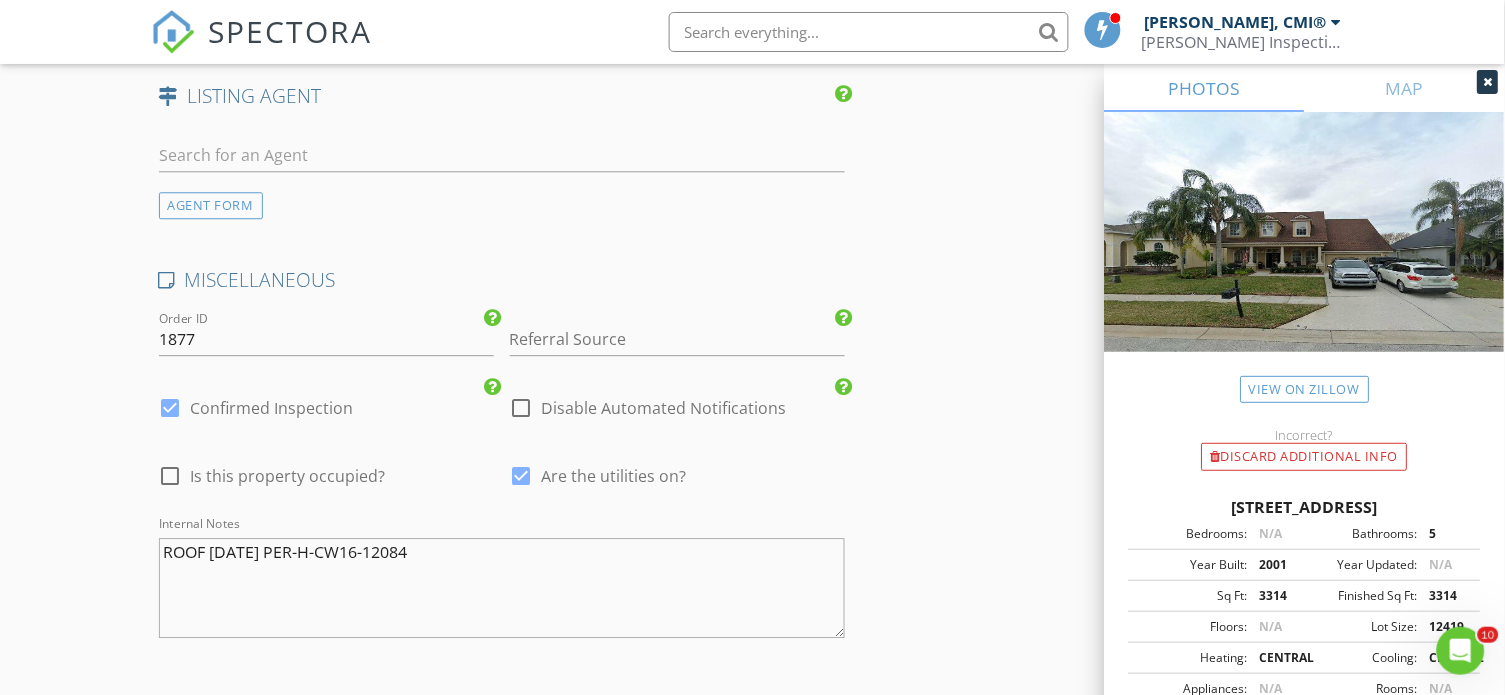 click on "INSPECTOR(S)
check_box   Clayton Bowman, CMI®   PRIMARY   Clayton Bowman, CMI® arrow_drop_down   check_box_outline_blank Clayton Bowman, CMI® specifically requested
Date/Time
07/28/2025 7:30 AM
Location
Address Search       Address 3009 Northfield Dr   Unit   City Tarpon Springs   State FL   Zip 34688   County Pinellas     Square Feet 3314   Year Built 2001   Foundation Slab arrow_drop_down     Clayton Bowman, CMI®     6.9 miles     (15 minutes)
client
check_box Enable Client CC email for this inspection   Client Search     check_box_outline_blank Client is a Company/Organization     First Name James Richard   Last Name Matchette   Email jimmatchette@hotmail.com   CC Email   Phone 610-781-6833   Address   City   State   Zip       Notes   Private Notes
ADD ADDITIONAL client
check_box_outline_blank" at bounding box center [753, -756] 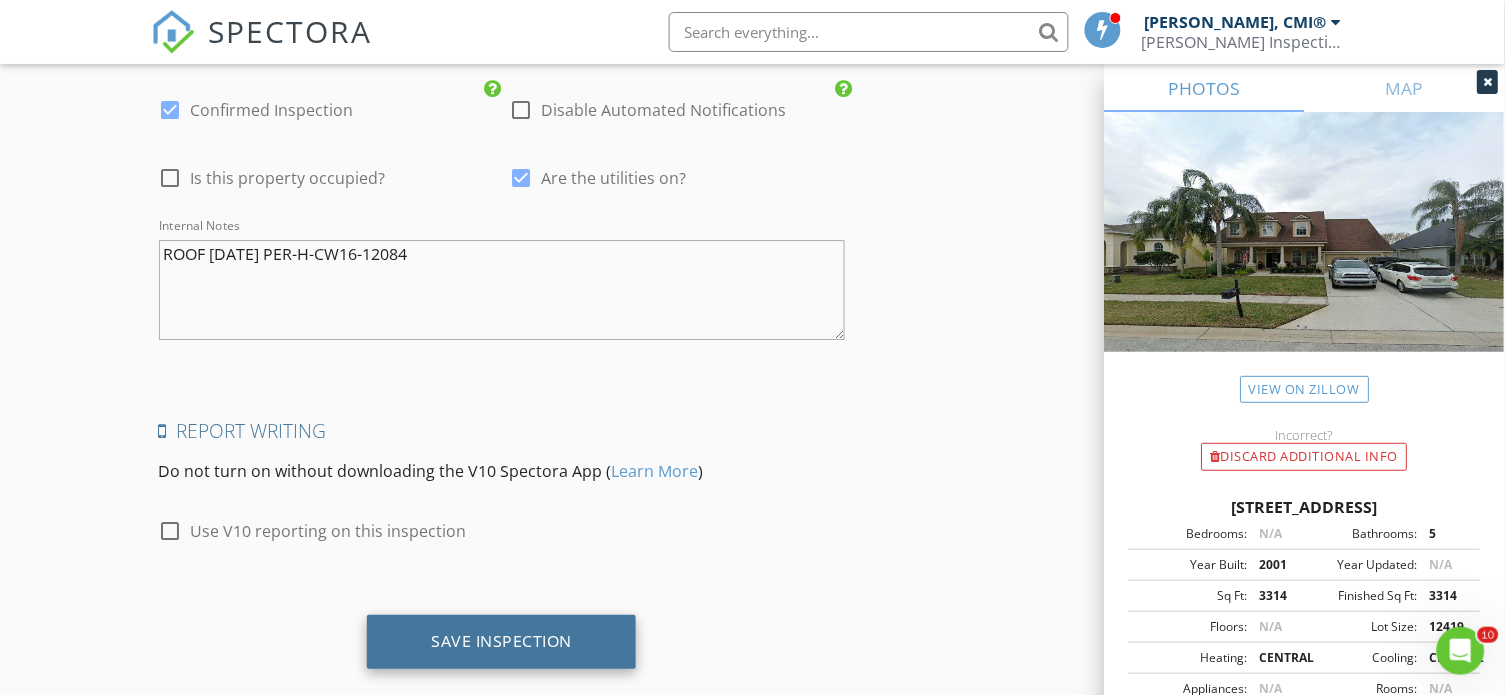 scroll, scrollTop: 3044, scrollLeft: 0, axis: vertical 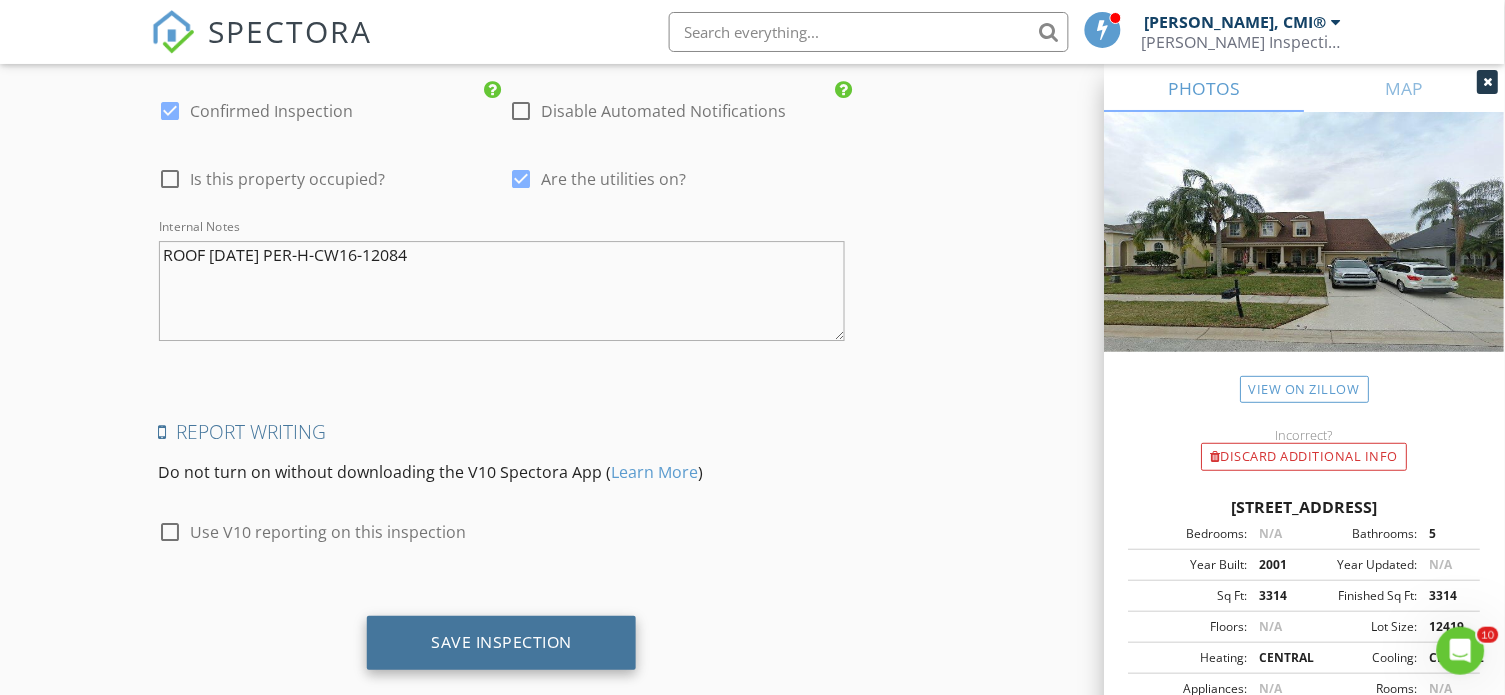 click on "Save Inspection" at bounding box center (501, 643) 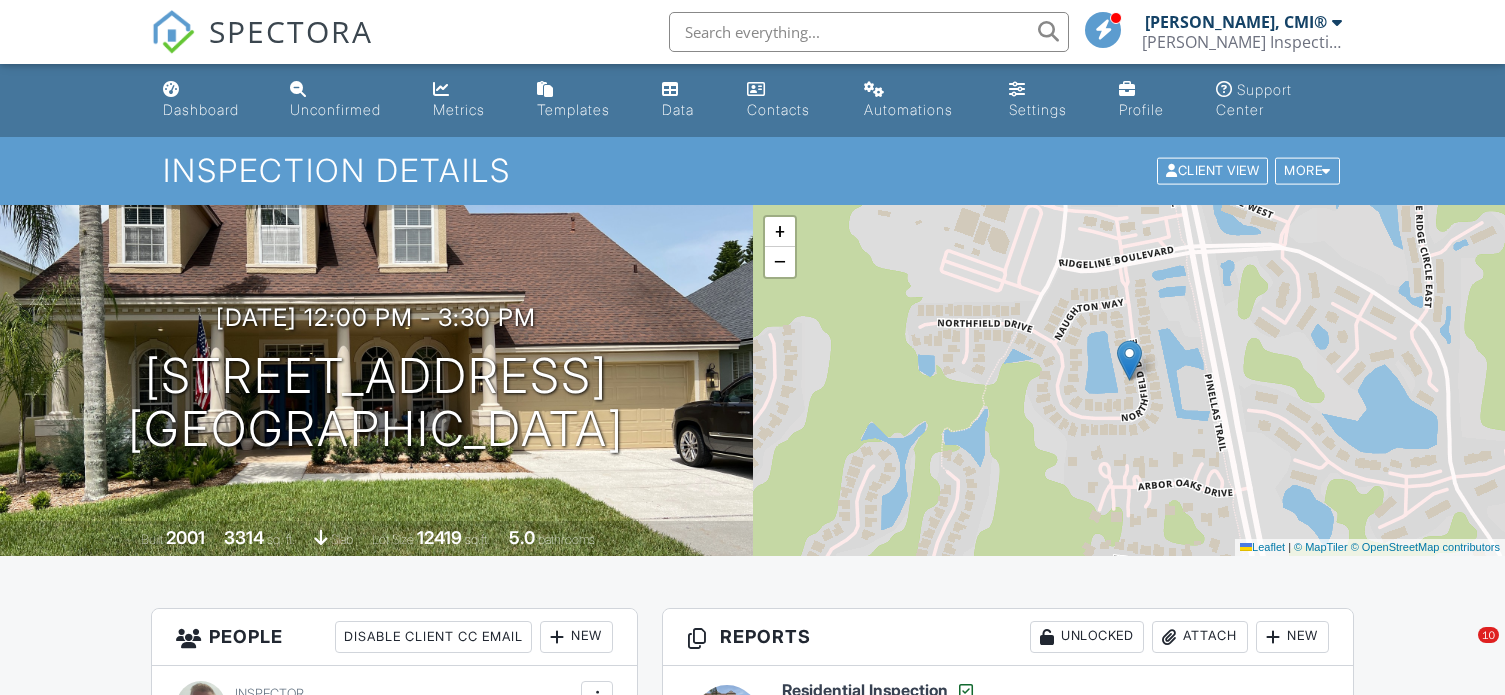 scroll, scrollTop: 0, scrollLeft: 0, axis: both 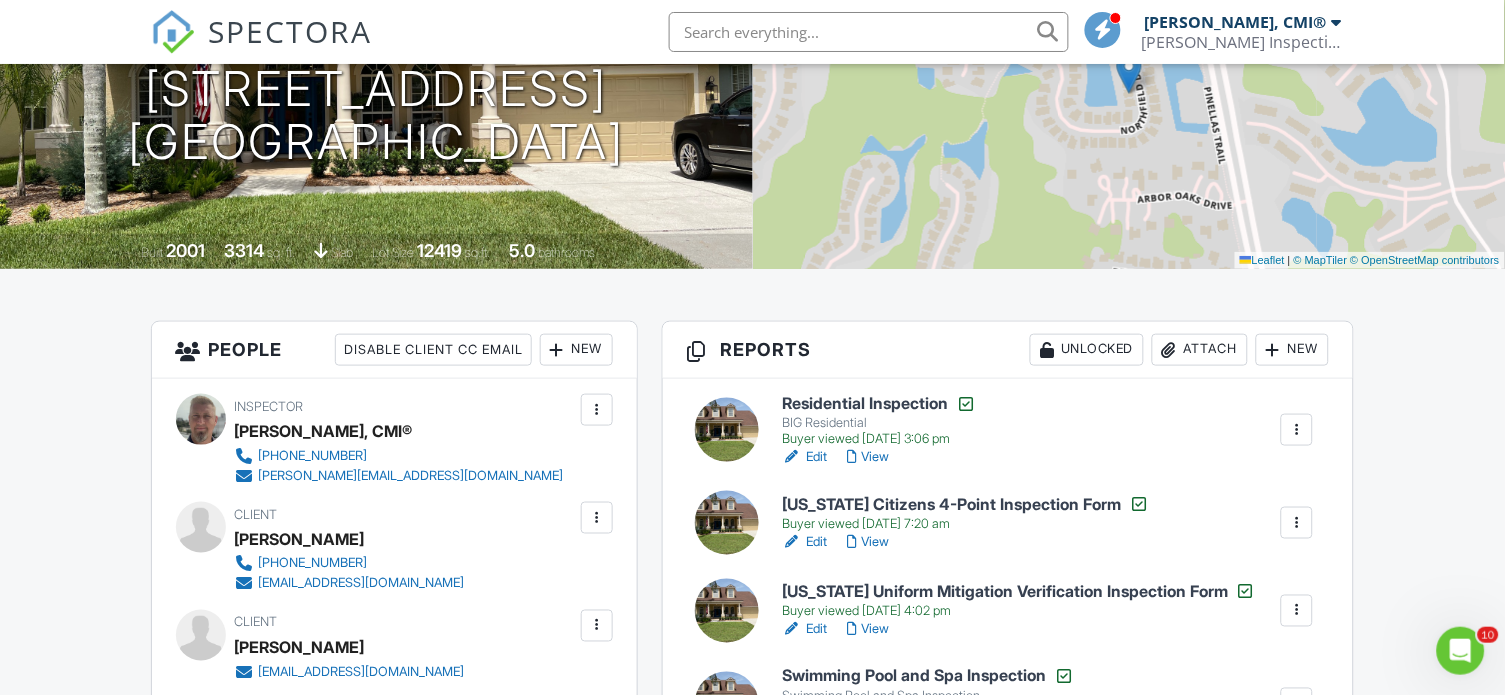 drag, startPoint x: 431, startPoint y: 538, endPoint x: 238, endPoint y: 538, distance: 193 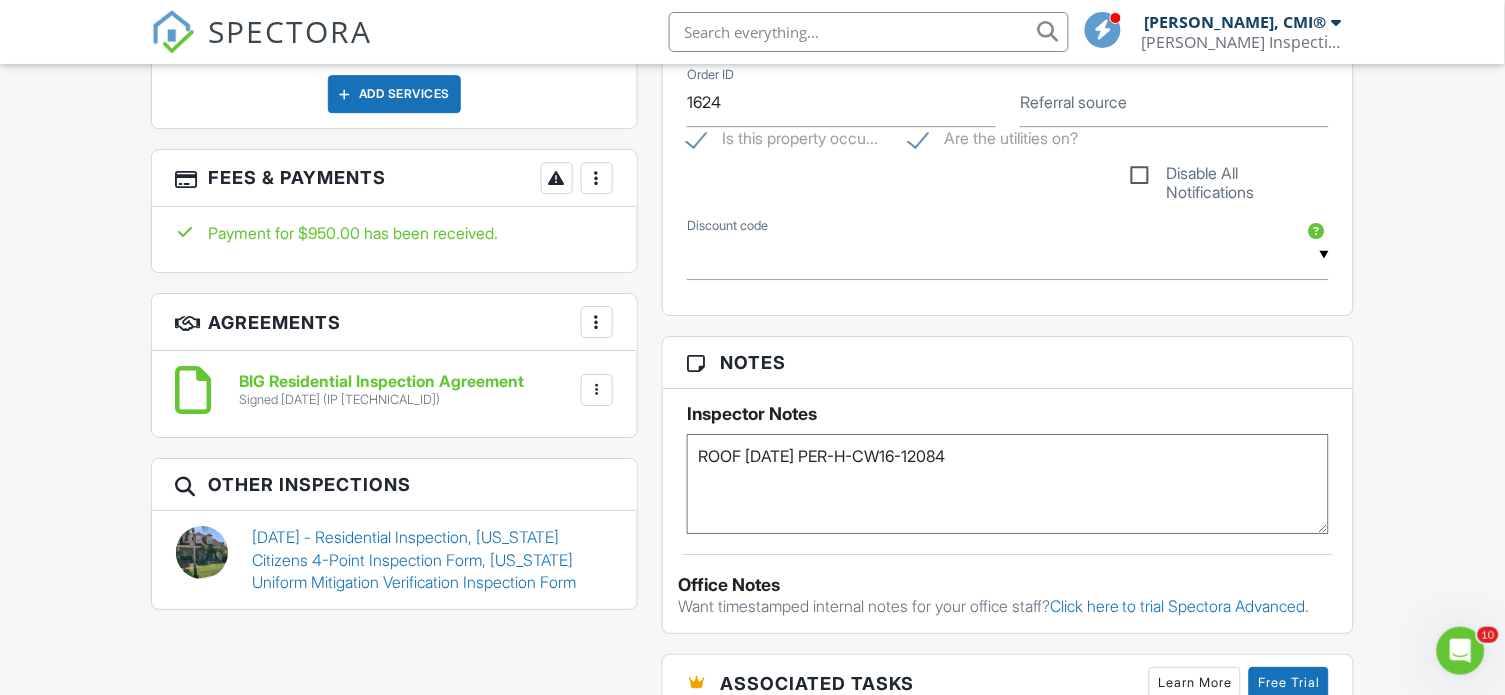 scroll, scrollTop: 1323, scrollLeft: 0, axis: vertical 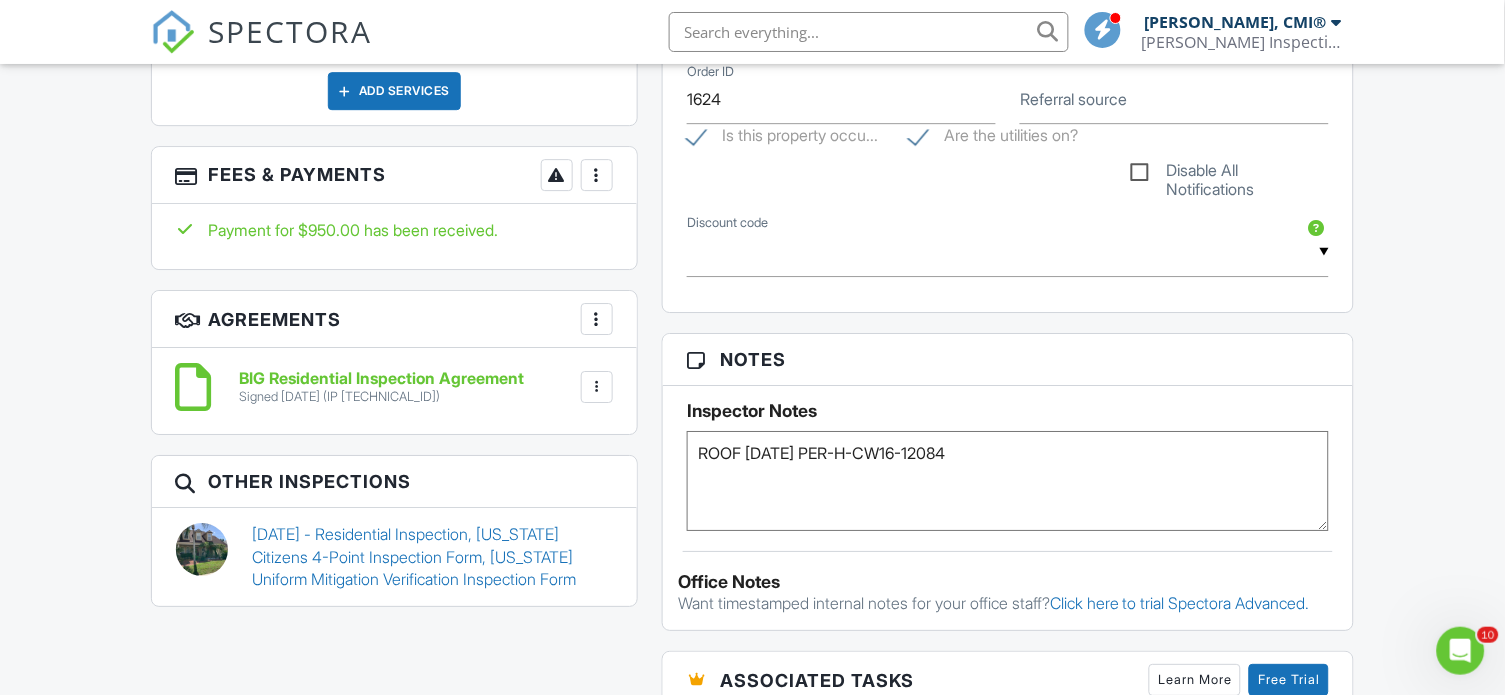 drag, startPoint x: 978, startPoint y: 450, endPoint x: 664, endPoint y: 458, distance: 314.1019 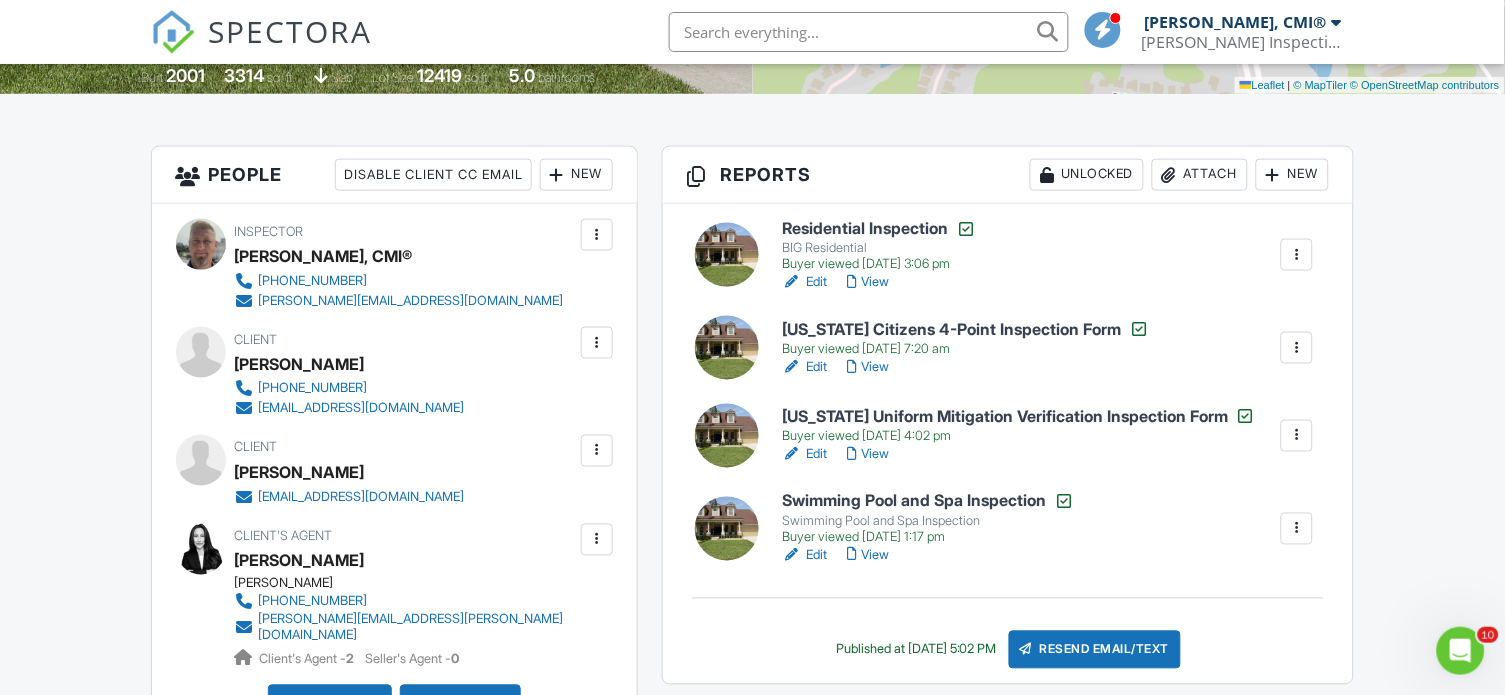 scroll, scrollTop: 461, scrollLeft: 0, axis: vertical 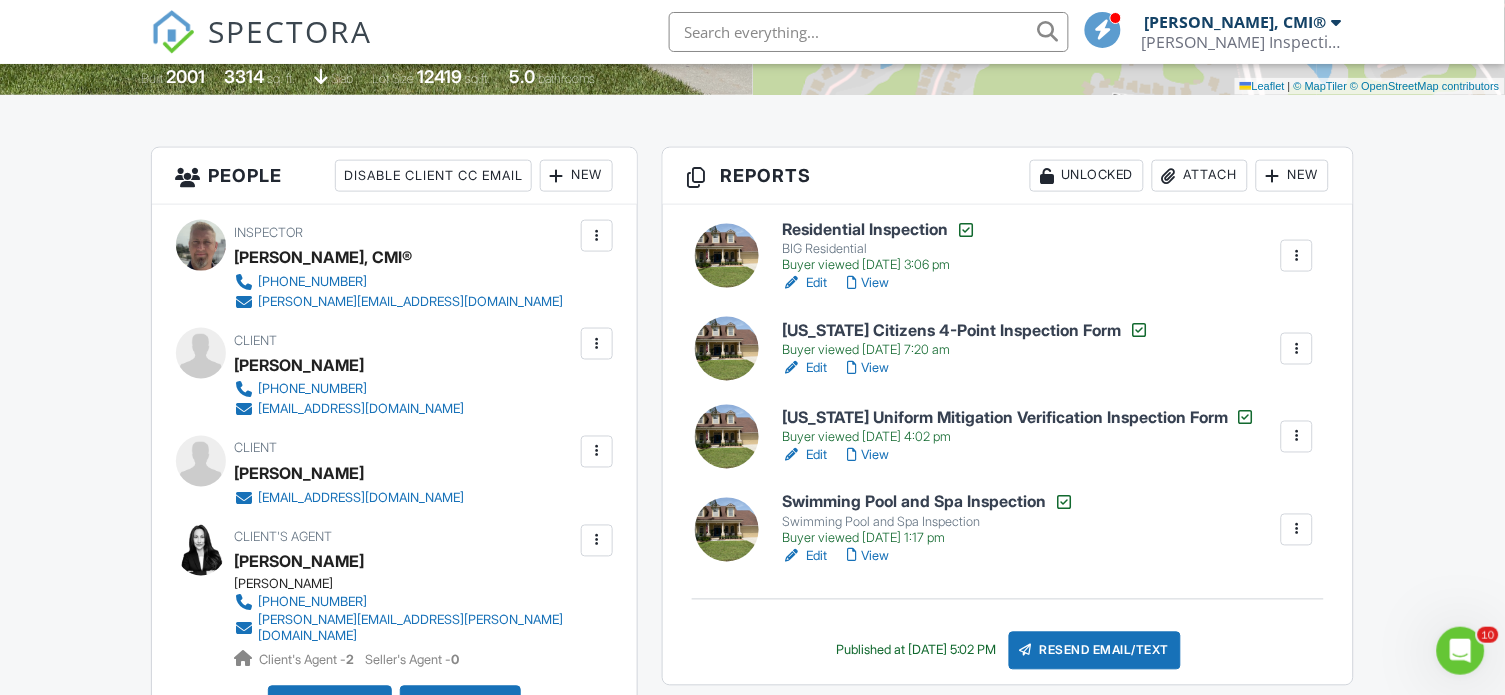 click on "View" at bounding box center (868, 368) 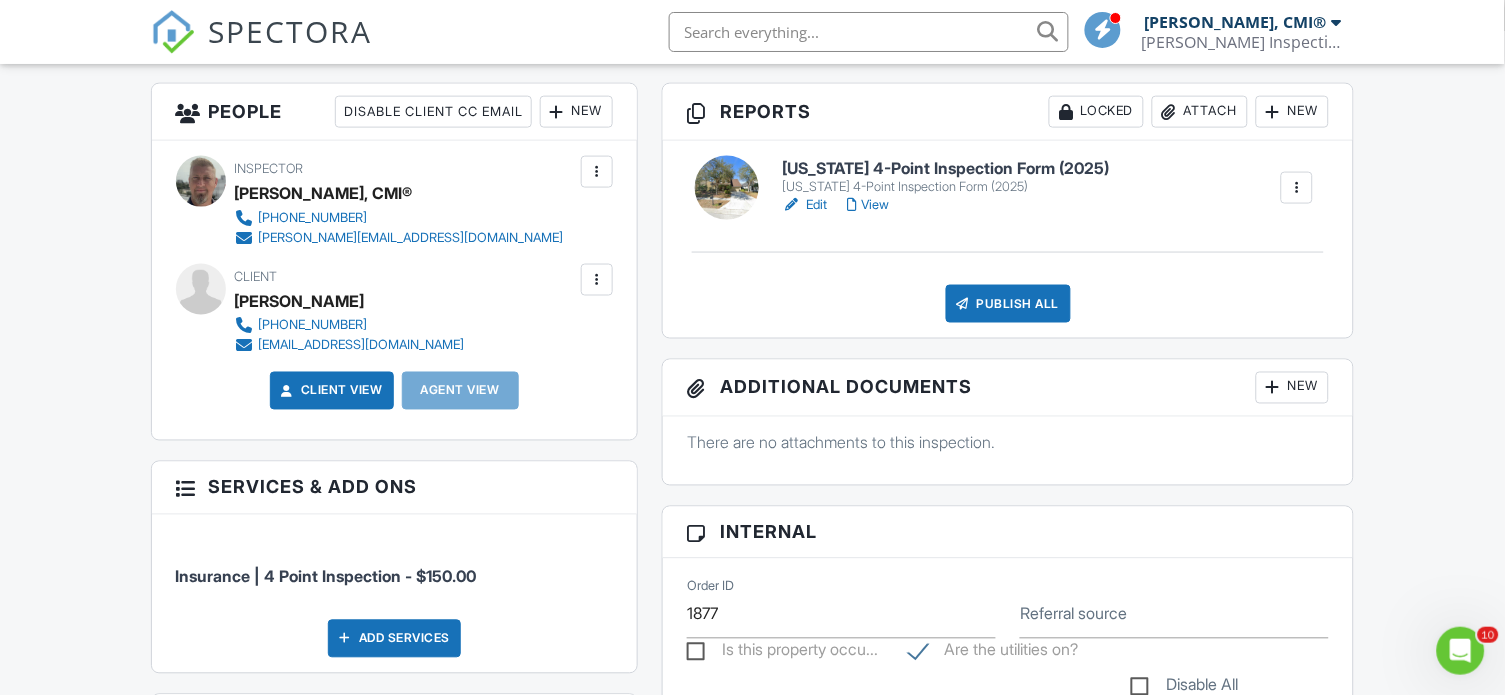 scroll, scrollTop: 525, scrollLeft: 0, axis: vertical 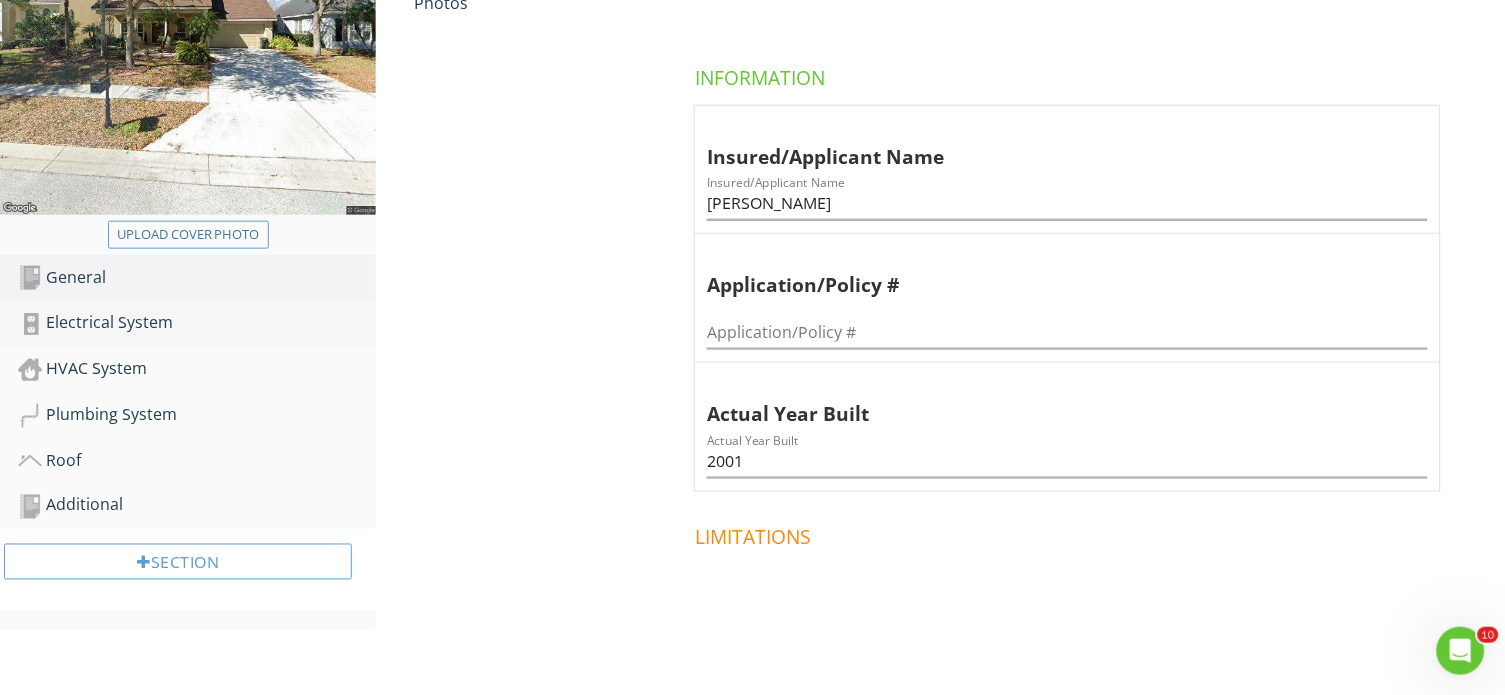 click on "Electrical System" at bounding box center [197, 323] 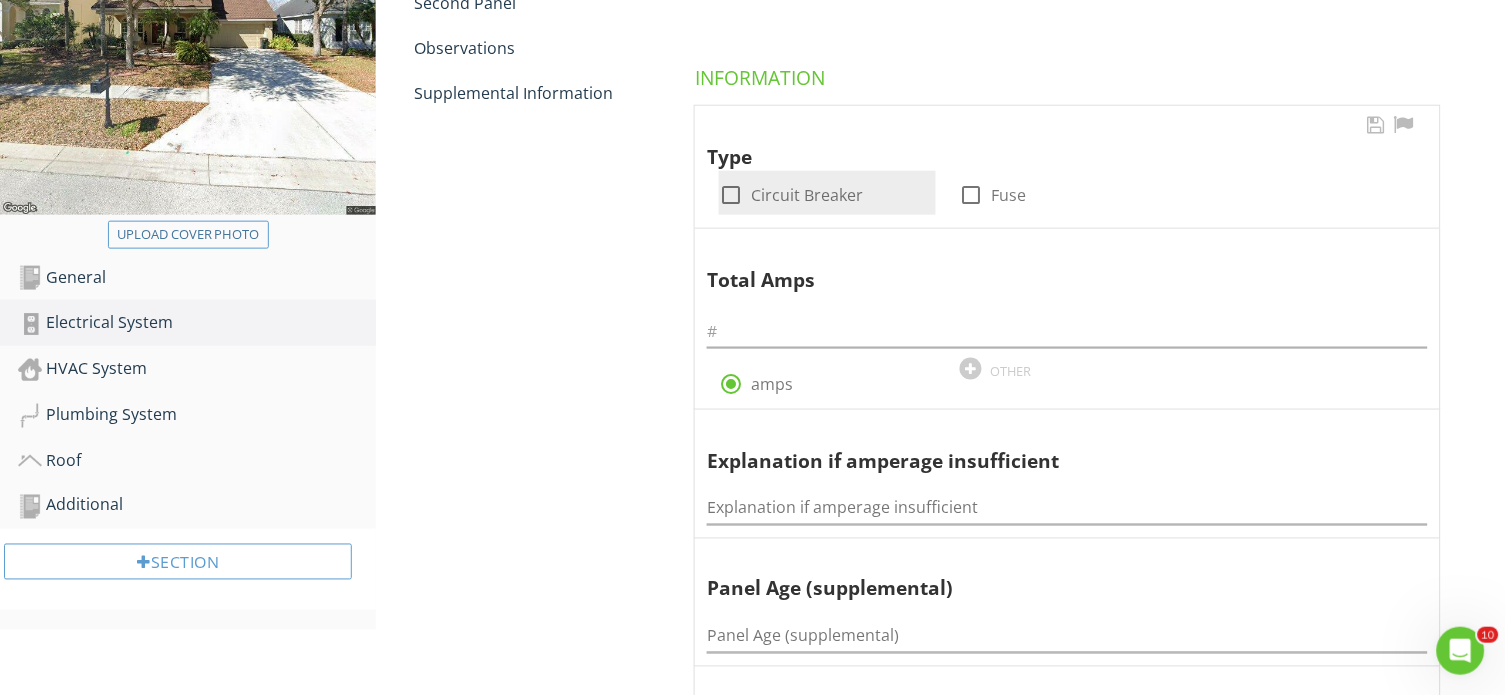 click at bounding box center [731, 195] 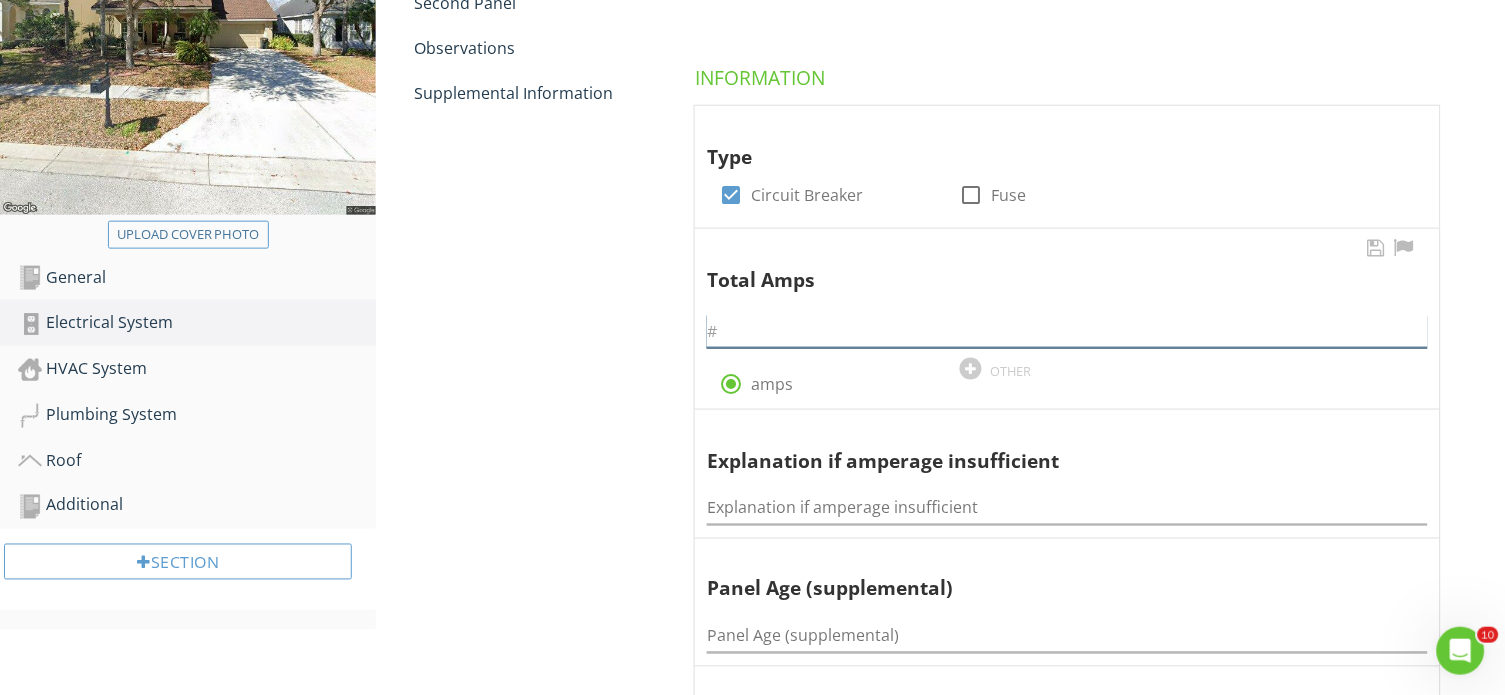 click at bounding box center (1067, 331) 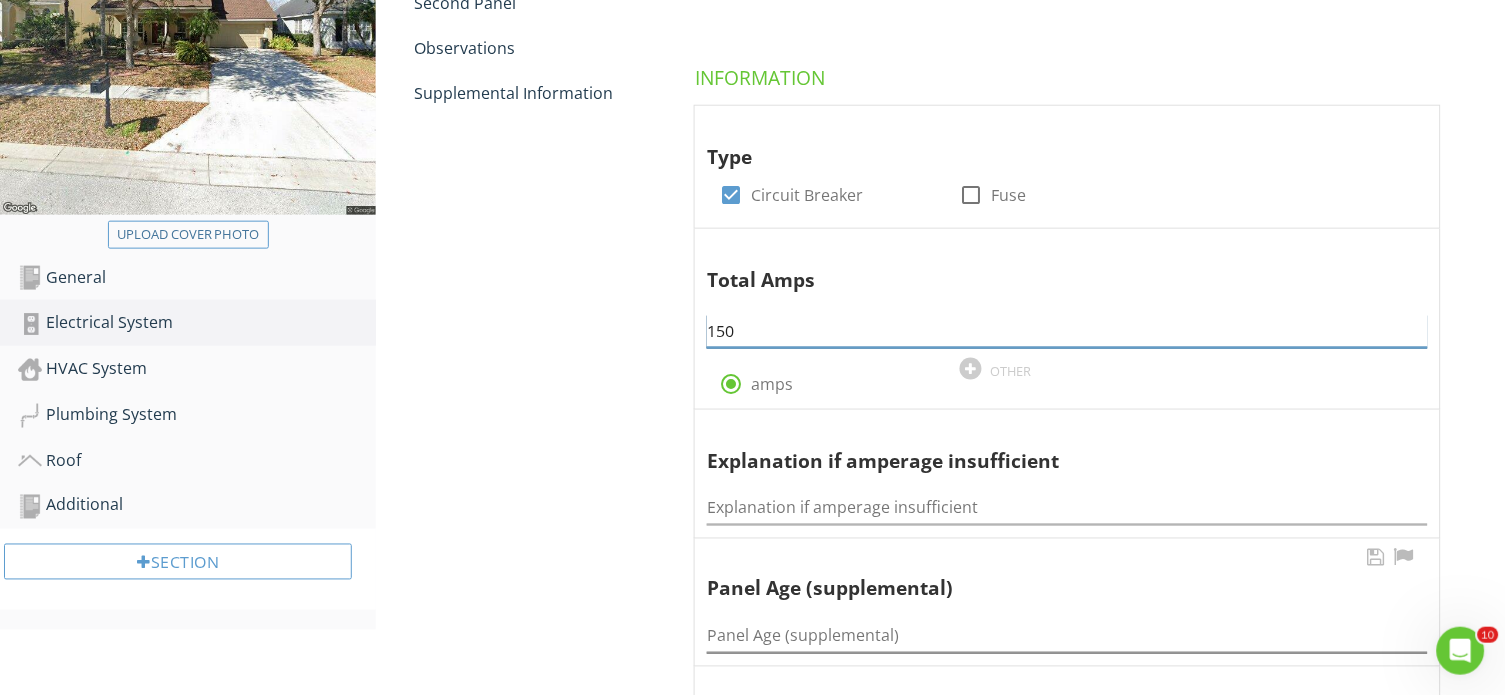 type on "150" 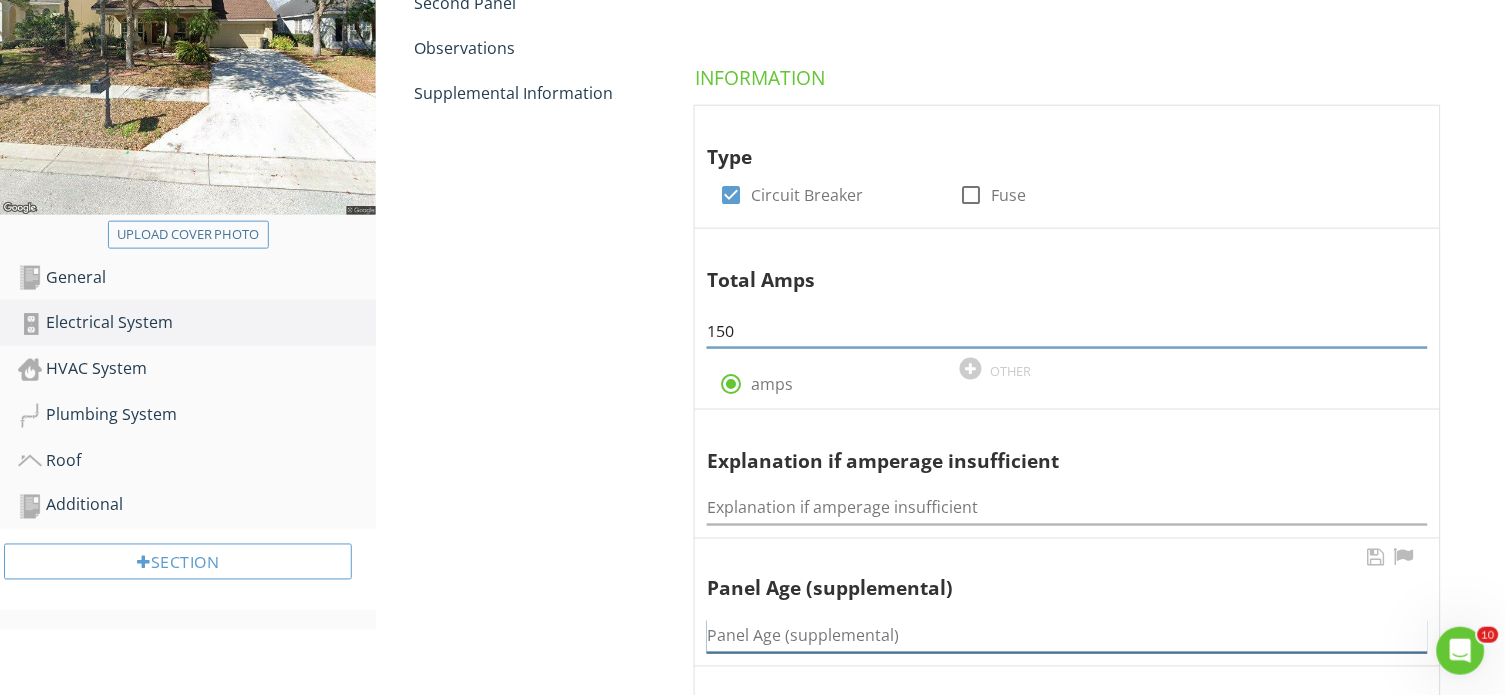 click at bounding box center (1067, 636) 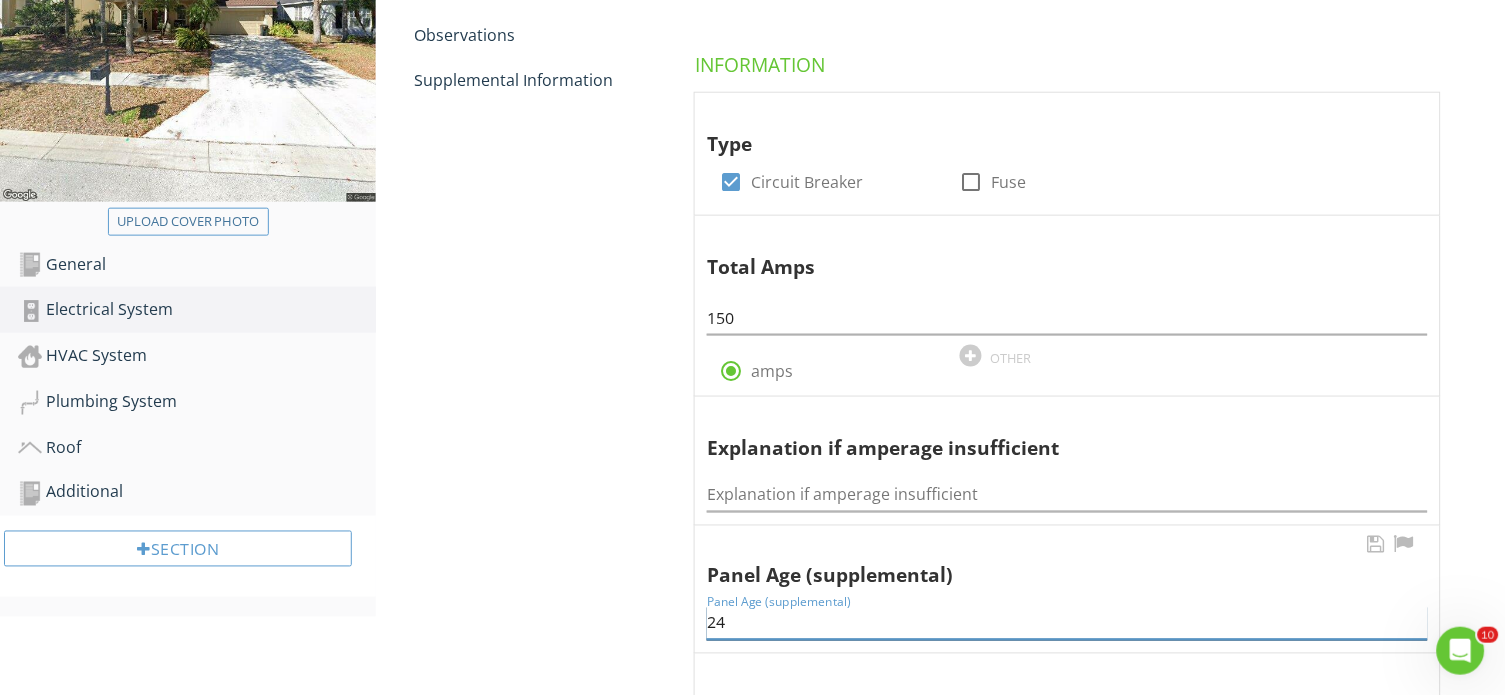 scroll, scrollTop: 395, scrollLeft: 0, axis: vertical 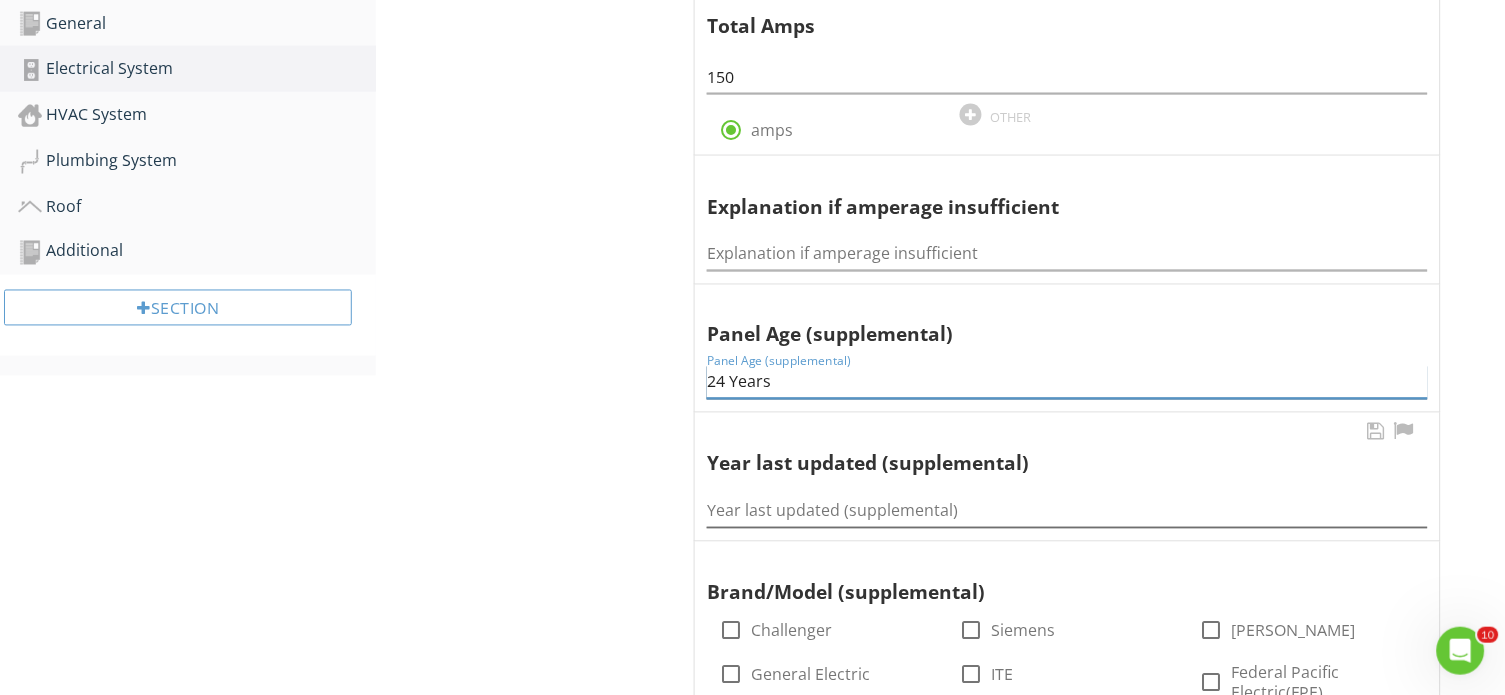 type on "24 Years" 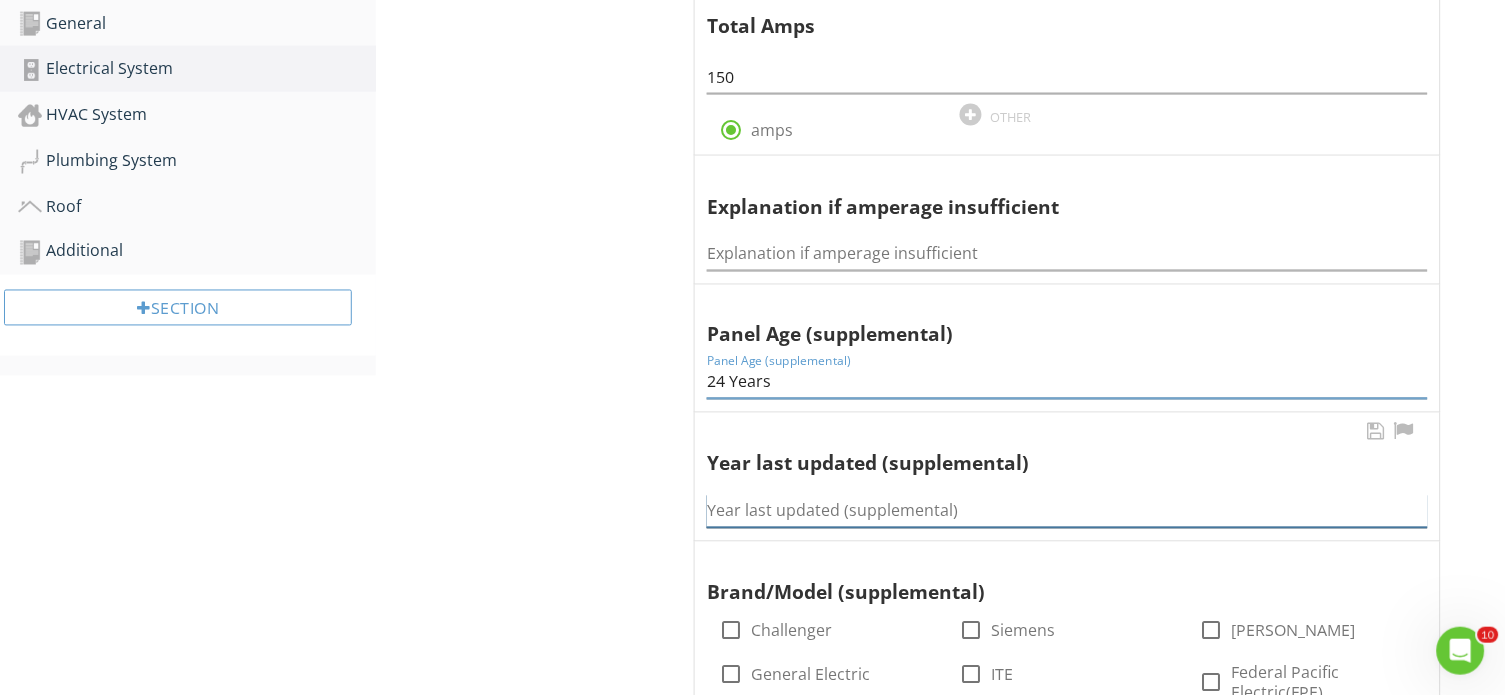 click at bounding box center (1067, 511) 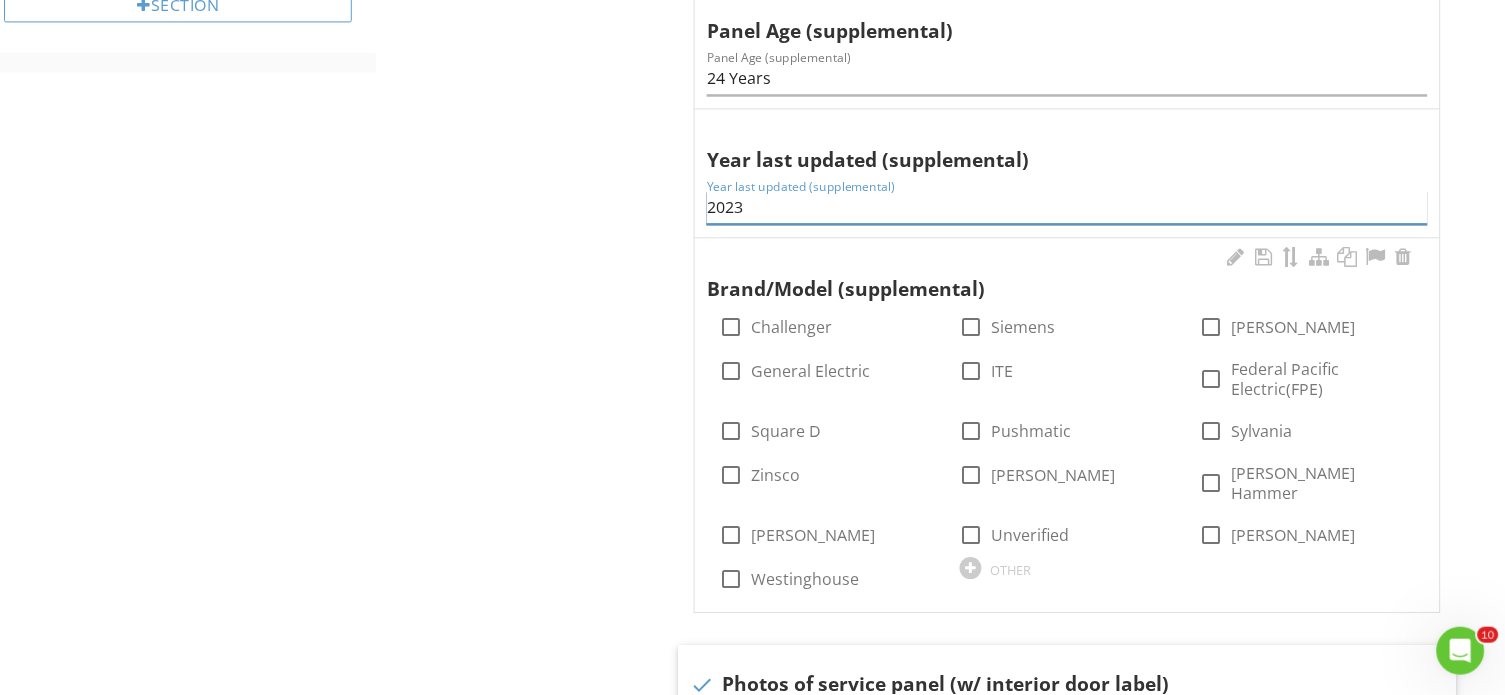 scroll, scrollTop: 942, scrollLeft: 0, axis: vertical 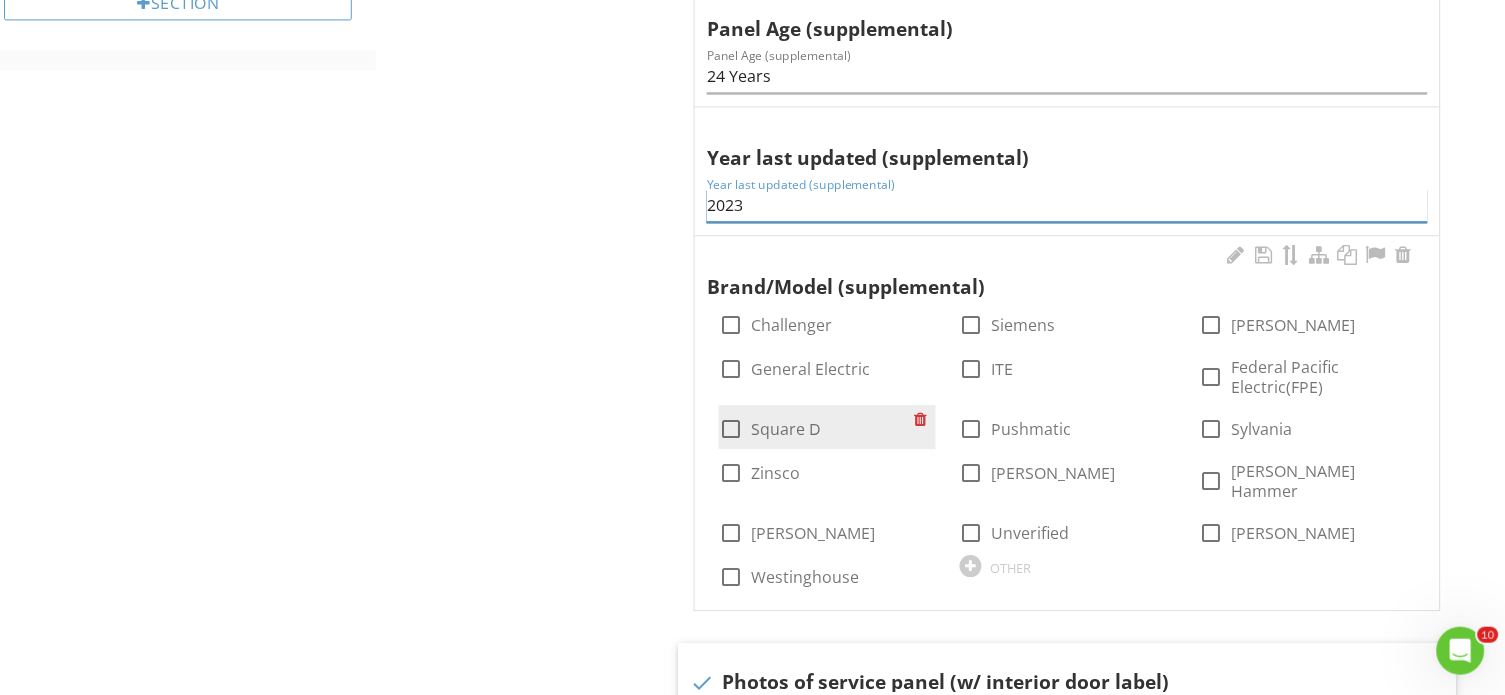 type on "2023" 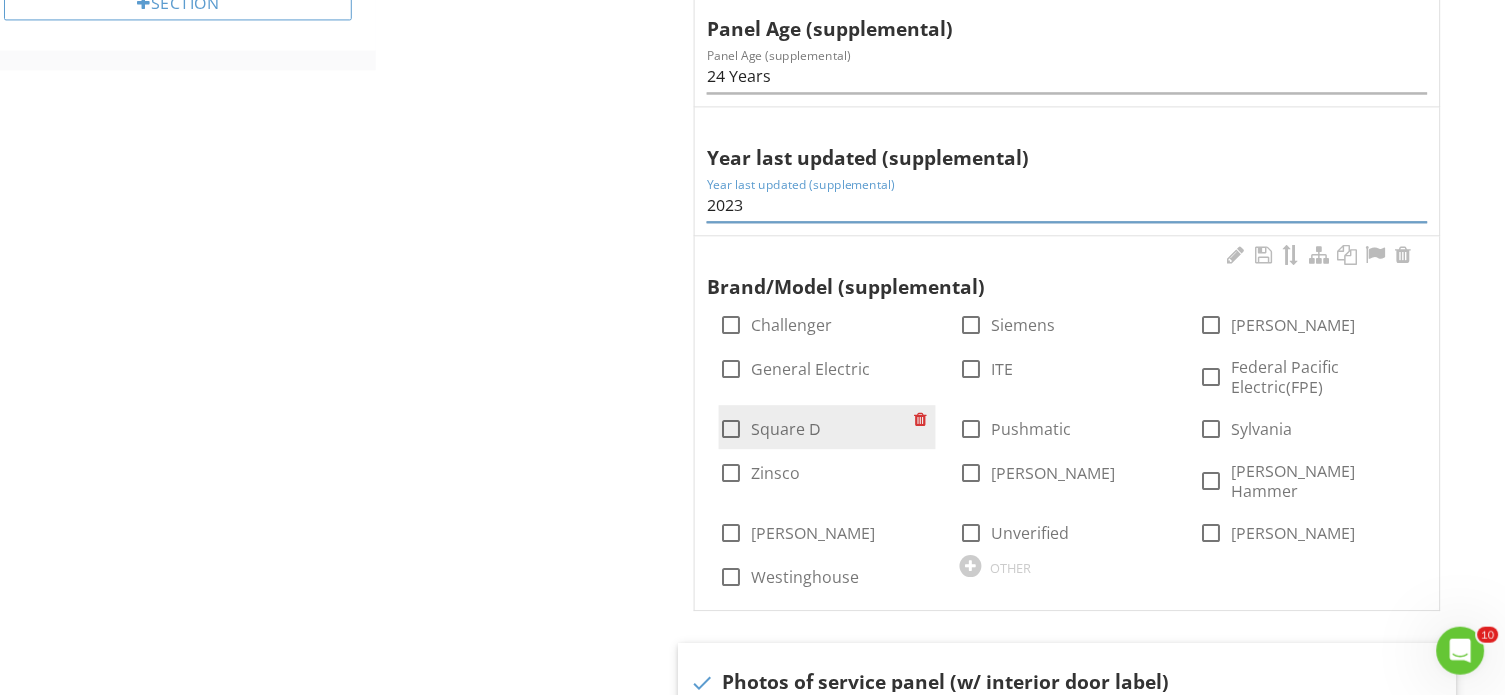 click on "Square D" at bounding box center [786, 429] 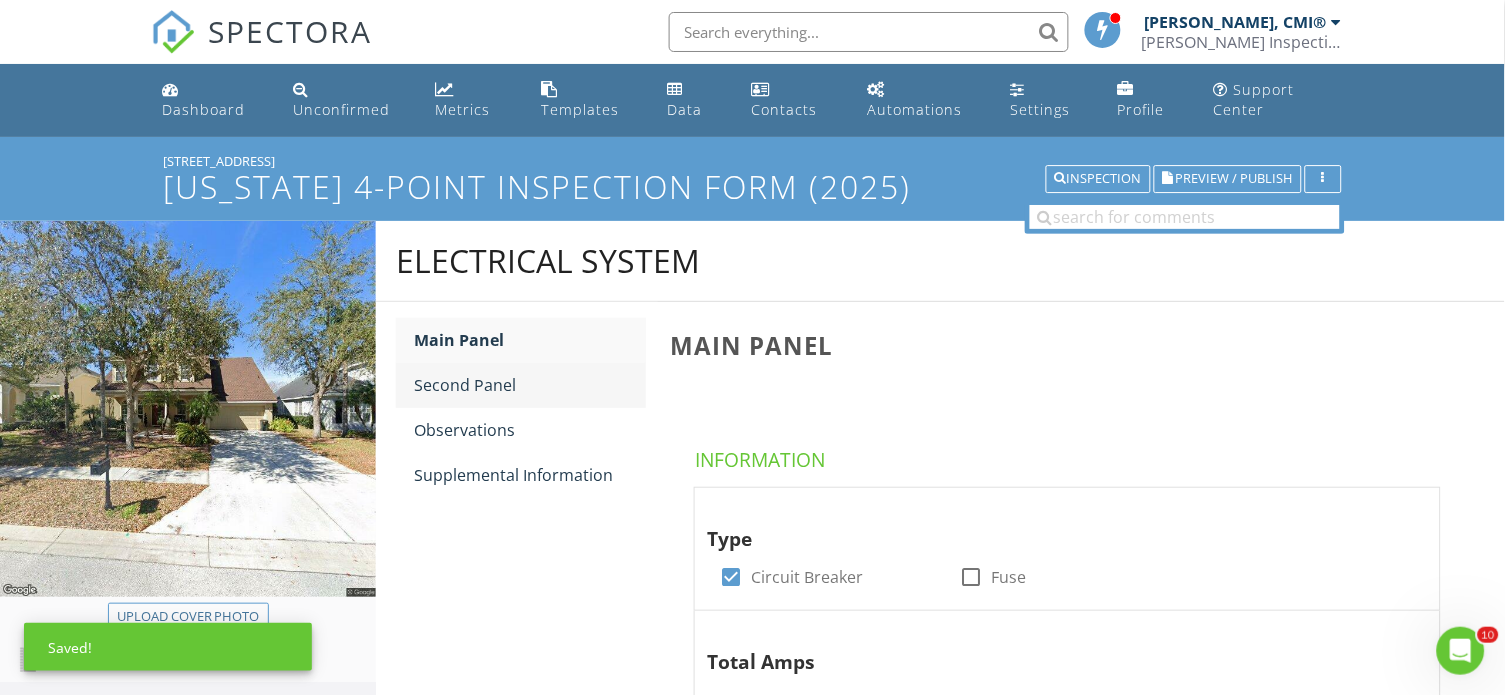 scroll, scrollTop: 0, scrollLeft: 0, axis: both 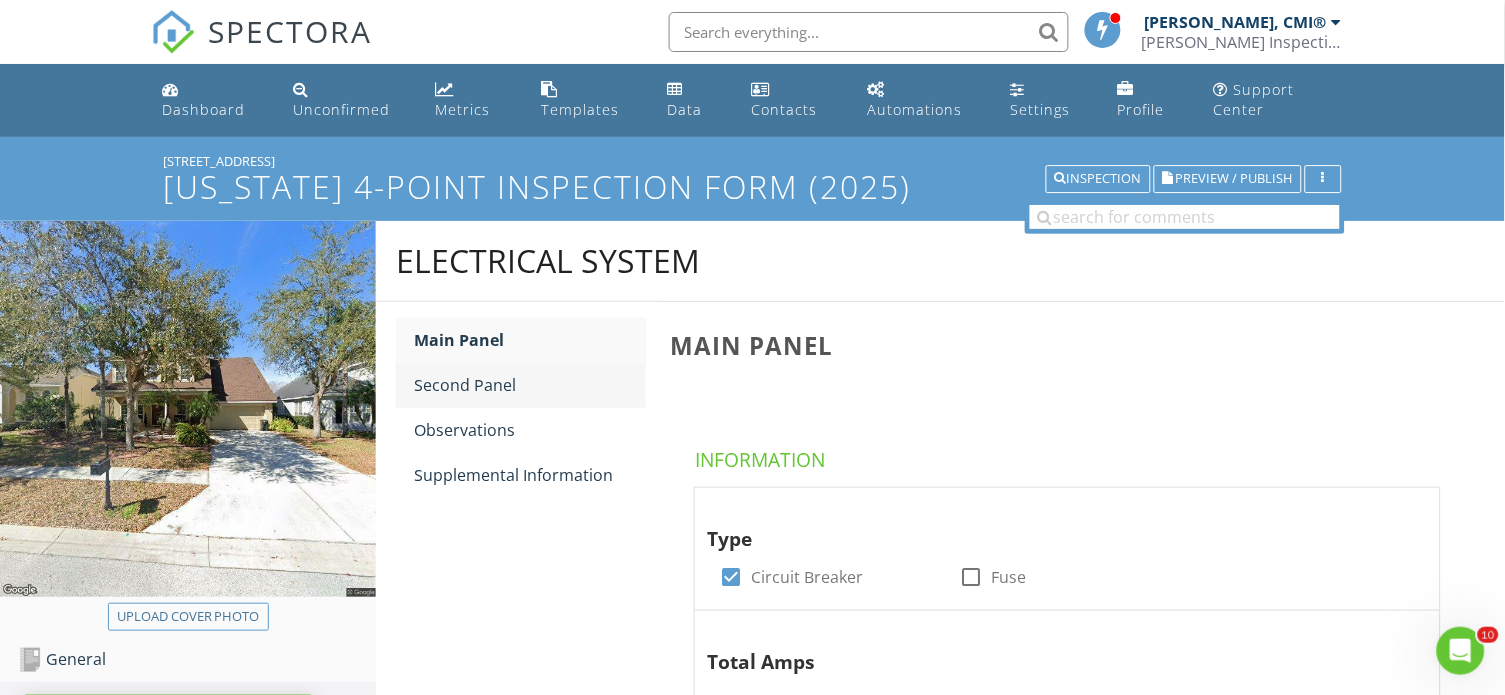 click on "Second Panel" at bounding box center [530, 385] 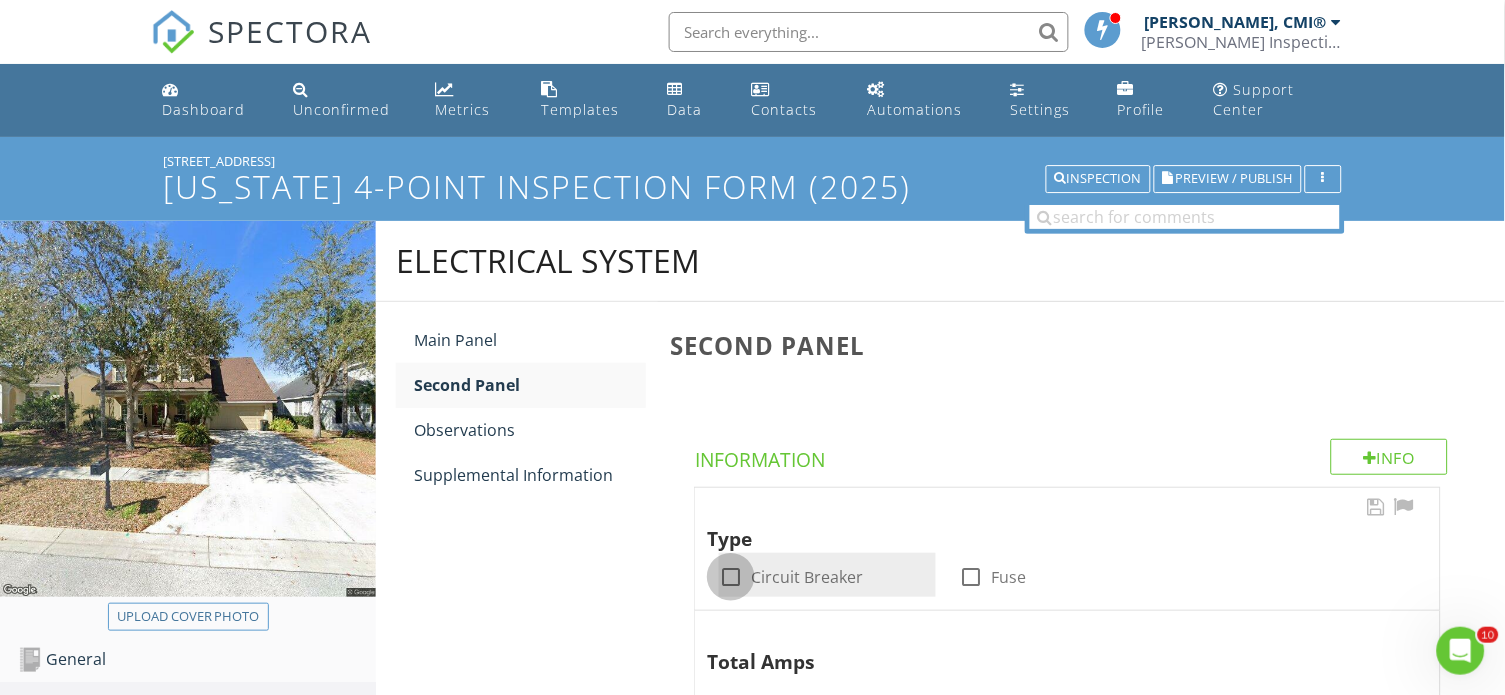 click at bounding box center [731, 577] 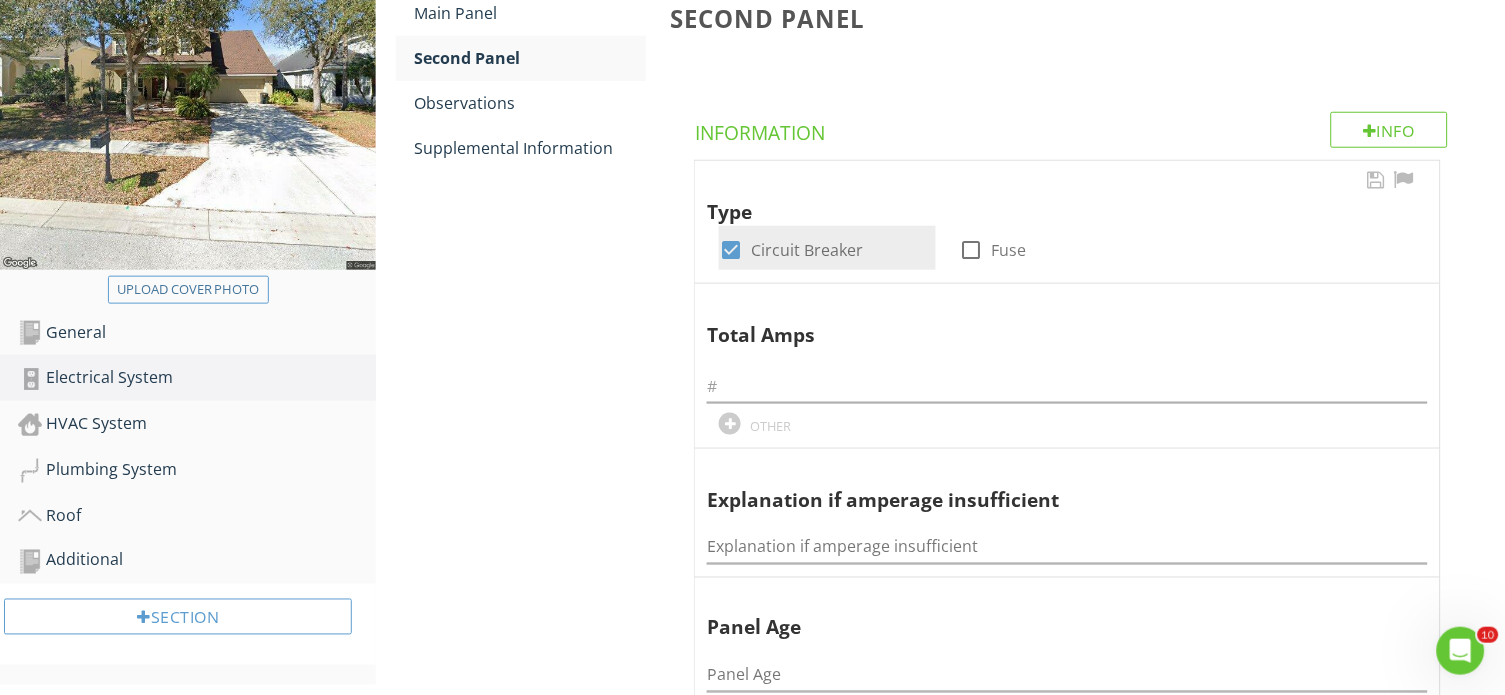 scroll, scrollTop: 332, scrollLeft: 0, axis: vertical 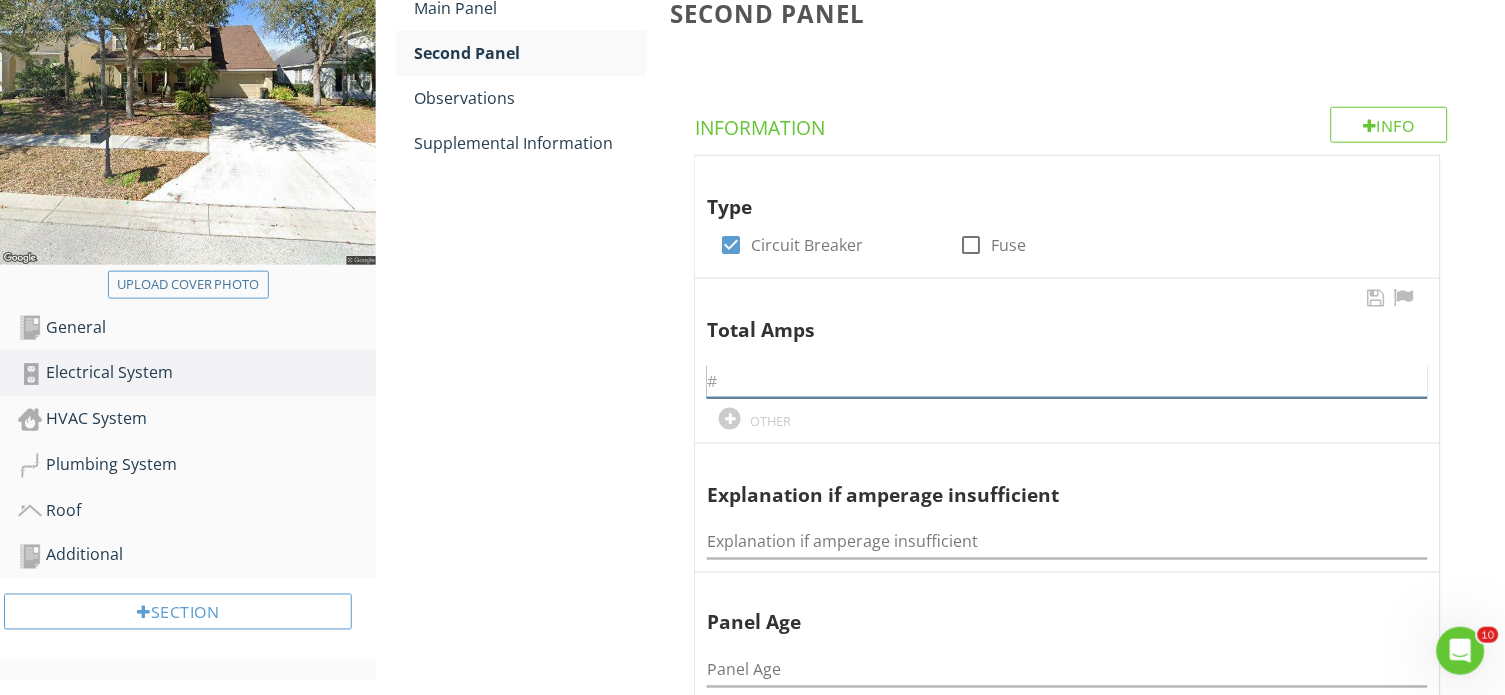 click at bounding box center (1067, 381) 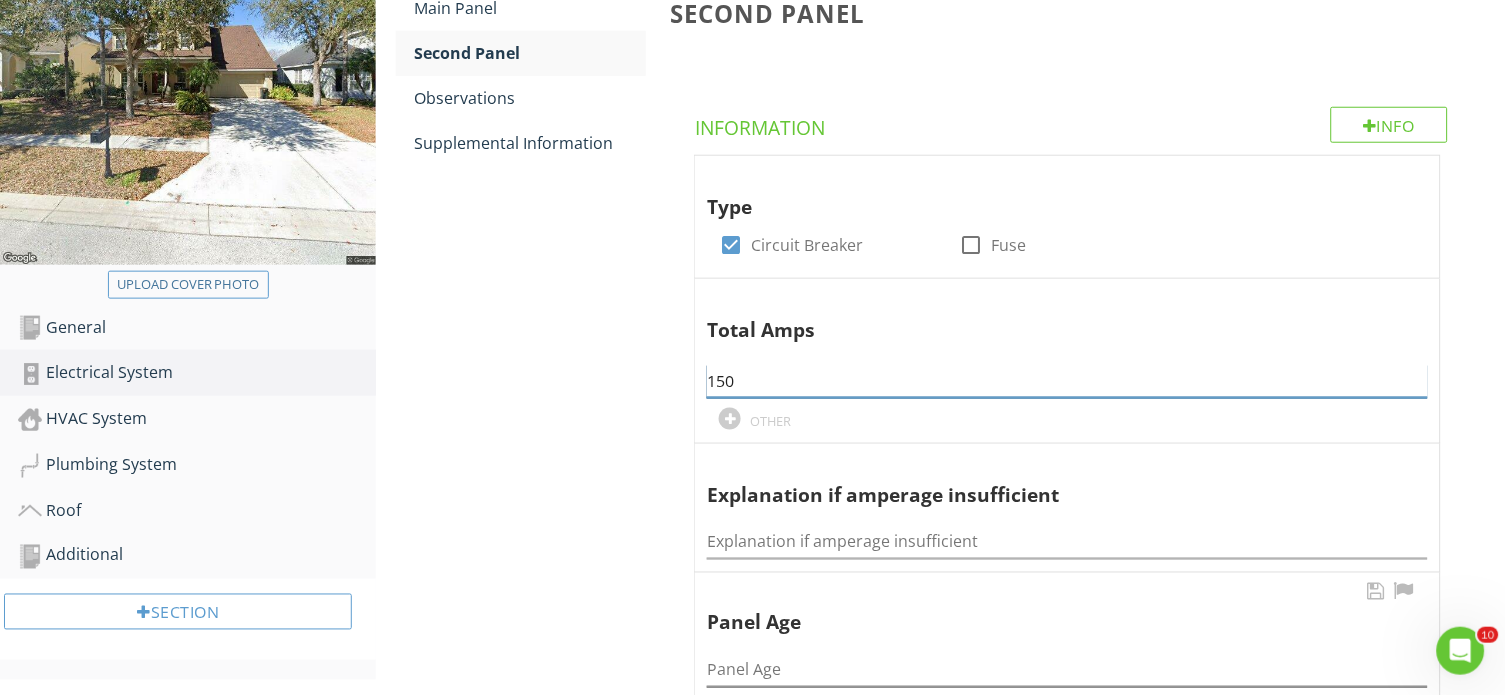 type on "150" 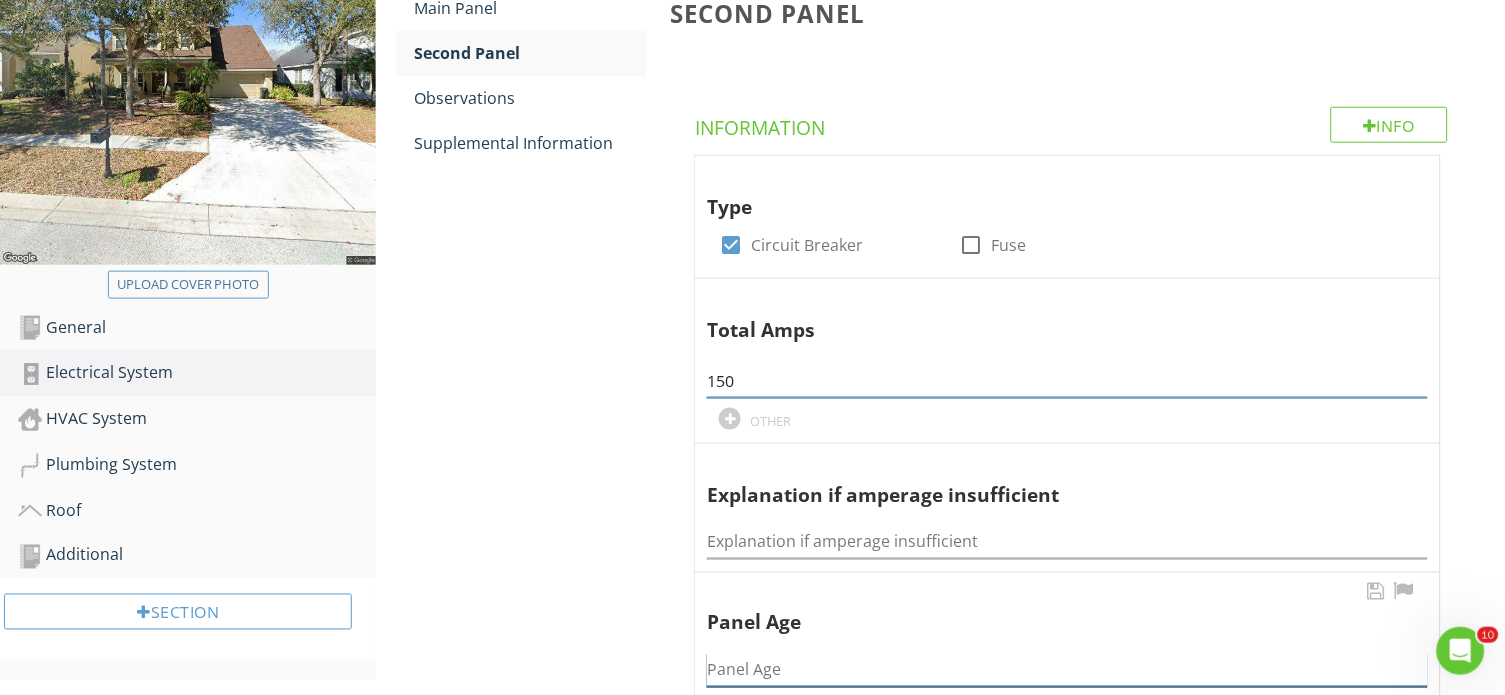 click at bounding box center (1067, 670) 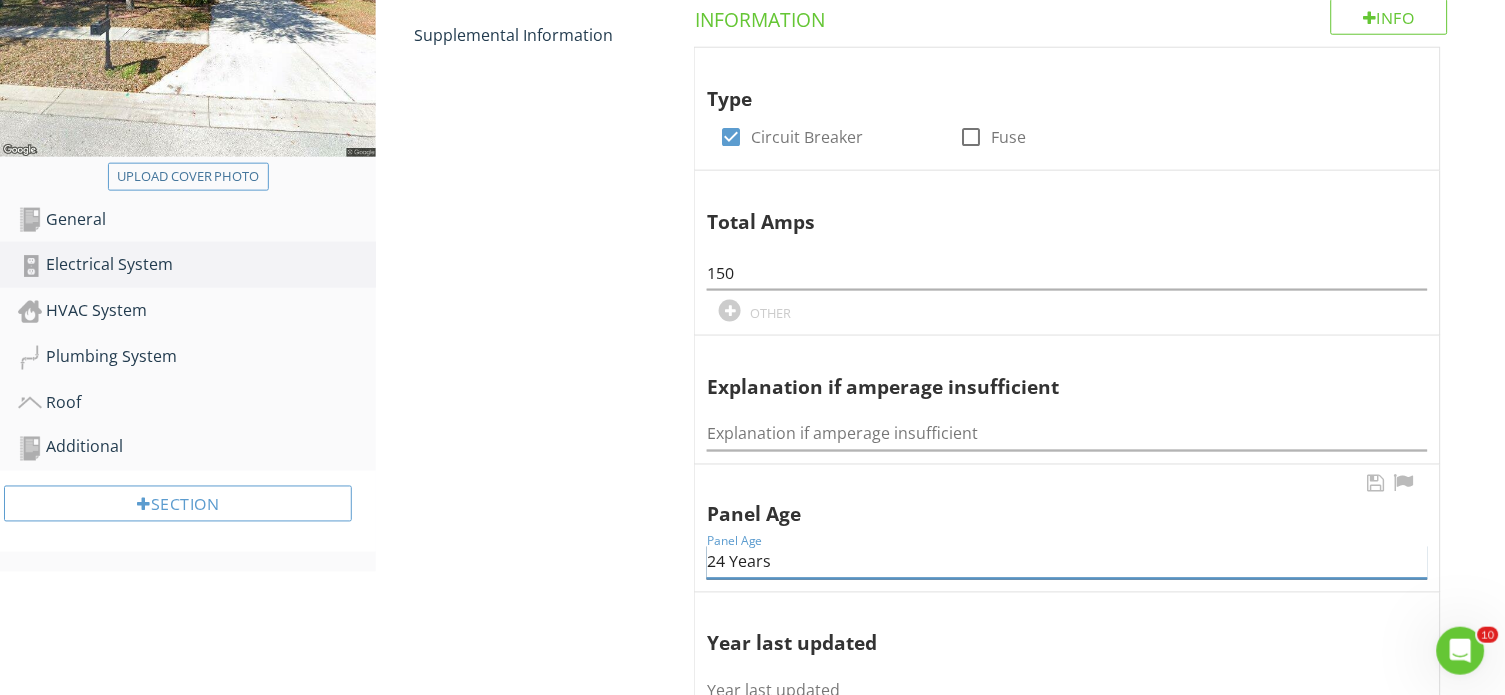 scroll, scrollTop: 592, scrollLeft: 0, axis: vertical 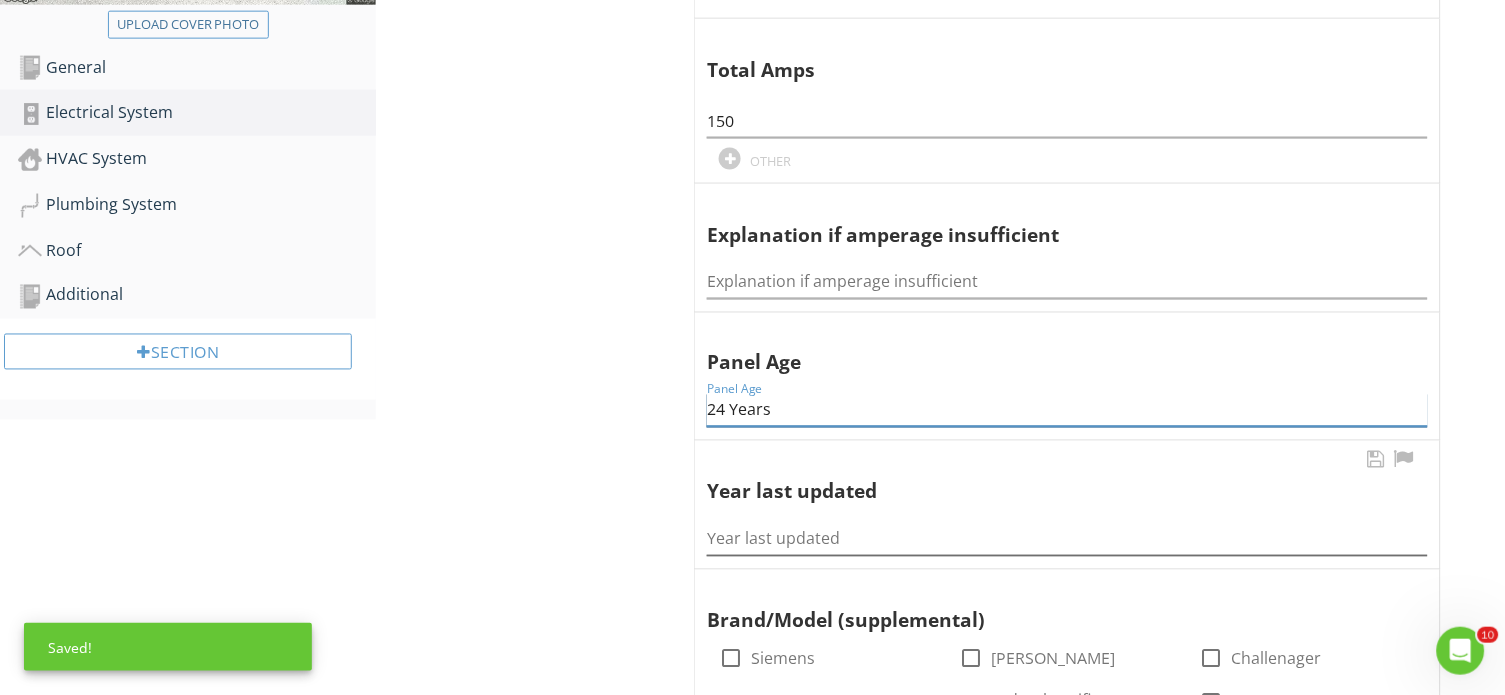 type on "24 Years" 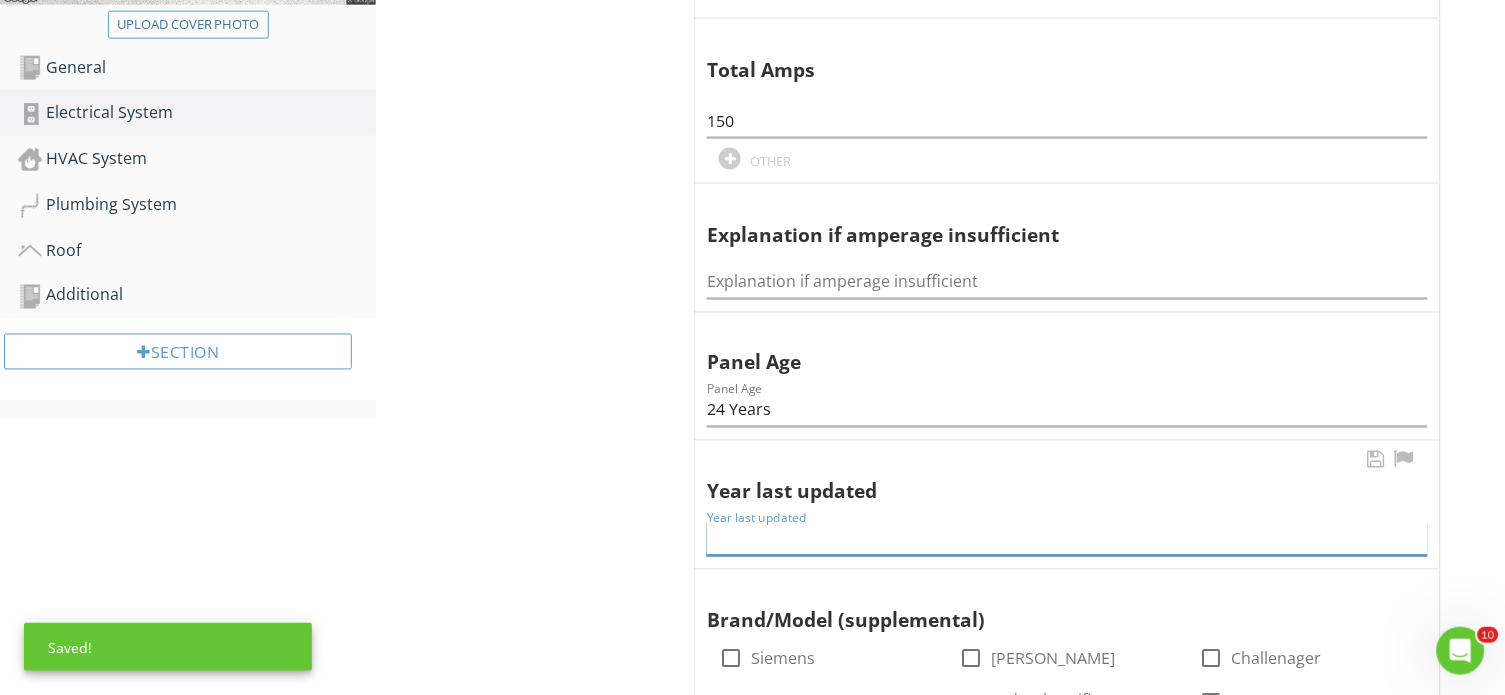 click at bounding box center (1067, 539) 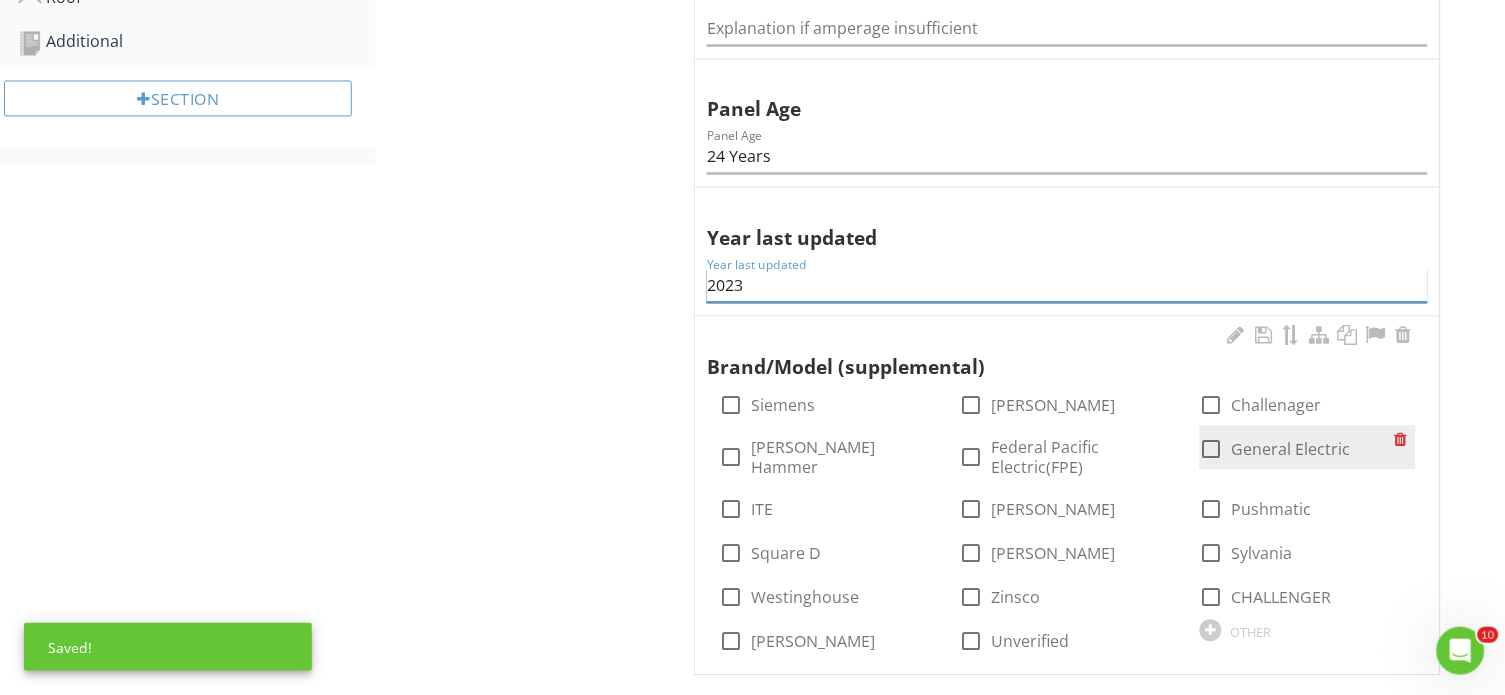 scroll, scrollTop: 847, scrollLeft: 0, axis: vertical 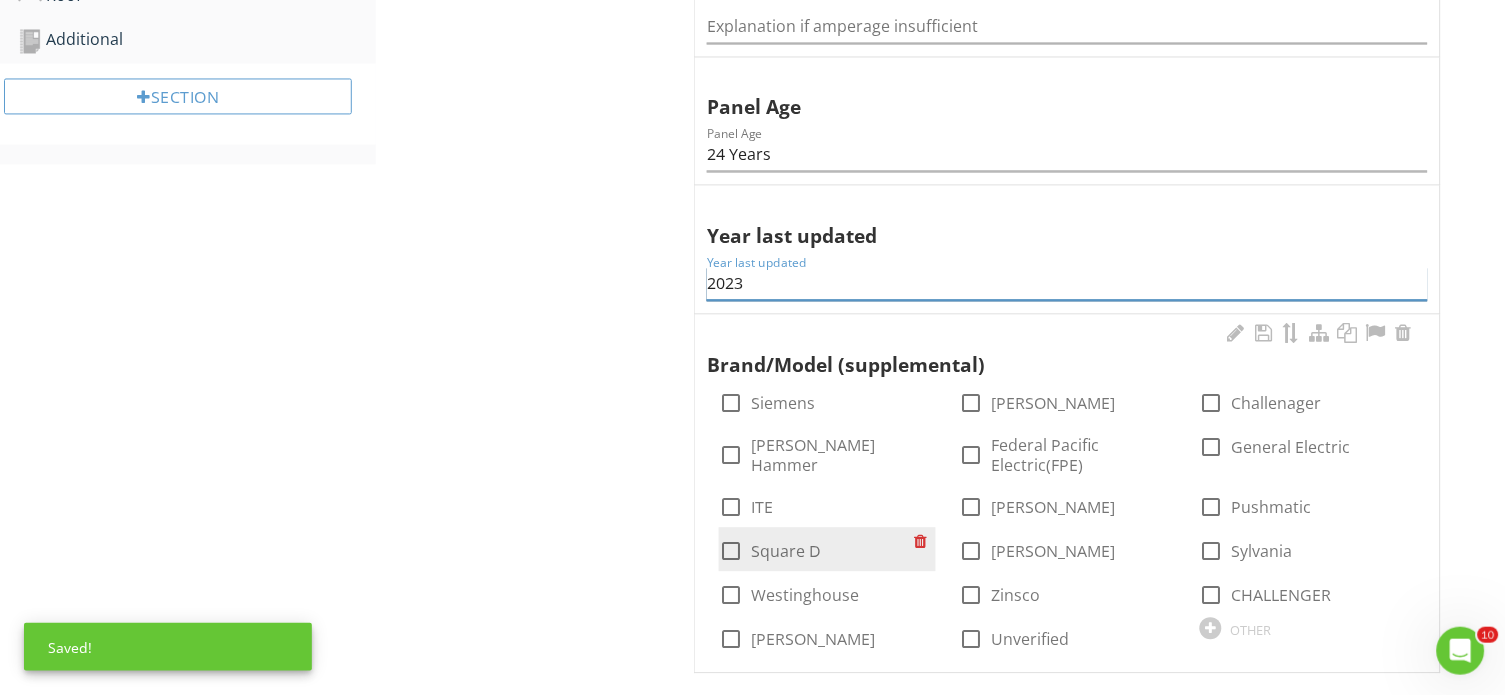type on "2023" 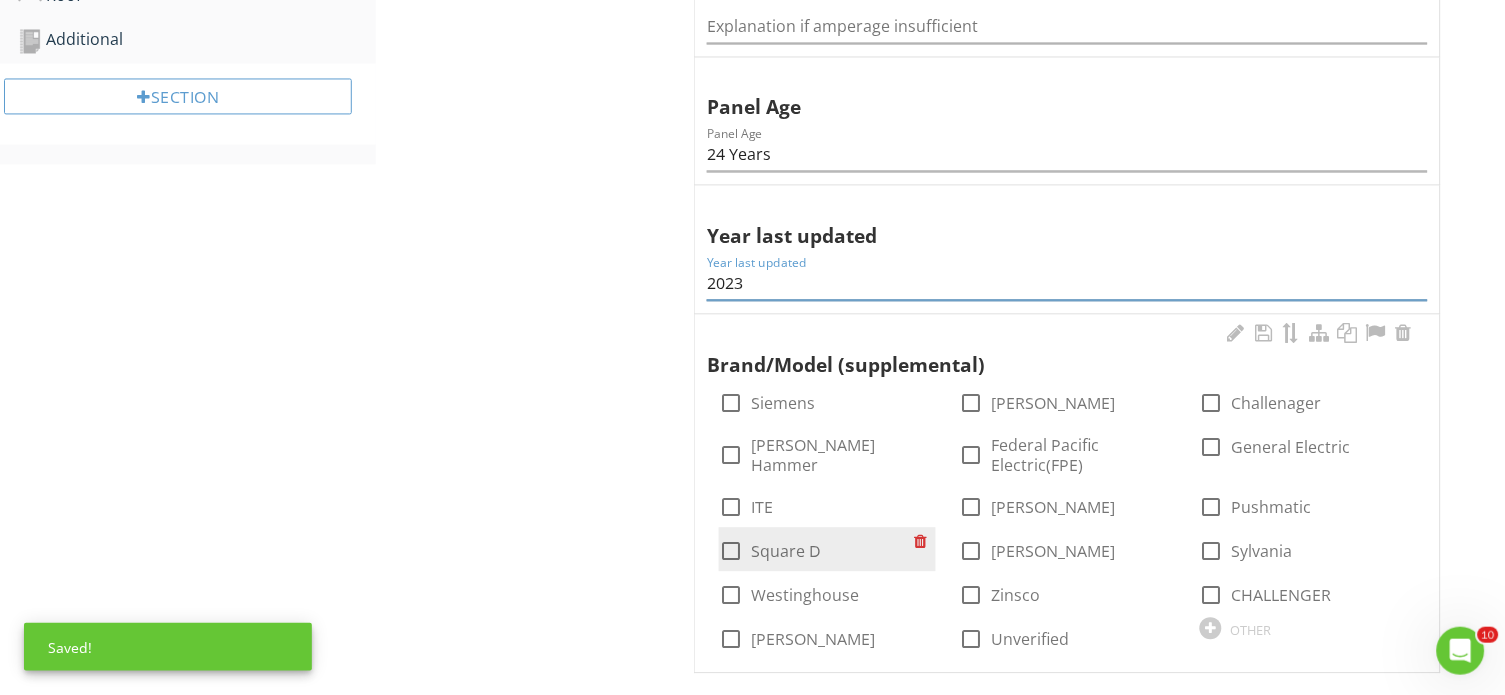 click on "check_box_outline_blank Square D" at bounding box center (816, 550) 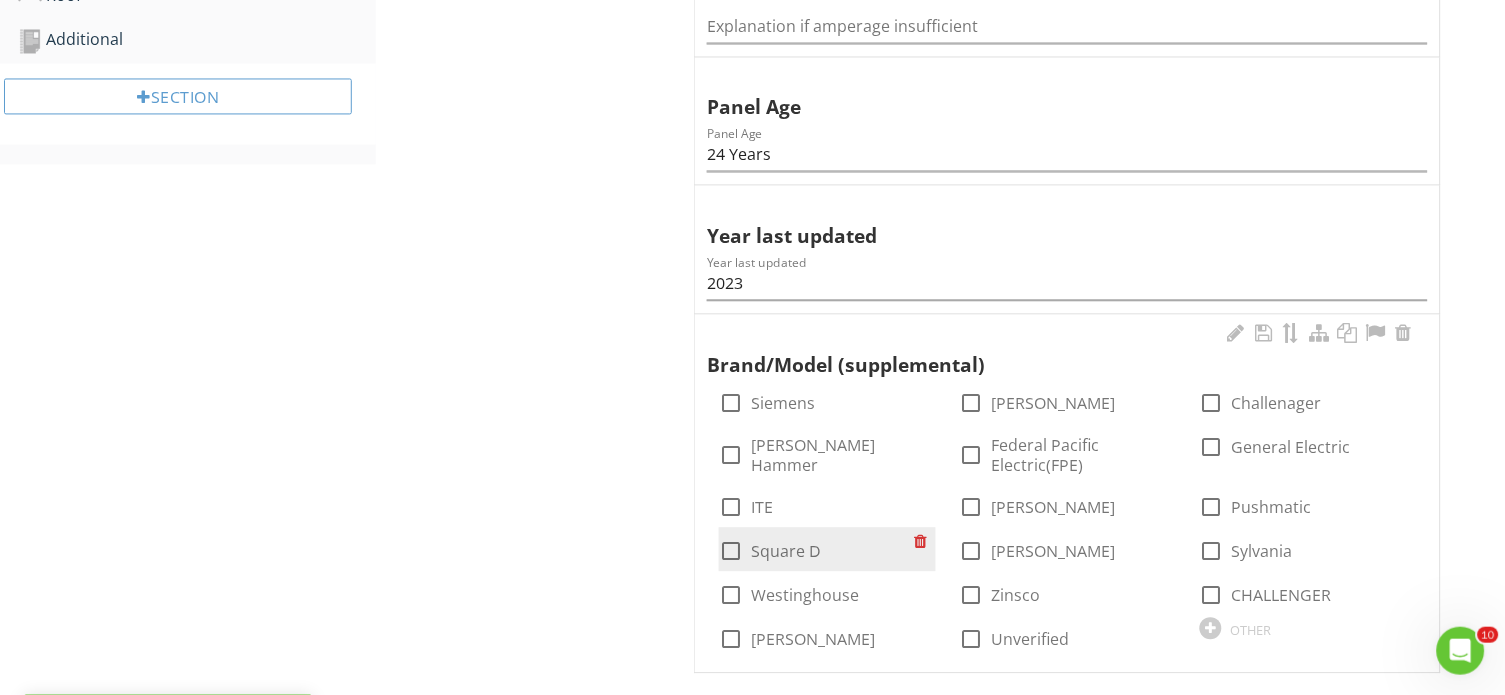 click on "Square D" at bounding box center (786, 552) 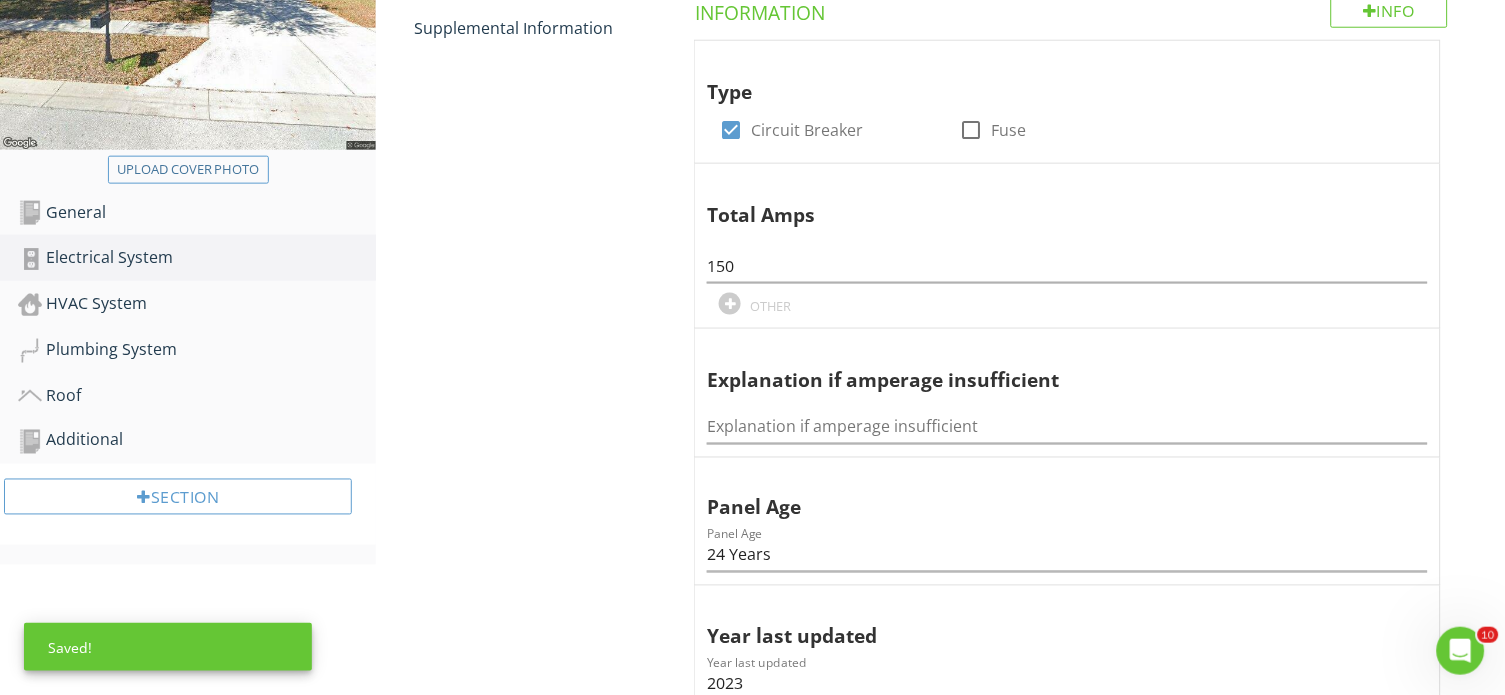 scroll, scrollTop: 49, scrollLeft: 0, axis: vertical 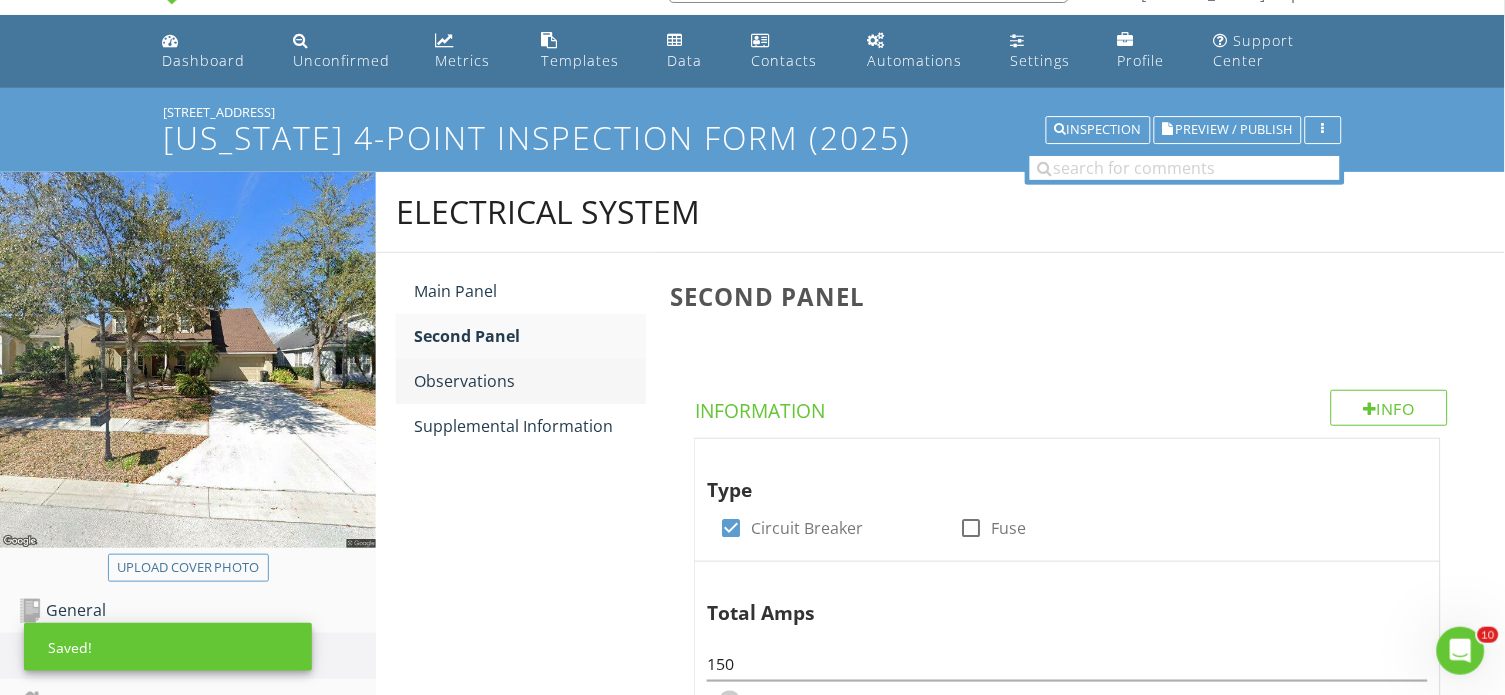 click on "Observations" at bounding box center (530, 381) 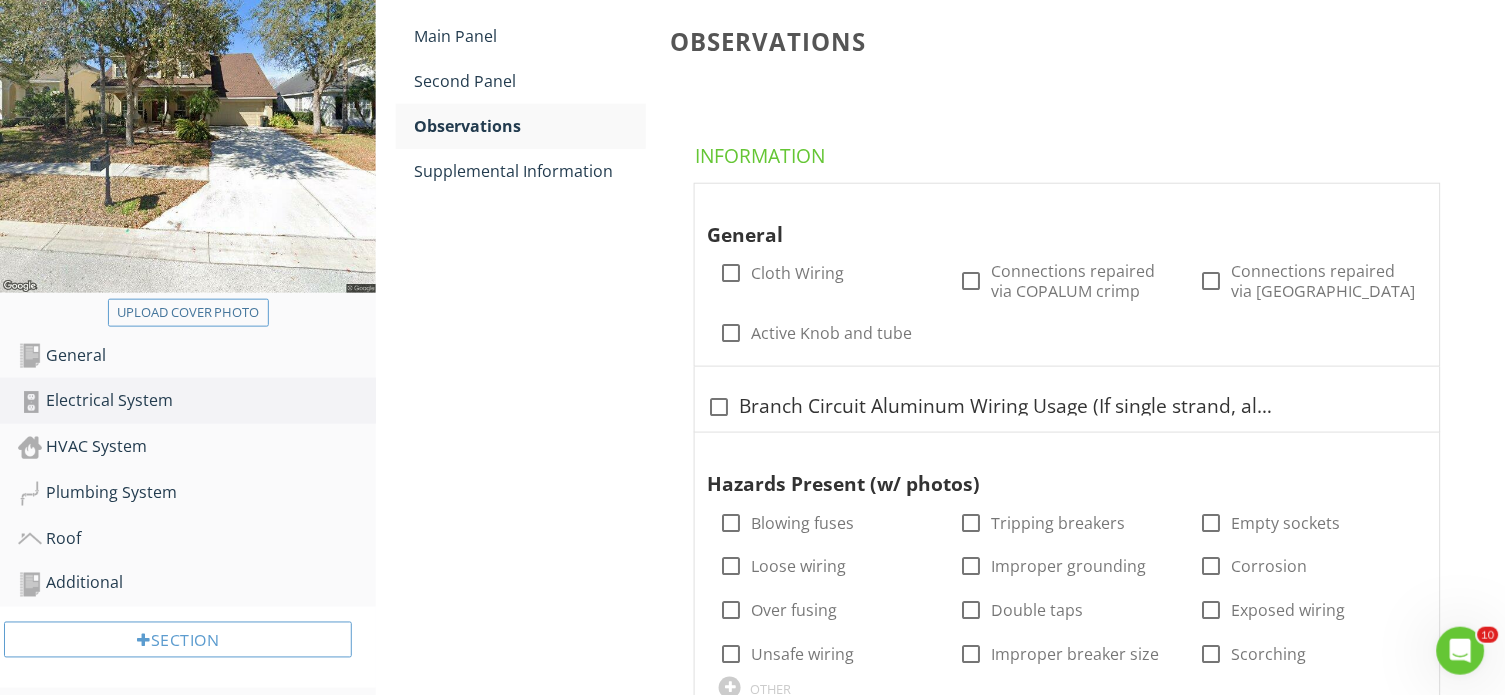 scroll, scrollTop: 308, scrollLeft: 0, axis: vertical 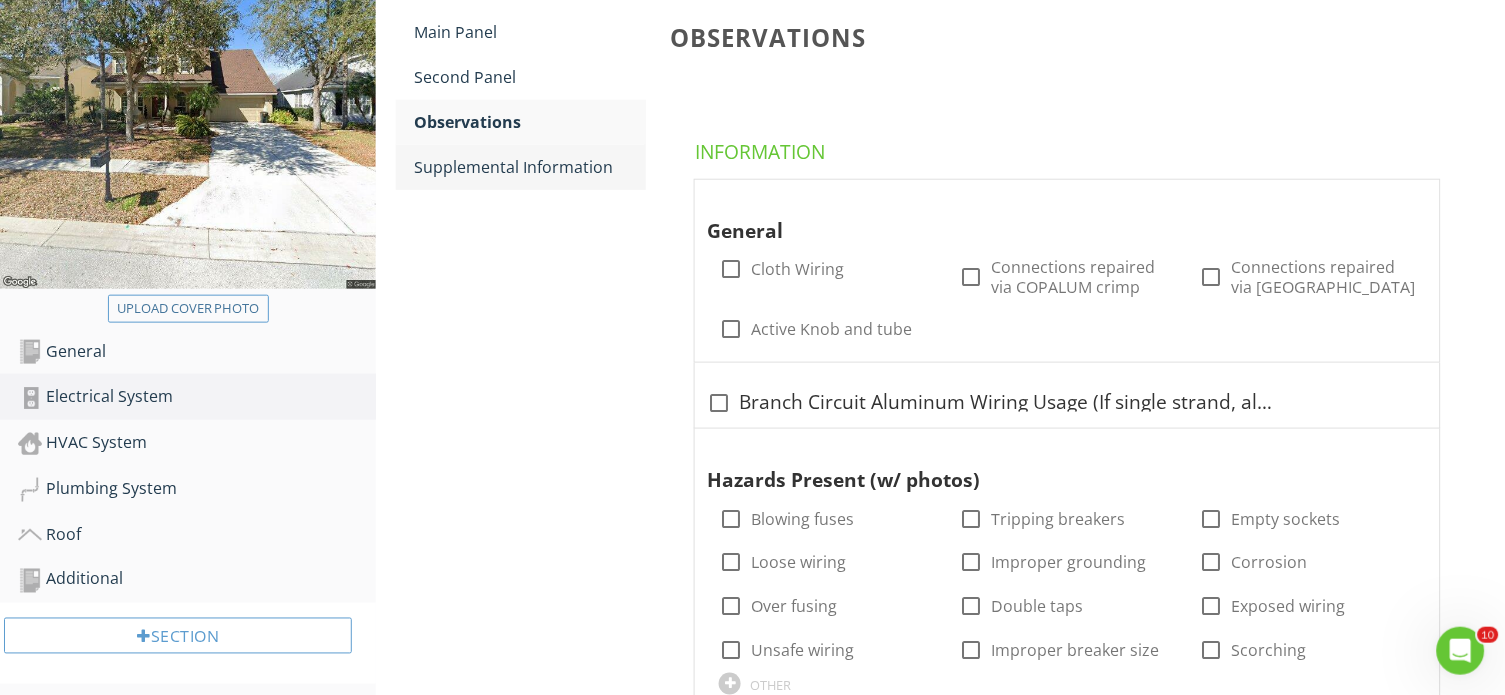 click on "Supplemental Information" at bounding box center [530, 167] 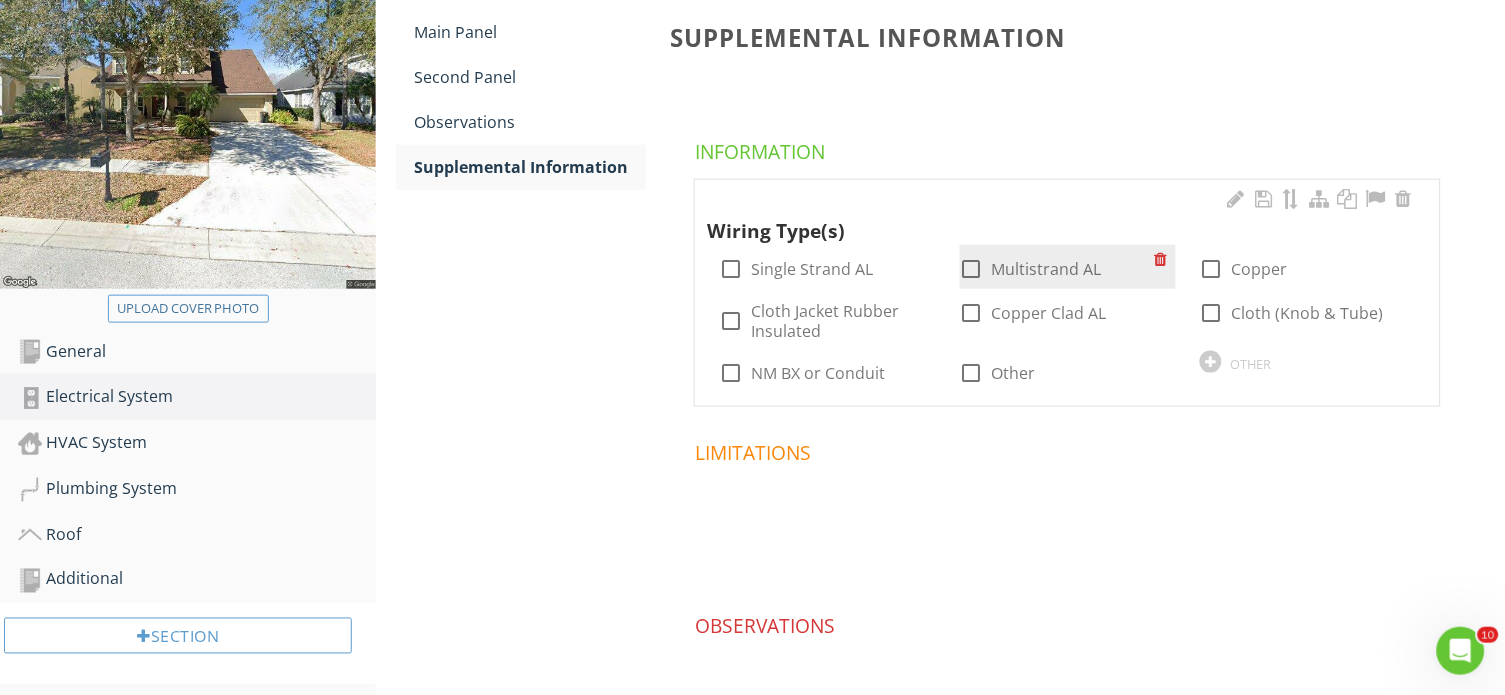 click at bounding box center [972, 269] 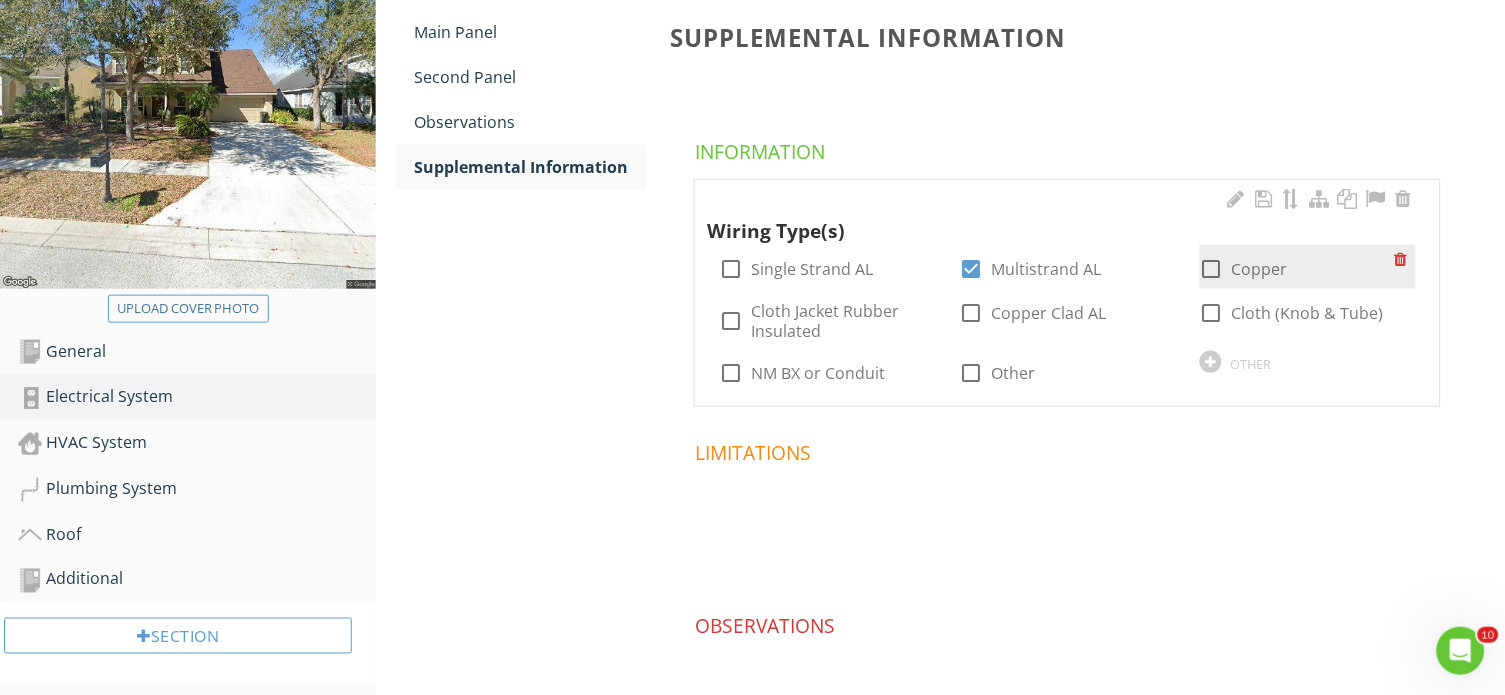 click at bounding box center (1212, 269) 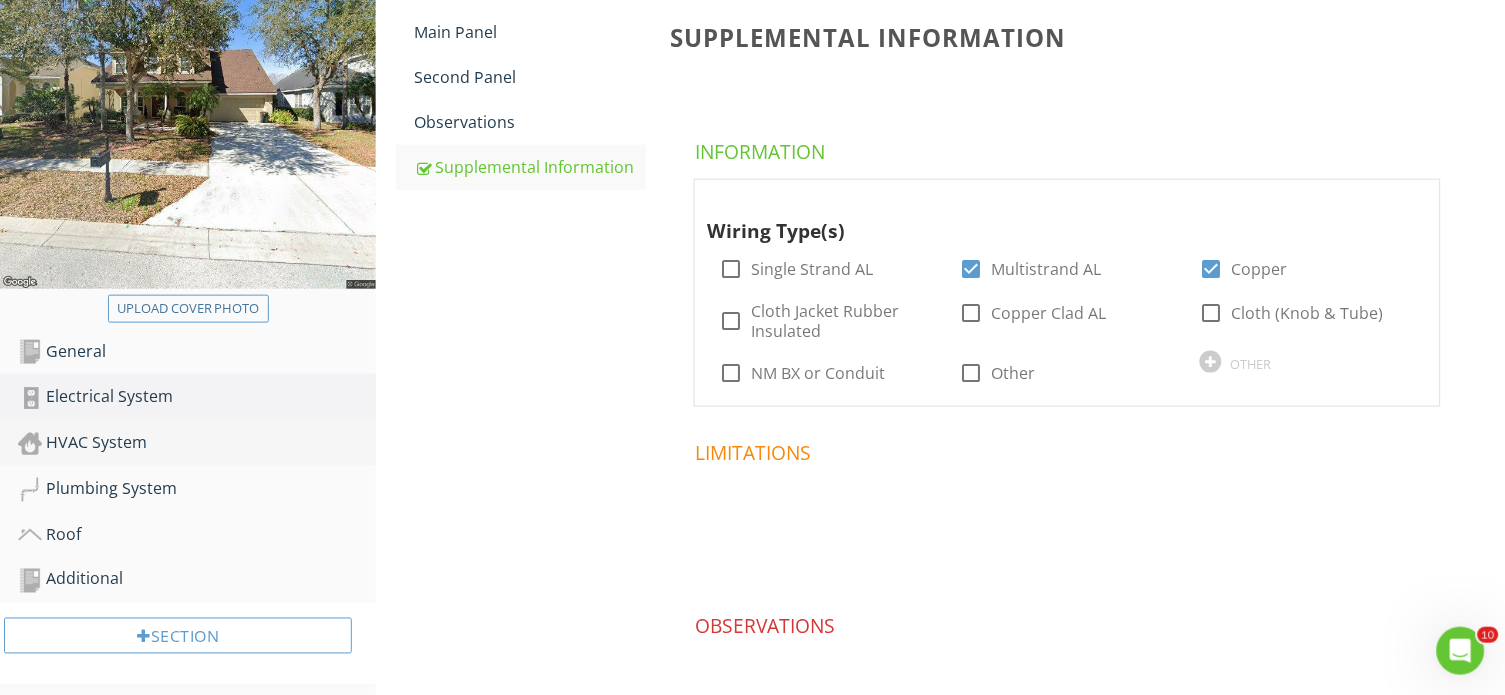 click on "HVAC System" at bounding box center (197, 443) 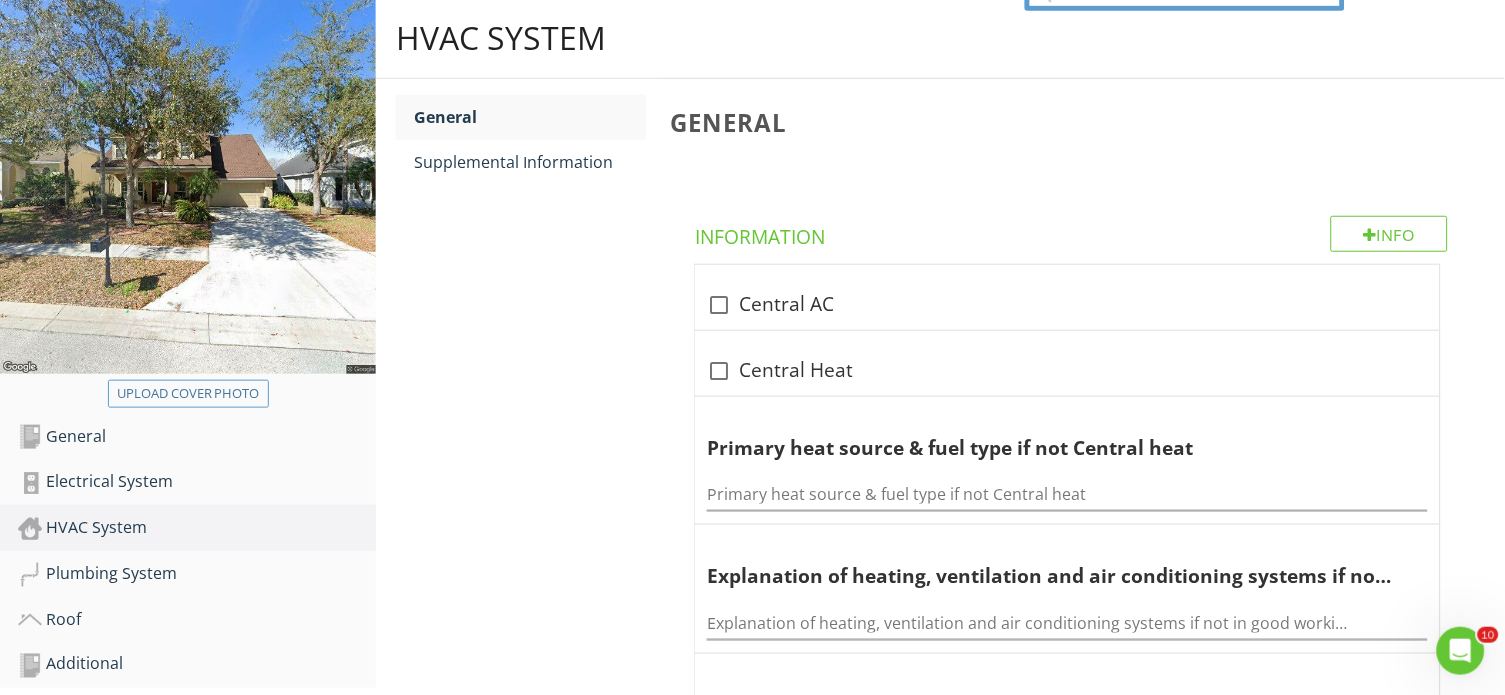 scroll, scrollTop: 217, scrollLeft: 0, axis: vertical 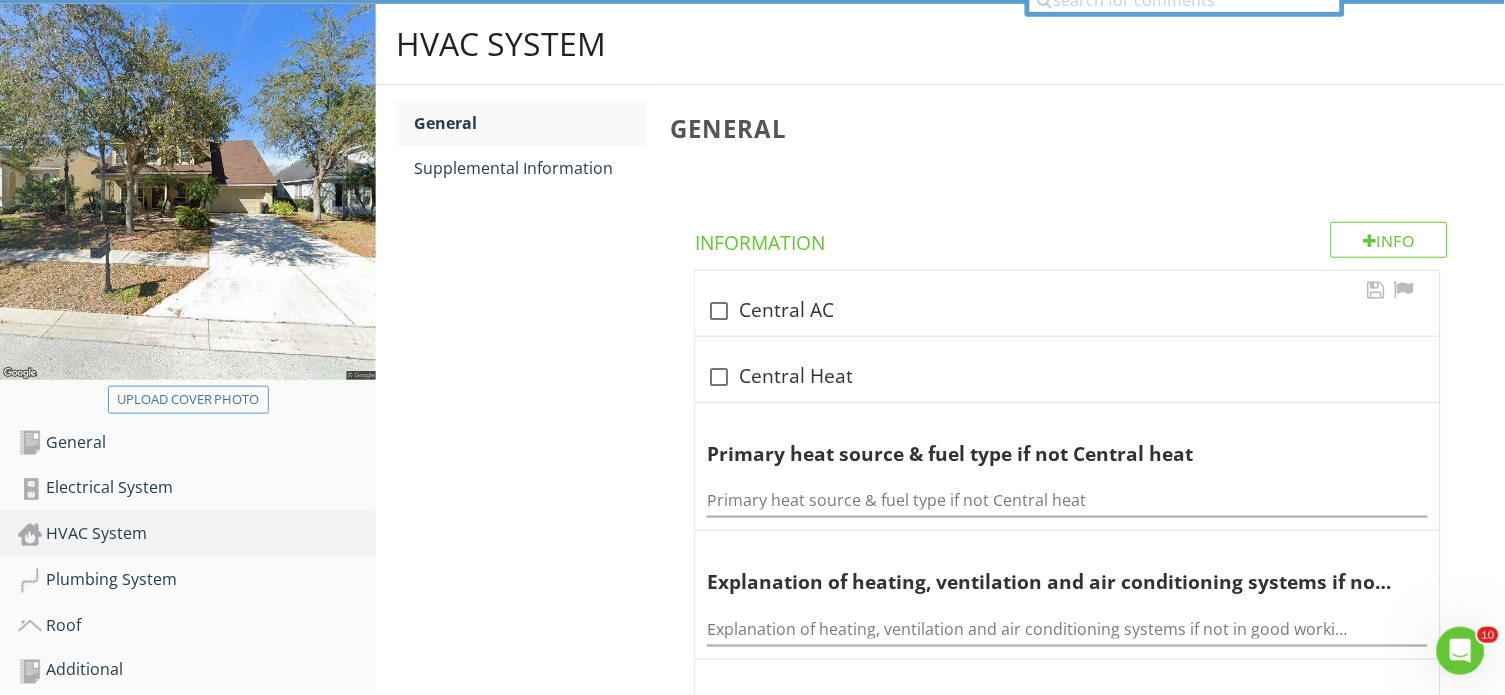 click at bounding box center (719, 311) 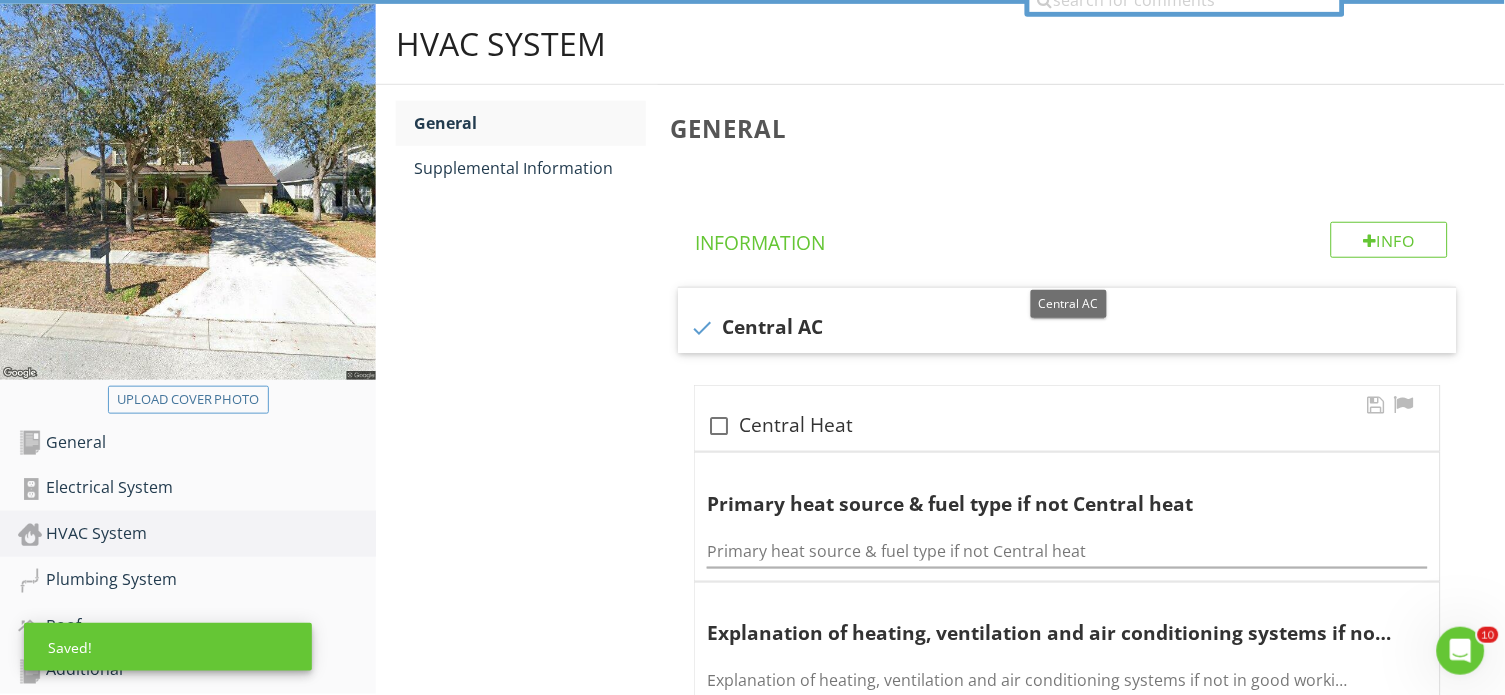 click at bounding box center (719, 426) 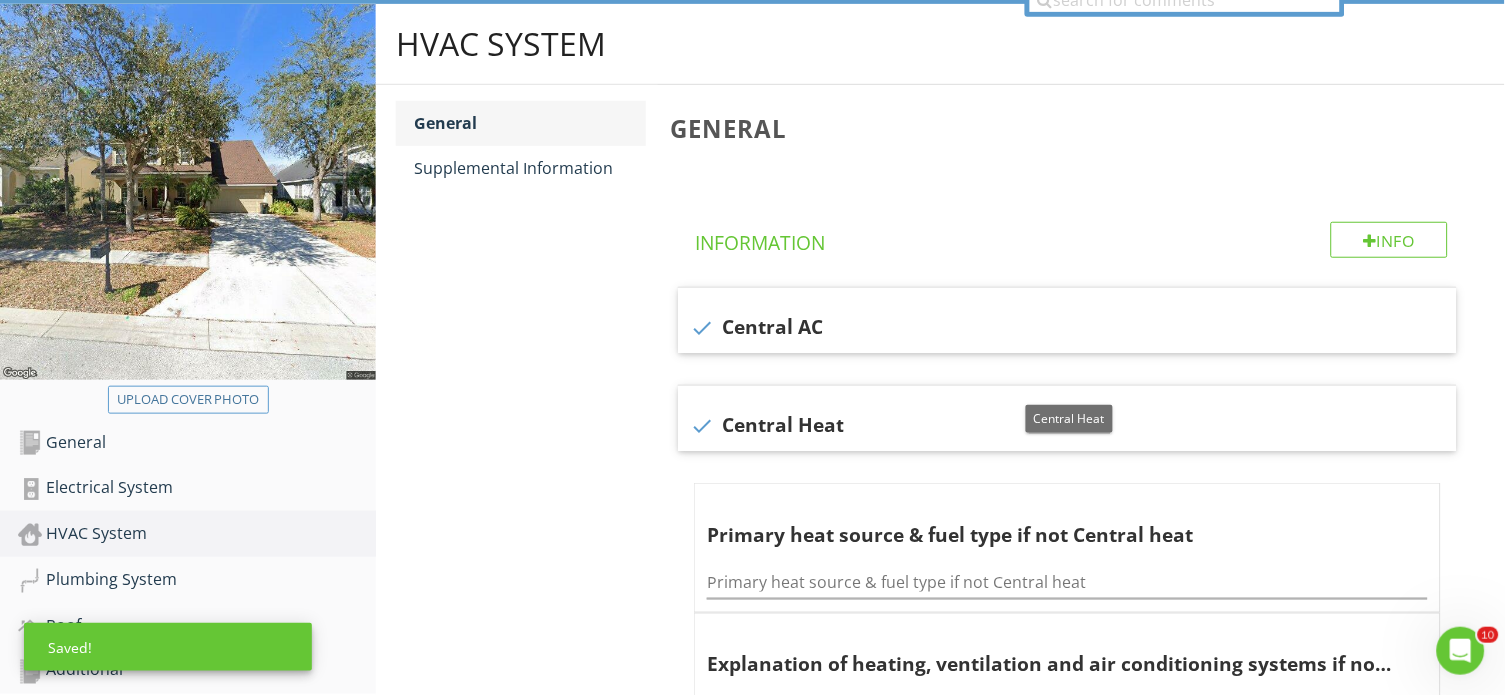click on "General" at bounding box center [530, 123] 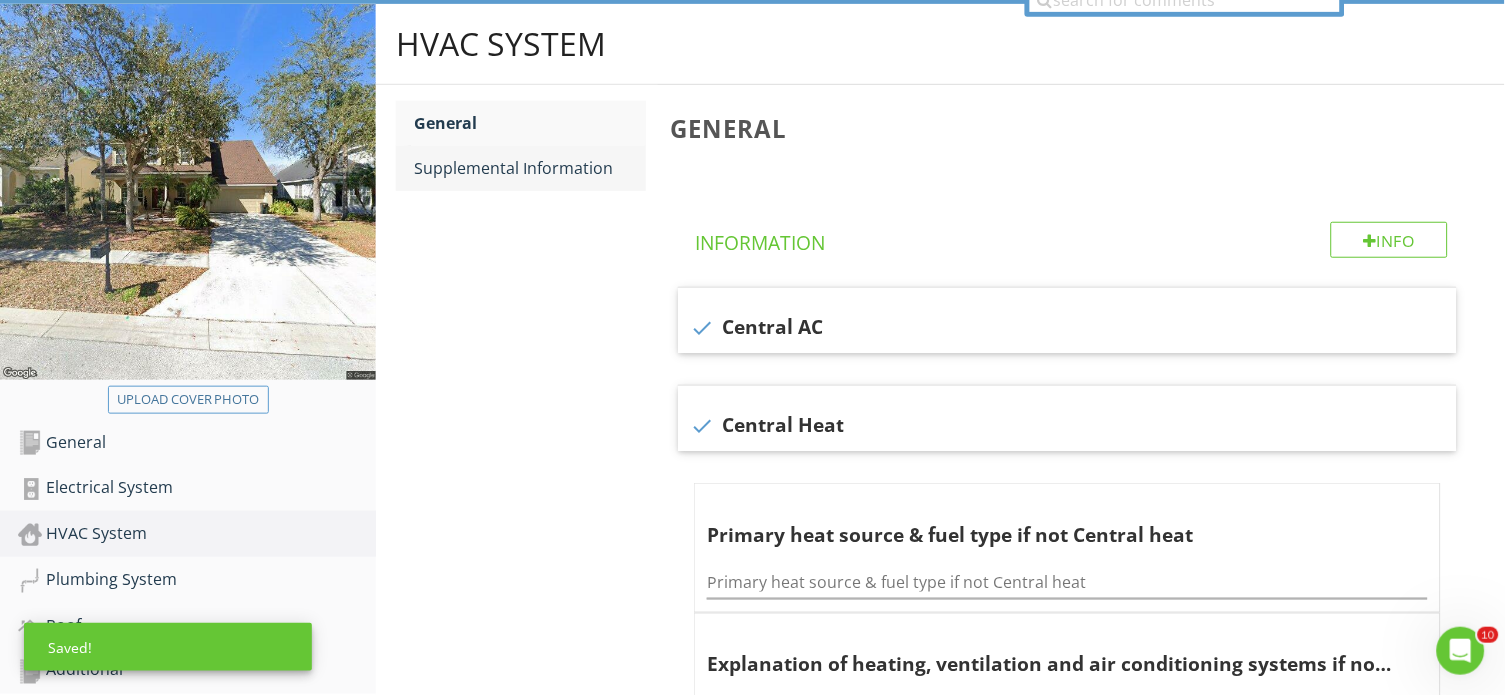 click on "Supplemental Information" at bounding box center [530, 168] 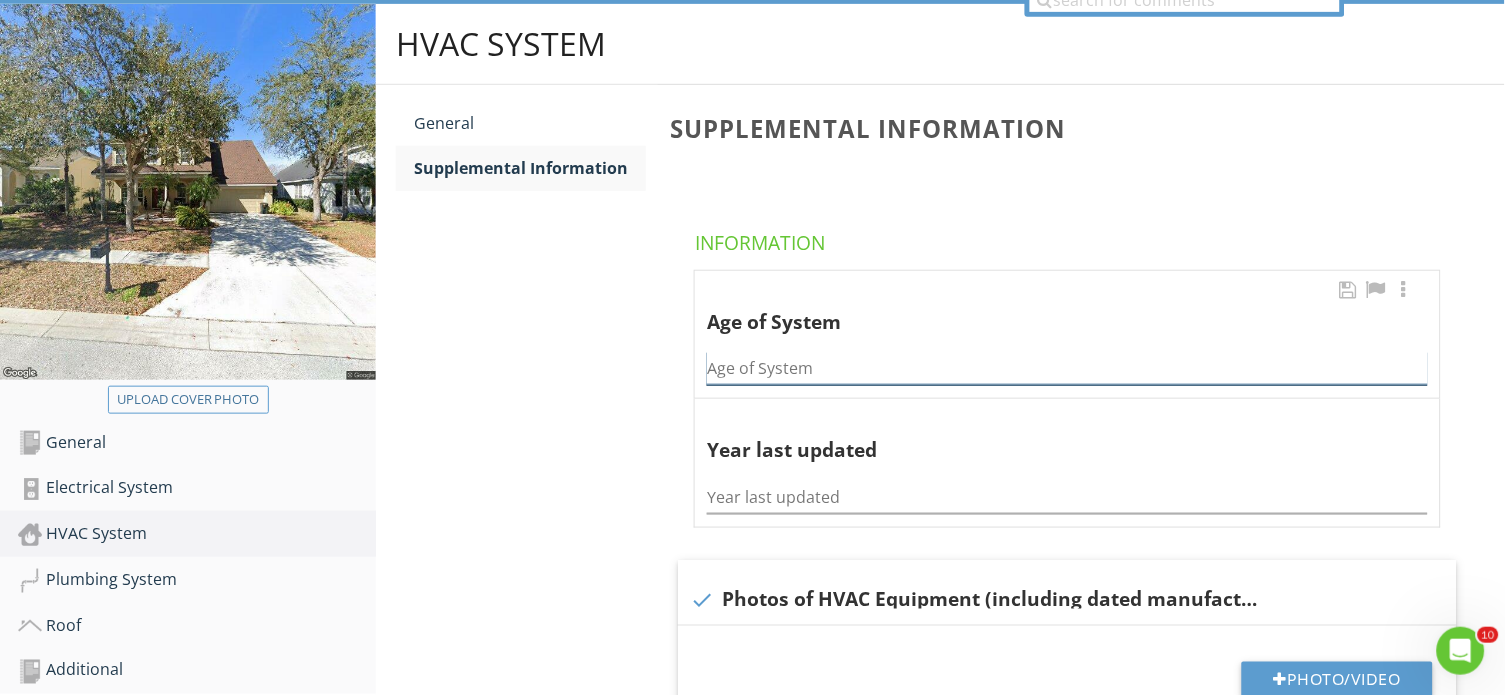 click at bounding box center [1067, 368] 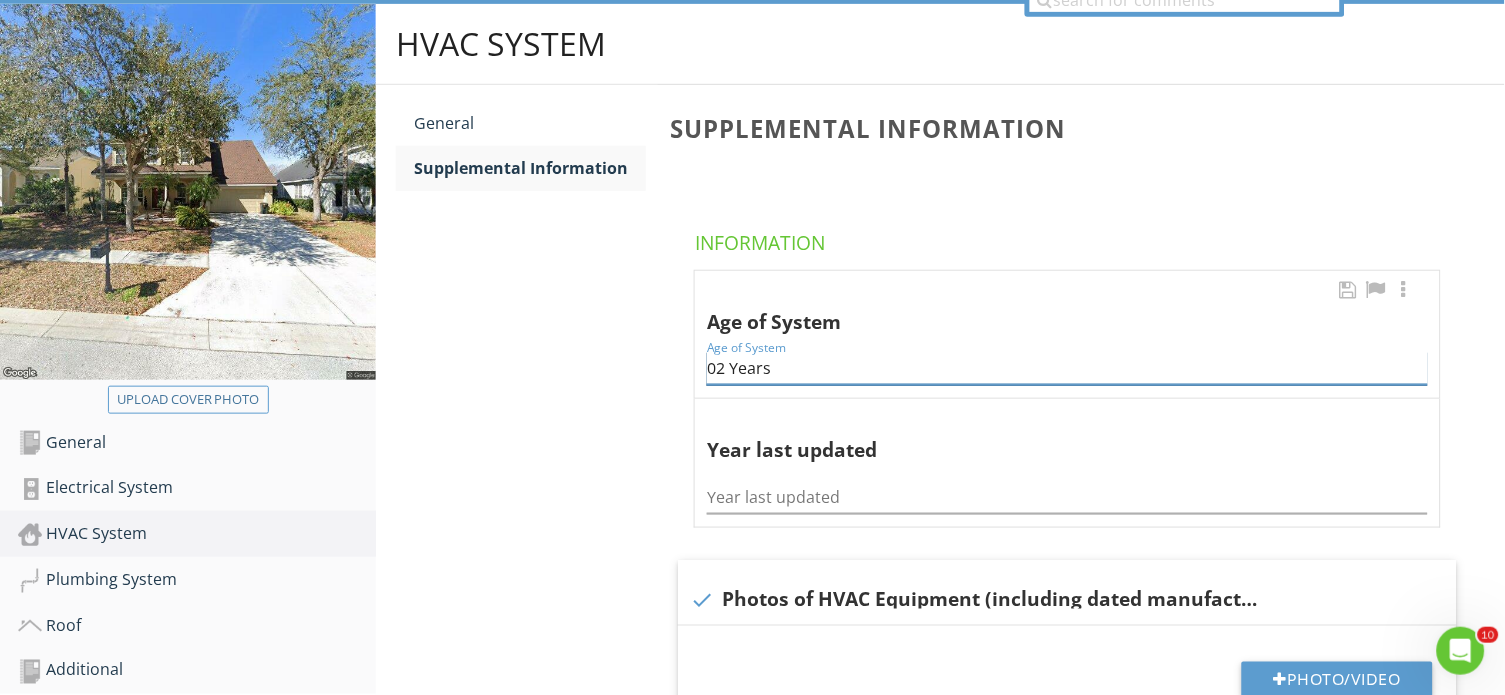 type on "02 Years" 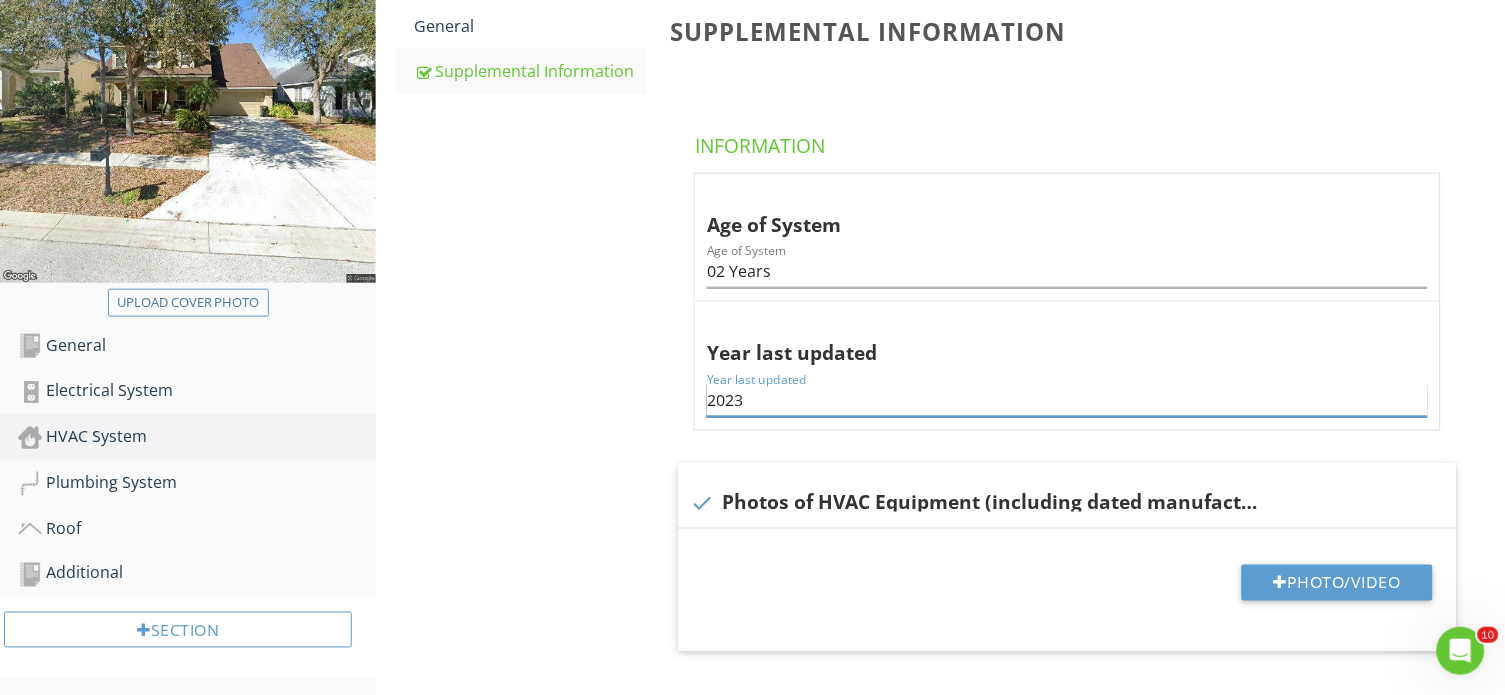 scroll, scrollTop: 322, scrollLeft: 0, axis: vertical 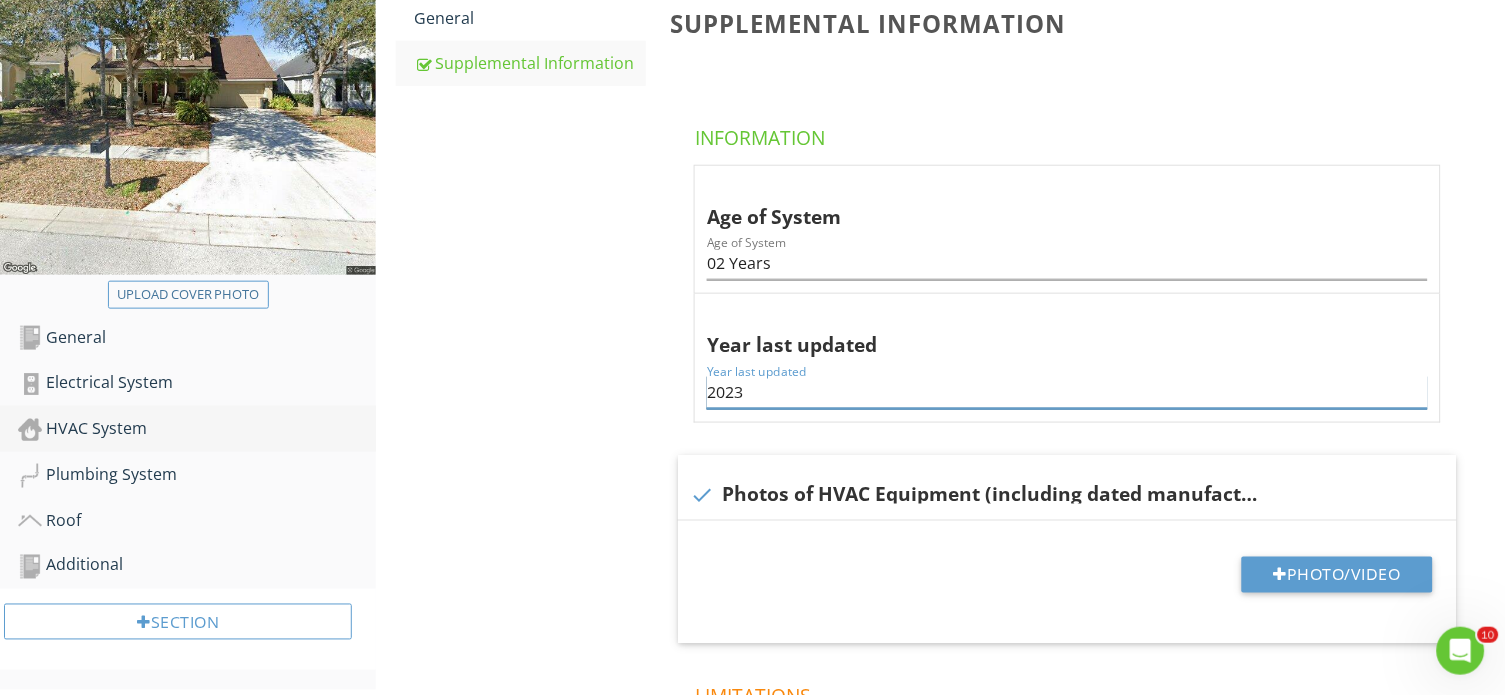 type on "2023" 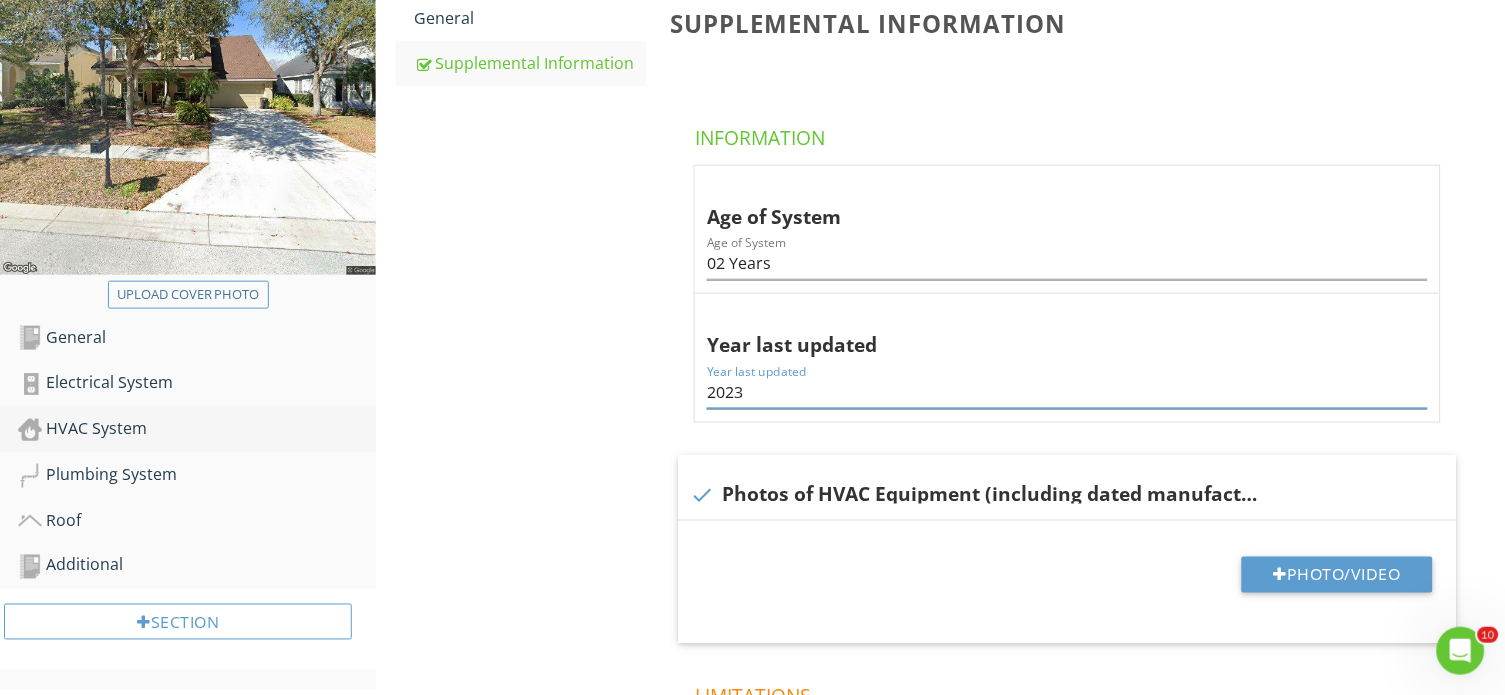 click on "HVAC System" at bounding box center (197, 429) 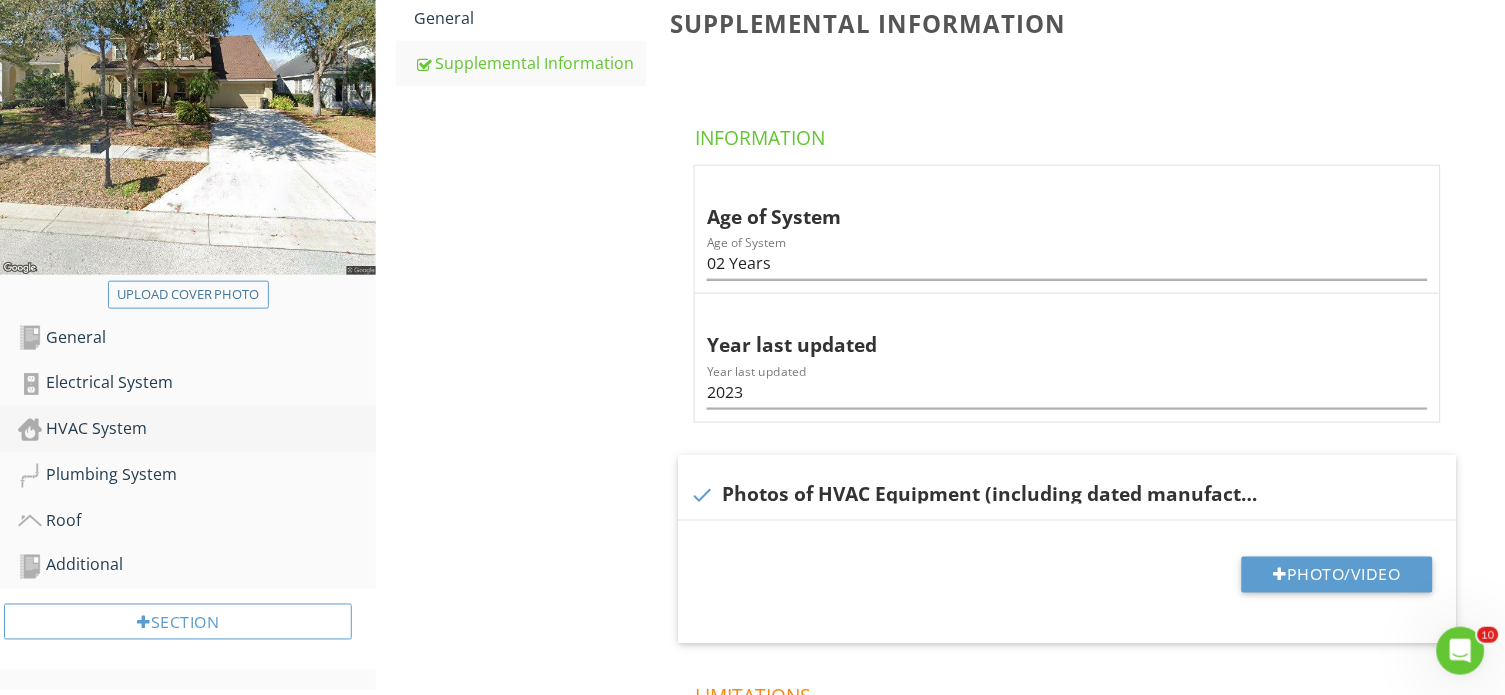 click on "HVAC System" at bounding box center (197, 429) 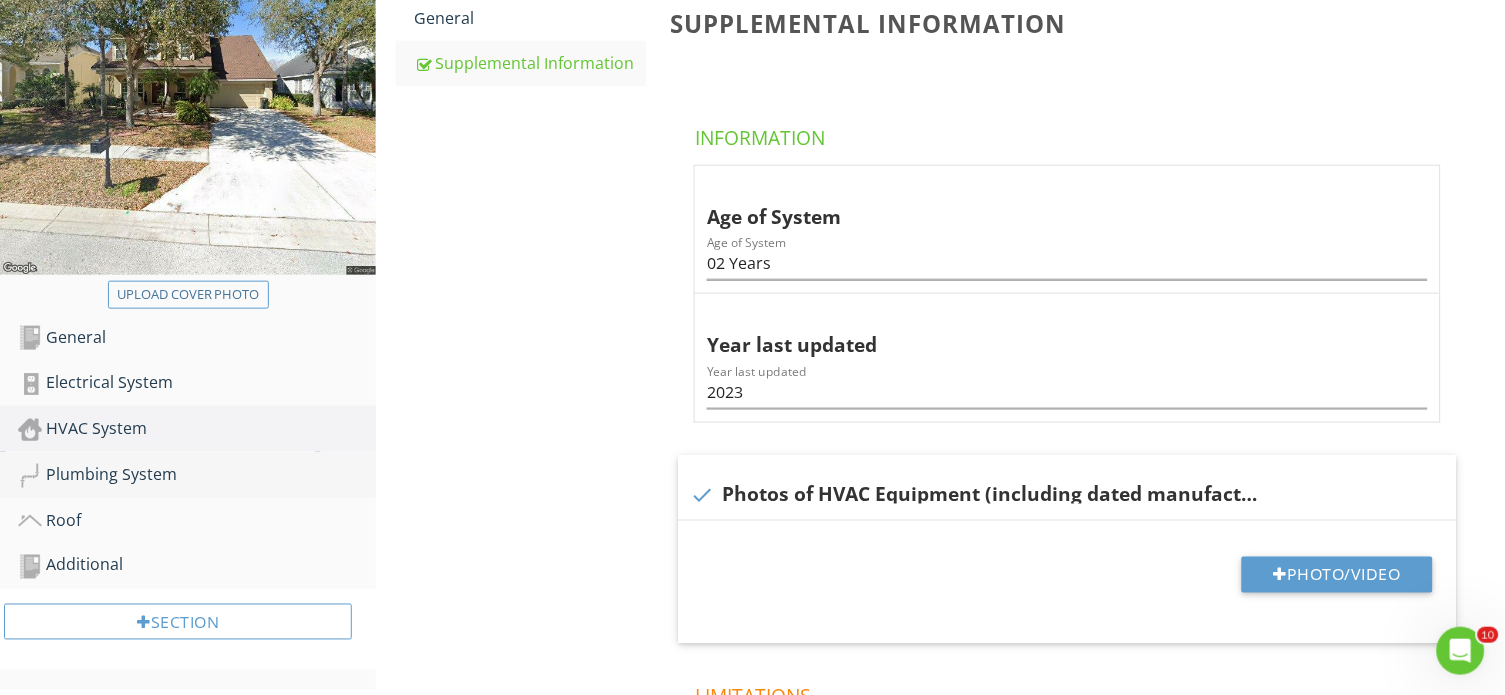 click on "Plumbing System" at bounding box center (197, 475) 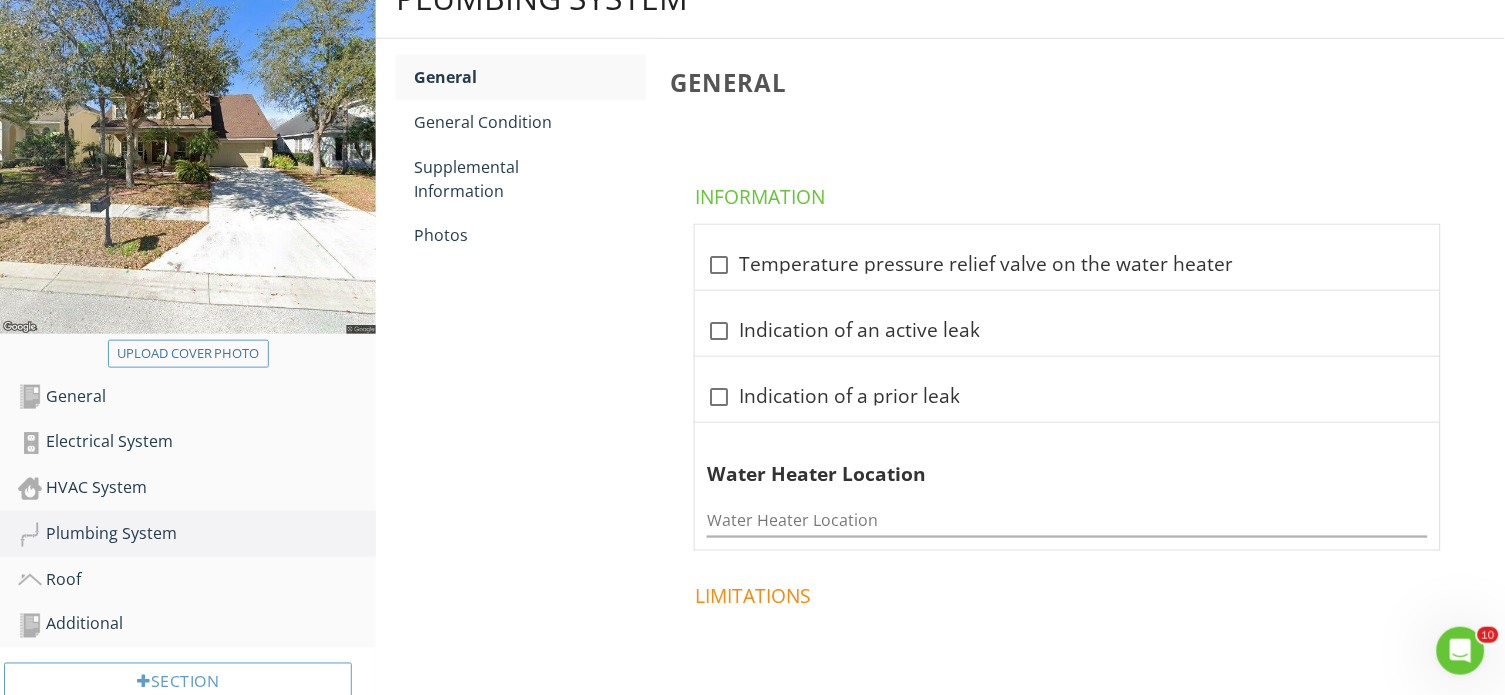 scroll, scrollTop: 257, scrollLeft: 0, axis: vertical 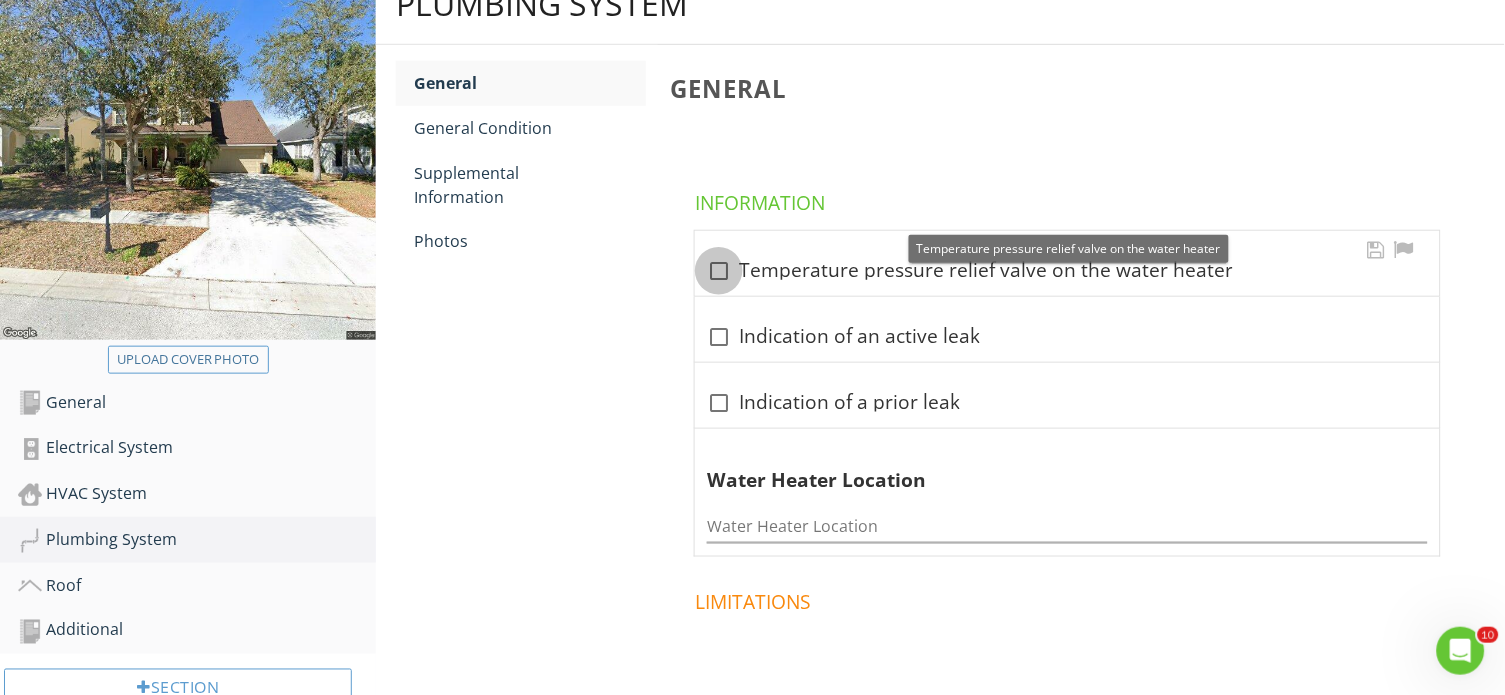 click at bounding box center [719, 271] 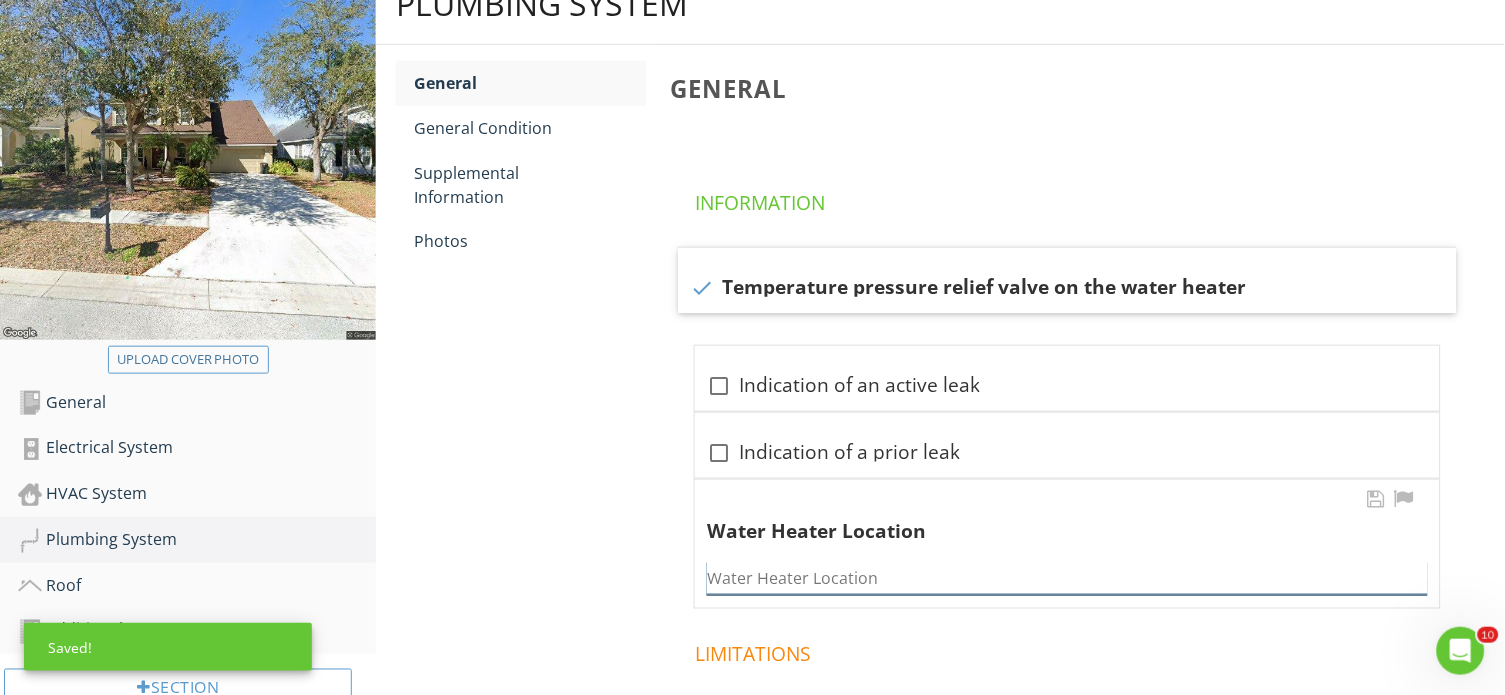 click at bounding box center [1067, 578] 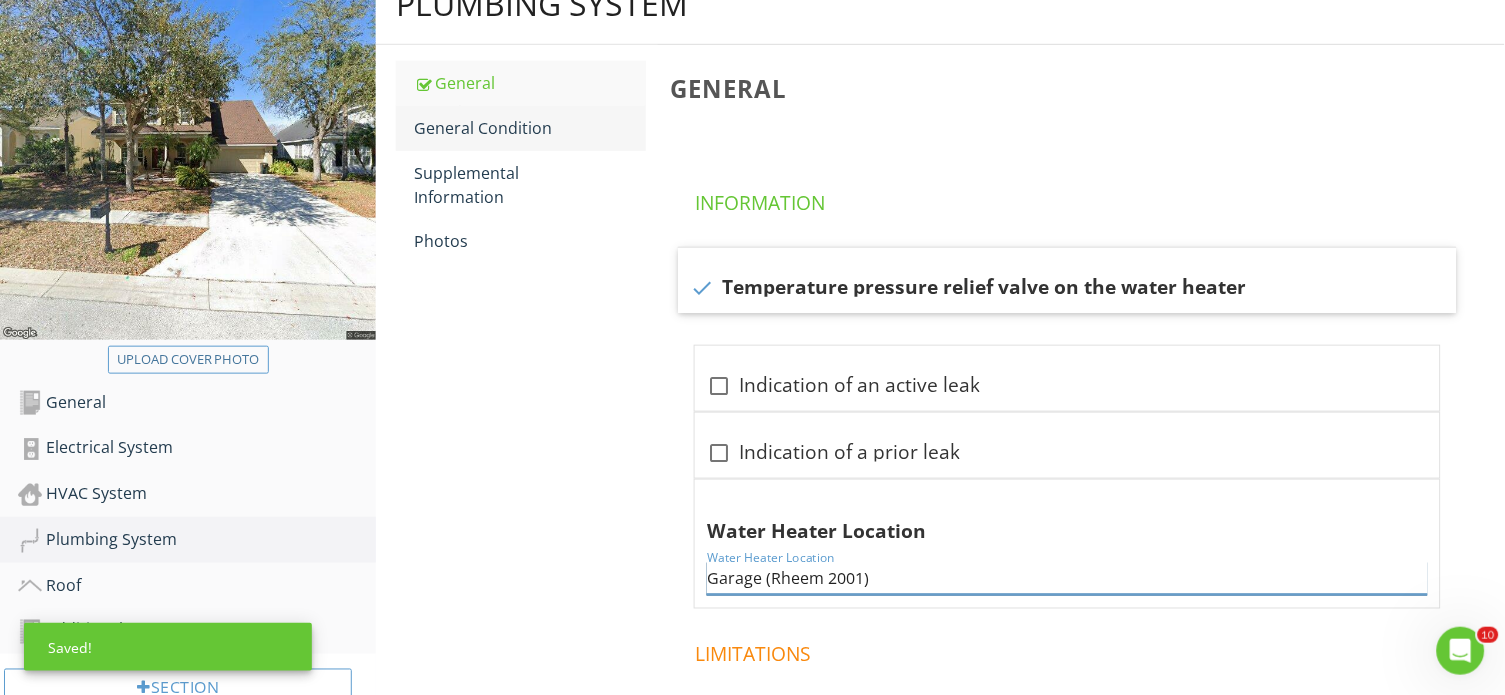 type on "Garage (Rheem 2001)" 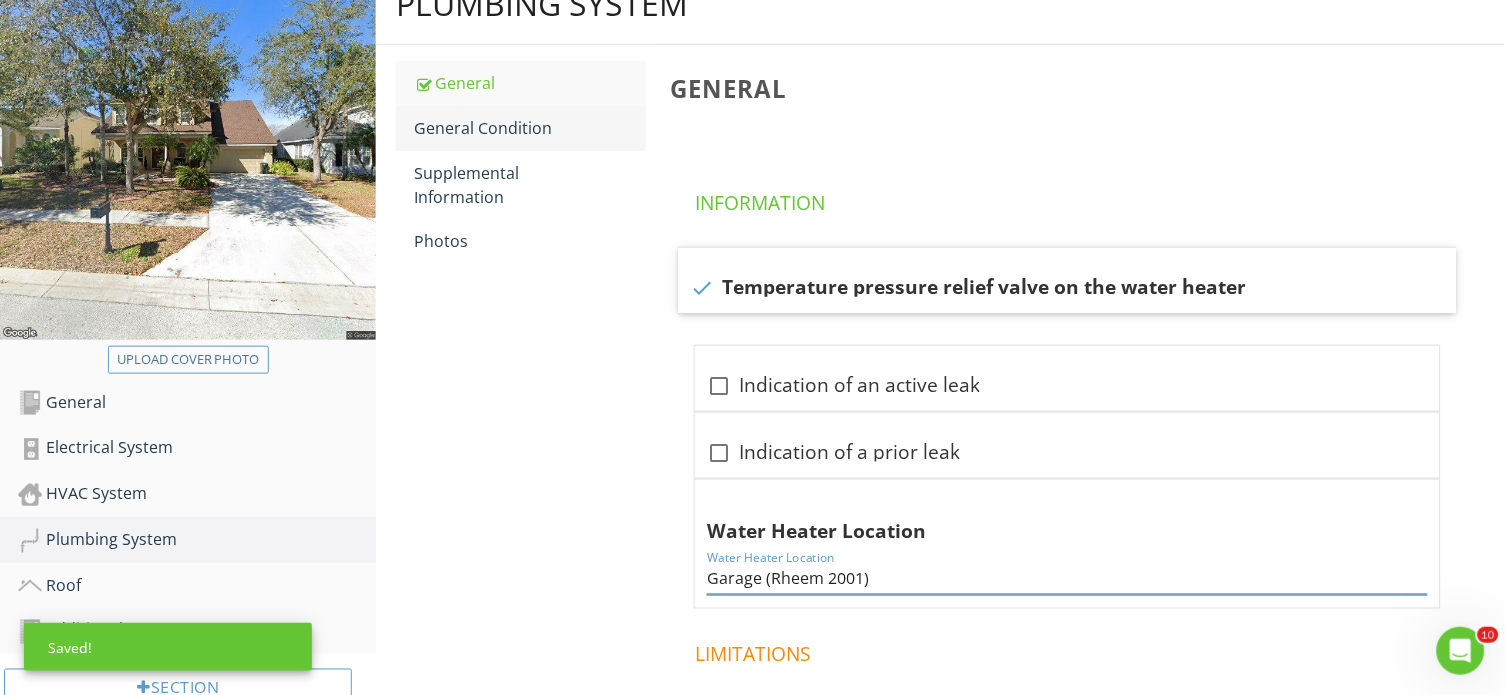 click on "General Condition" at bounding box center (530, 128) 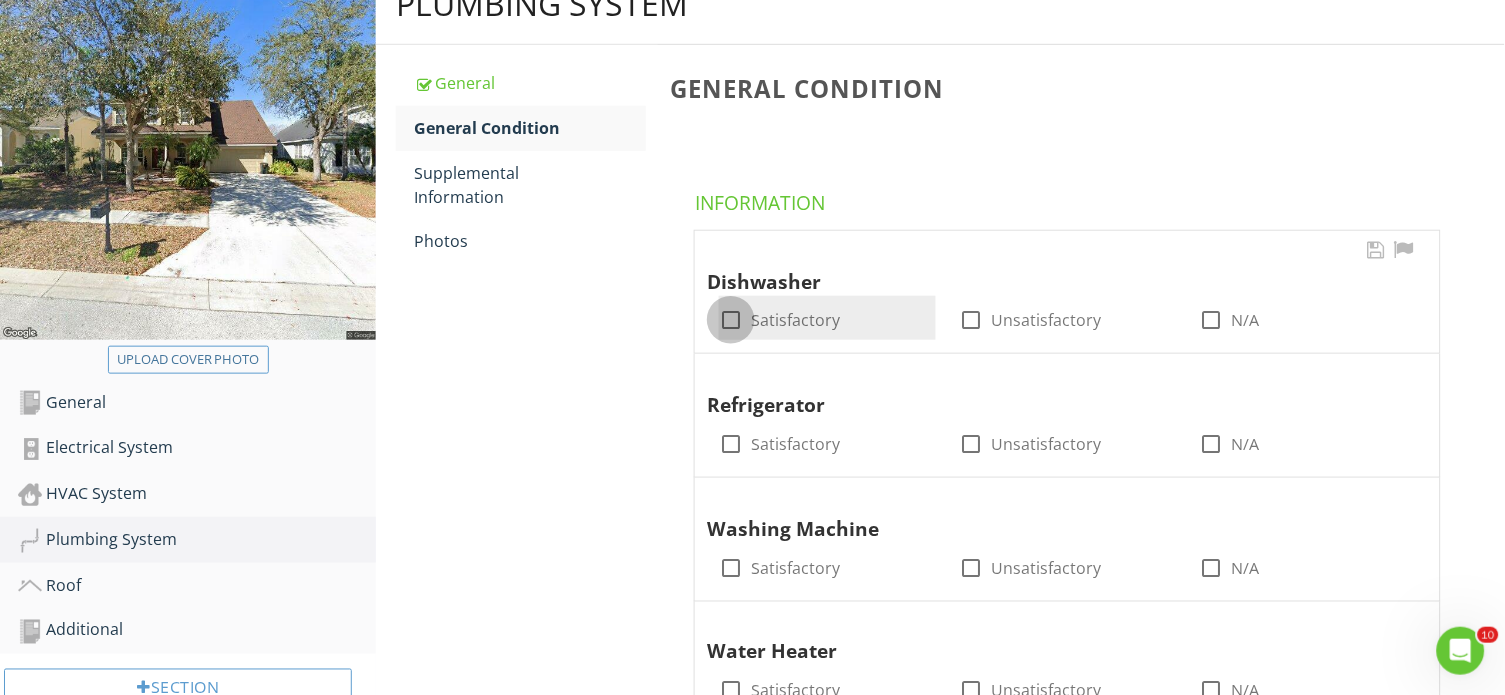 click at bounding box center (731, 320) 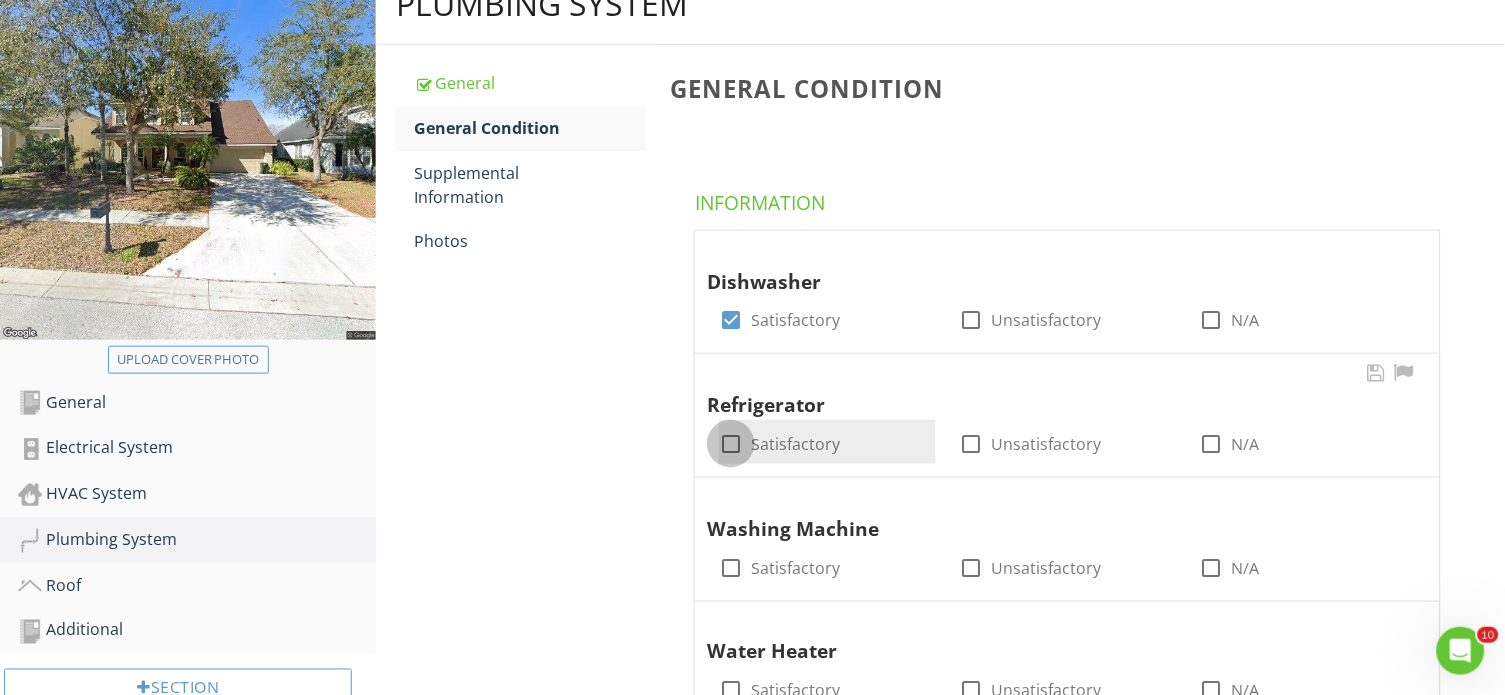 click at bounding box center [731, 444] 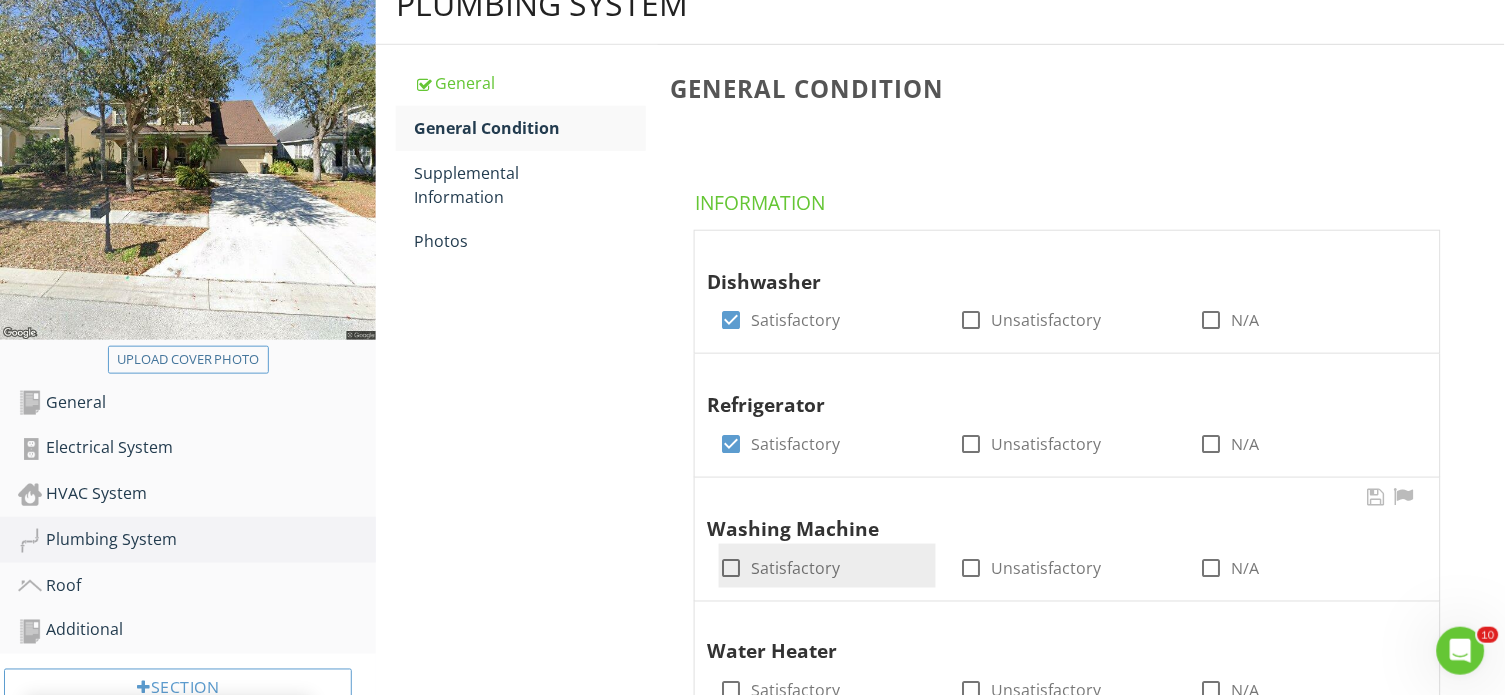 click at bounding box center [731, 568] 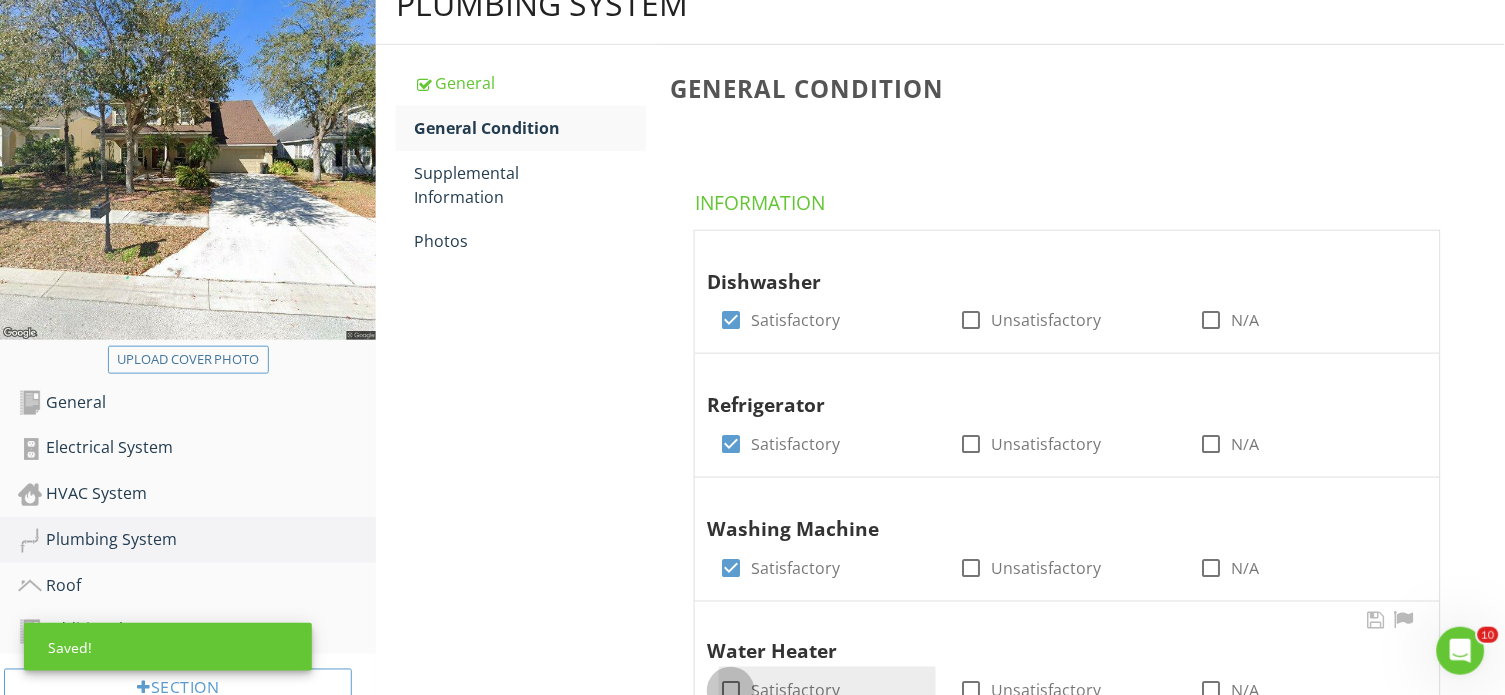 click at bounding box center (731, 691) 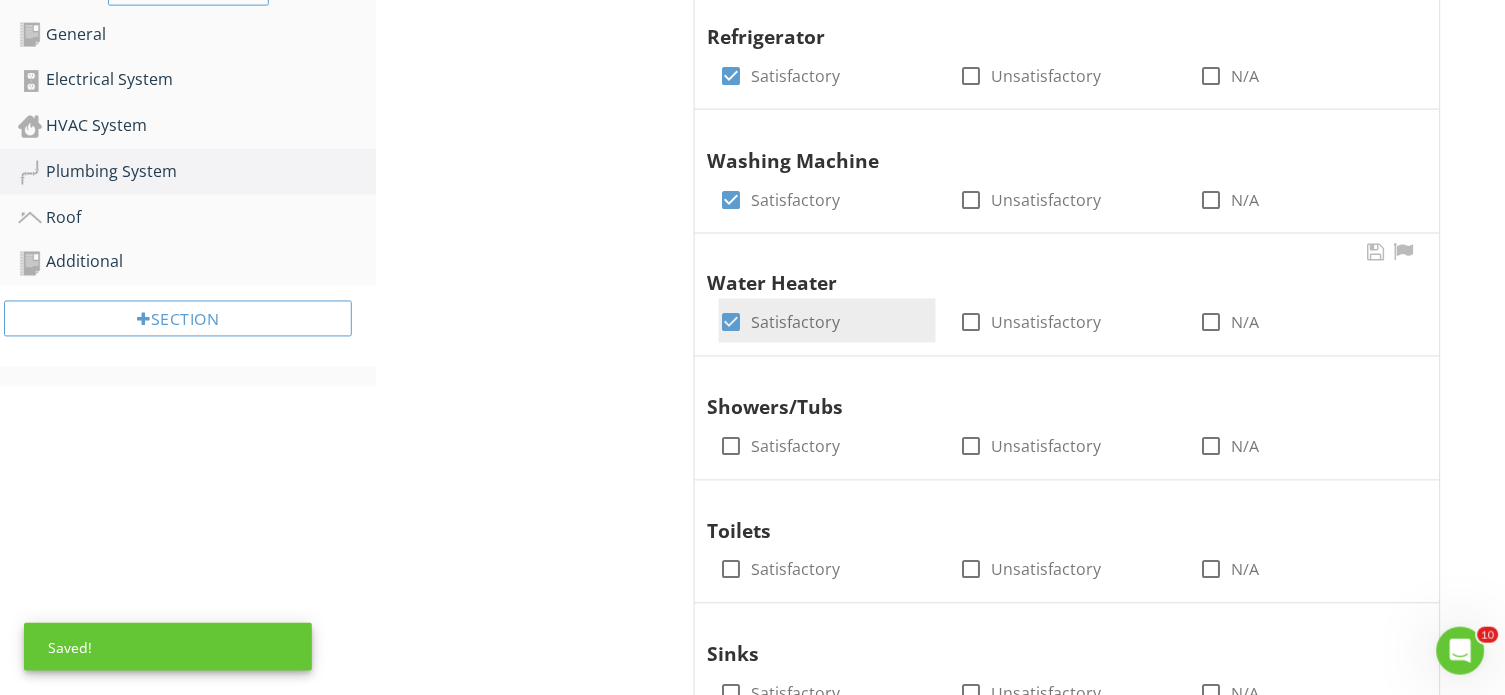 scroll, scrollTop: 650, scrollLeft: 0, axis: vertical 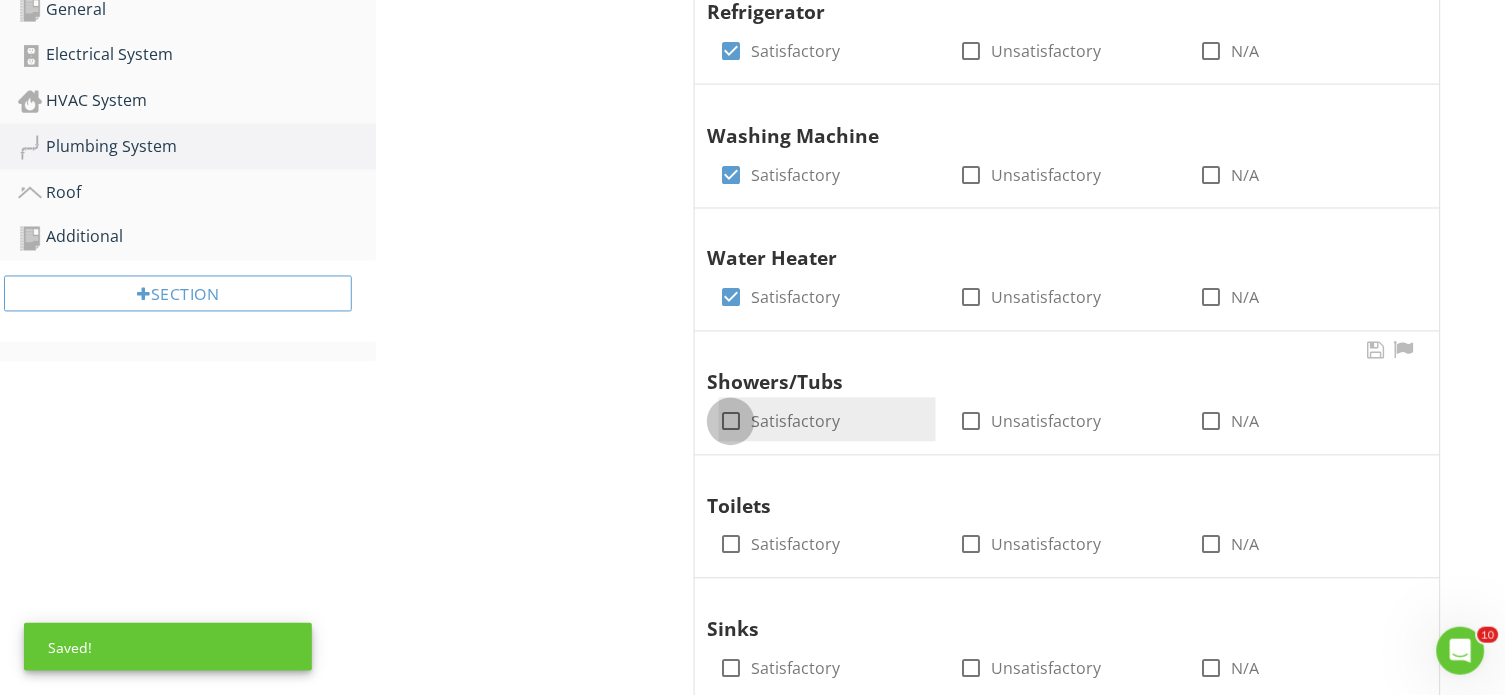 click at bounding box center (731, 422) 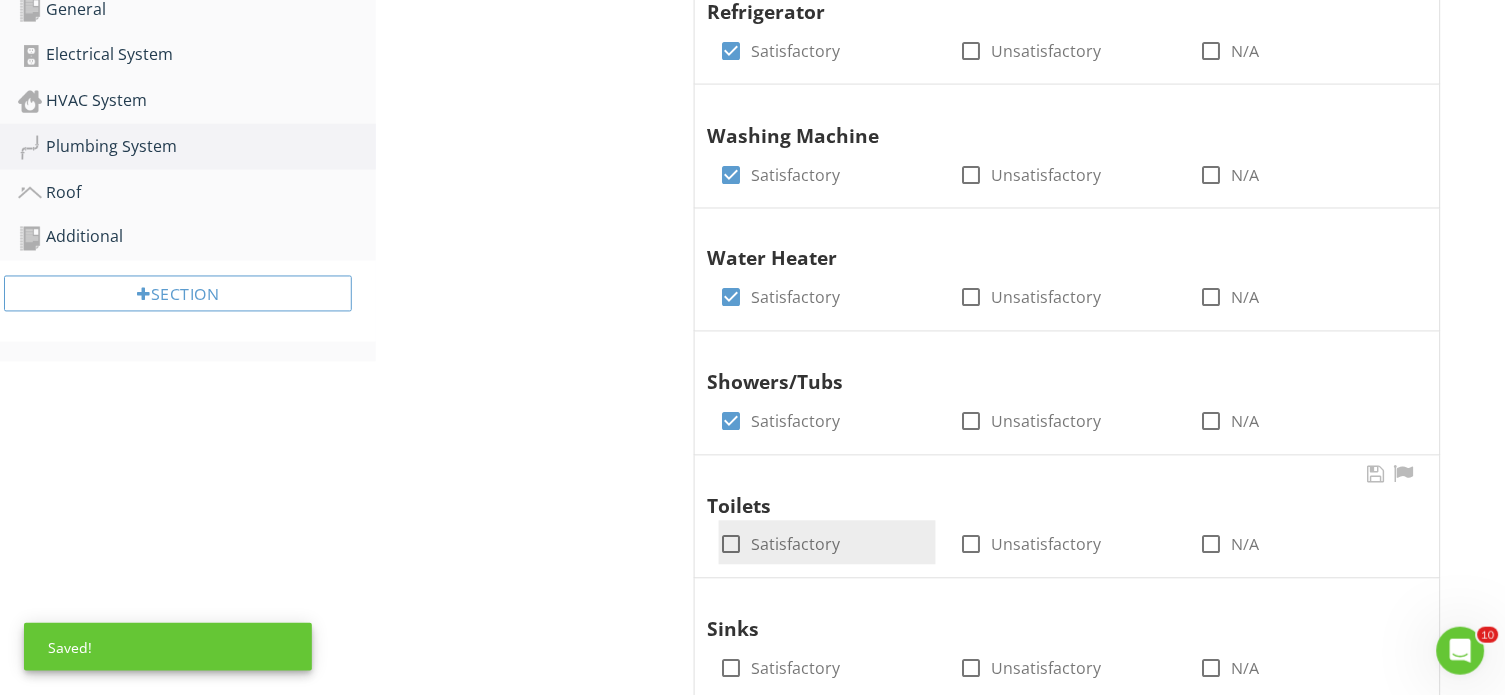 click at bounding box center (731, 545) 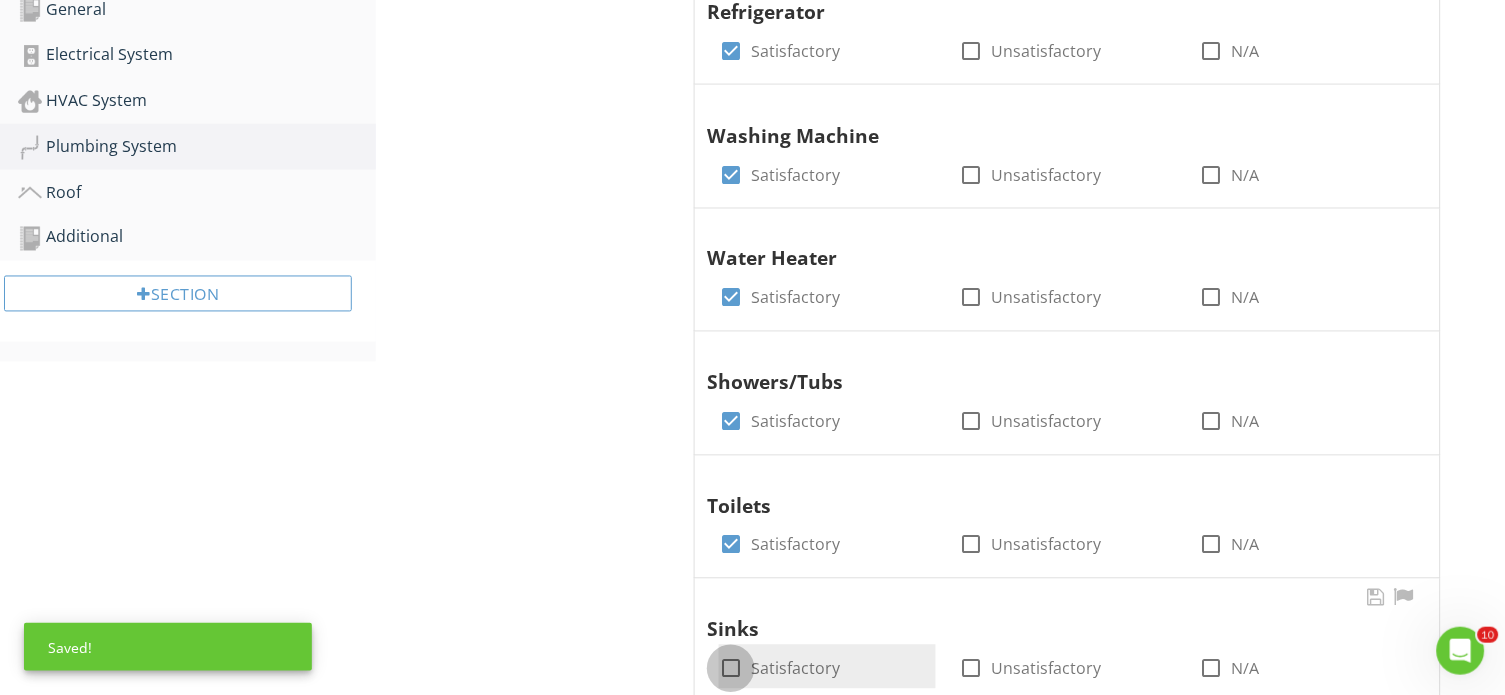 click at bounding box center (731, 669) 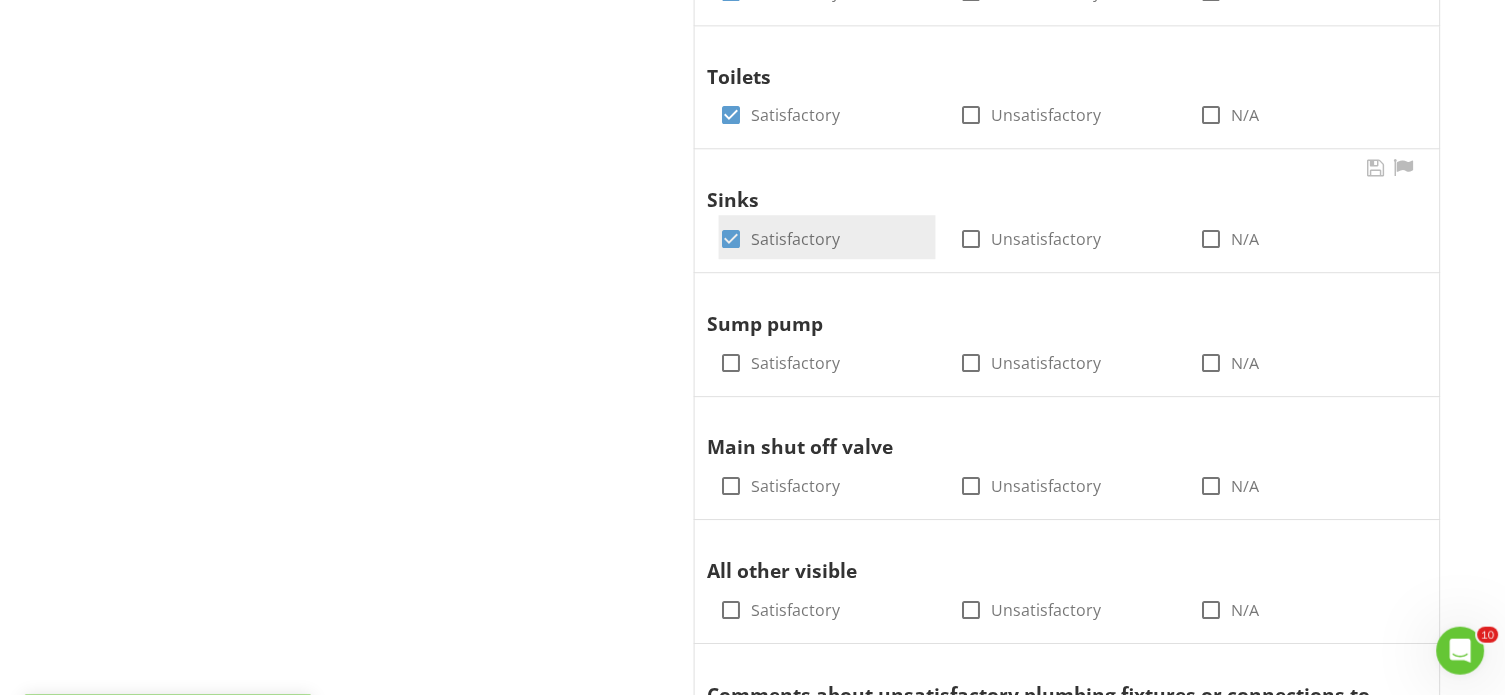 scroll, scrollTop: 1102, scrollLeft: 0, axis: vertical 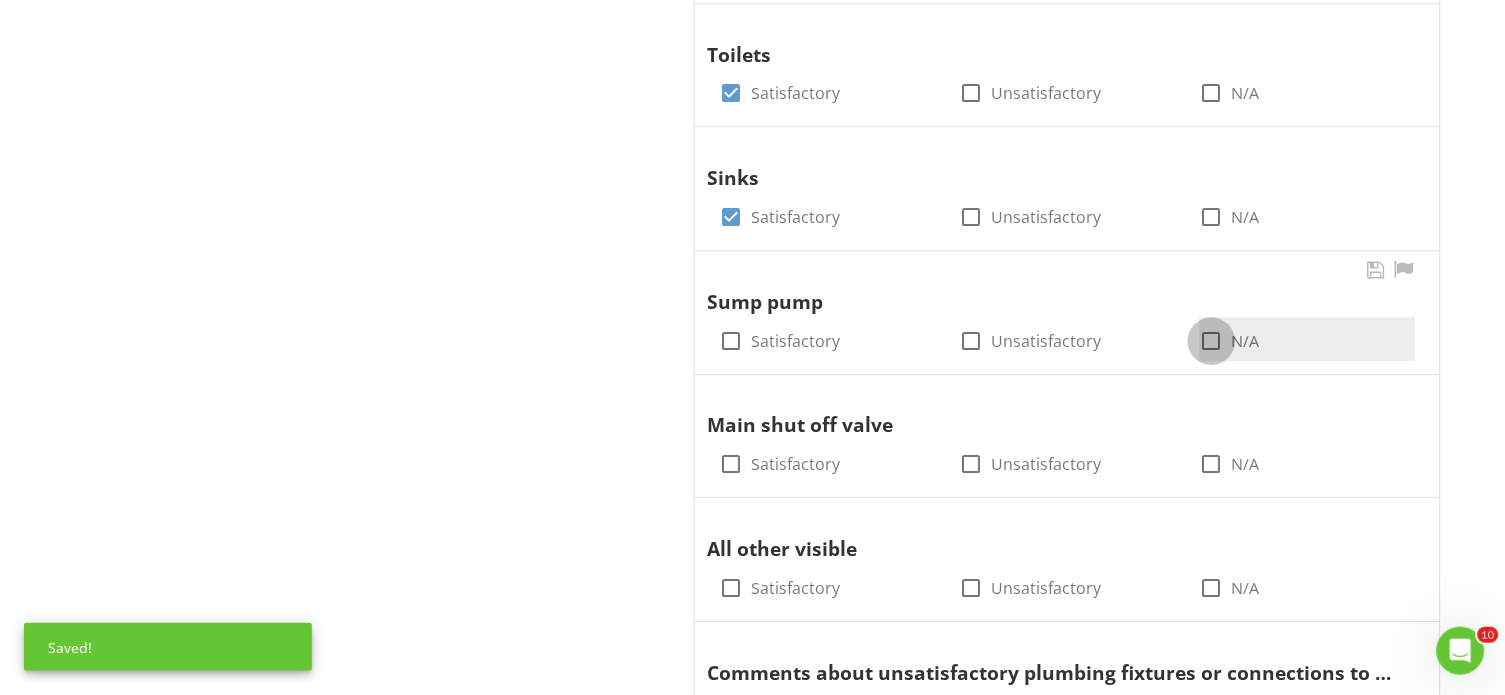 click at bounding box center (1212, 341) 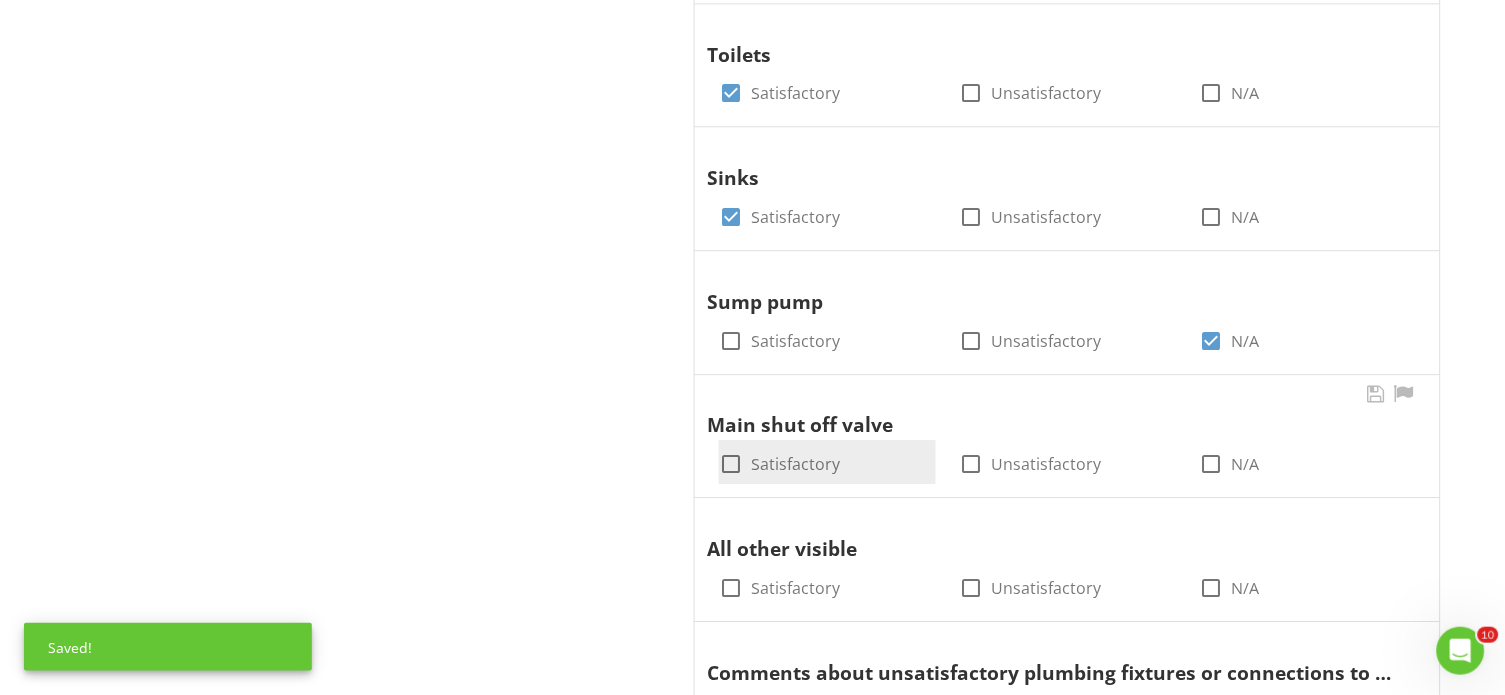 click at bounding box center (731, 464) 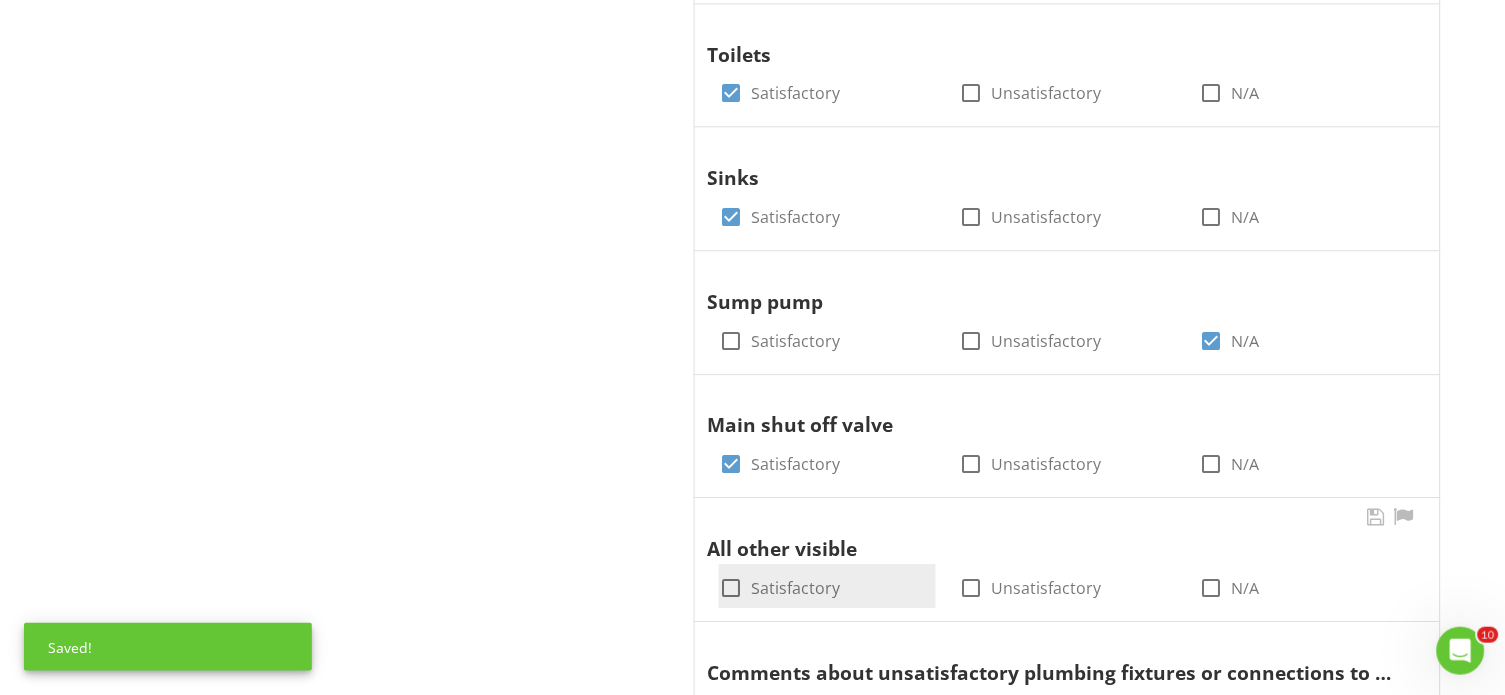 click at bounding box center (731, 588) 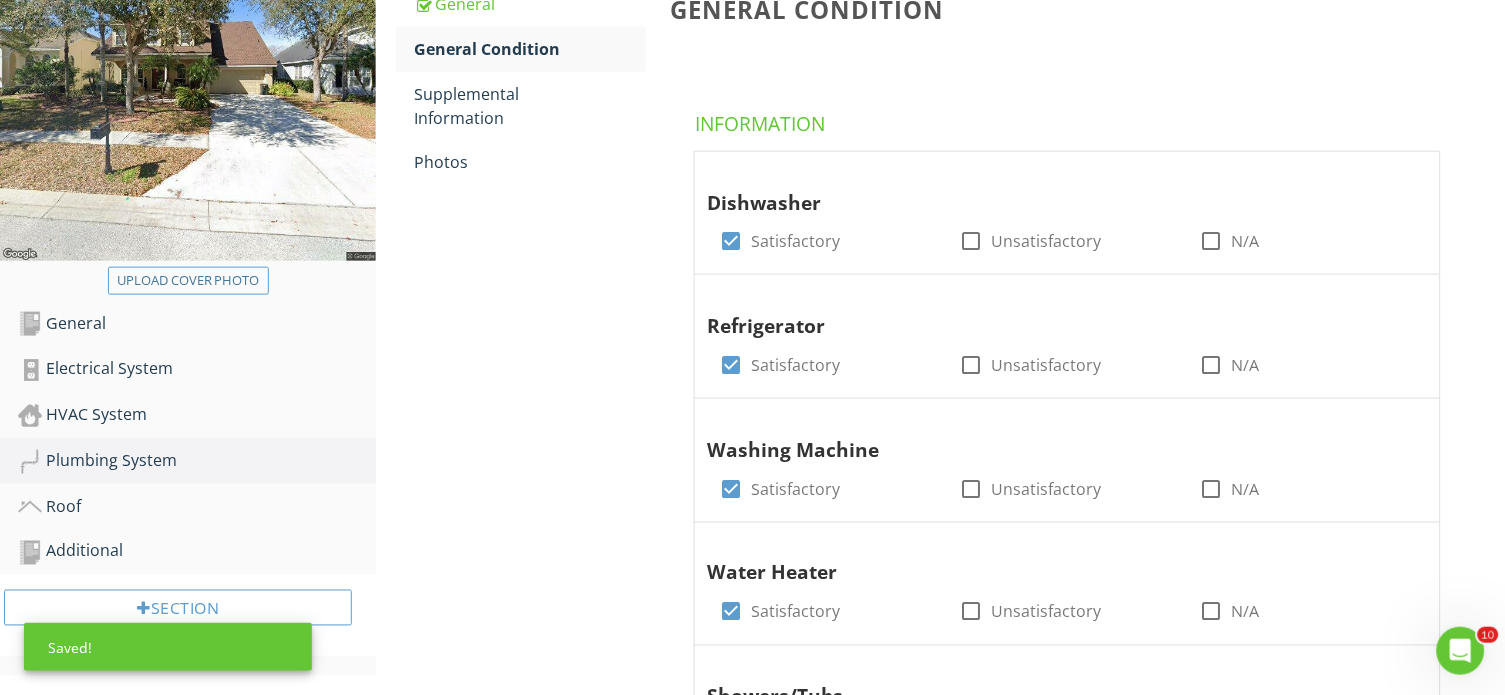 scroll, scrollTop: 182, scrollLeft: 0, axis: vertical 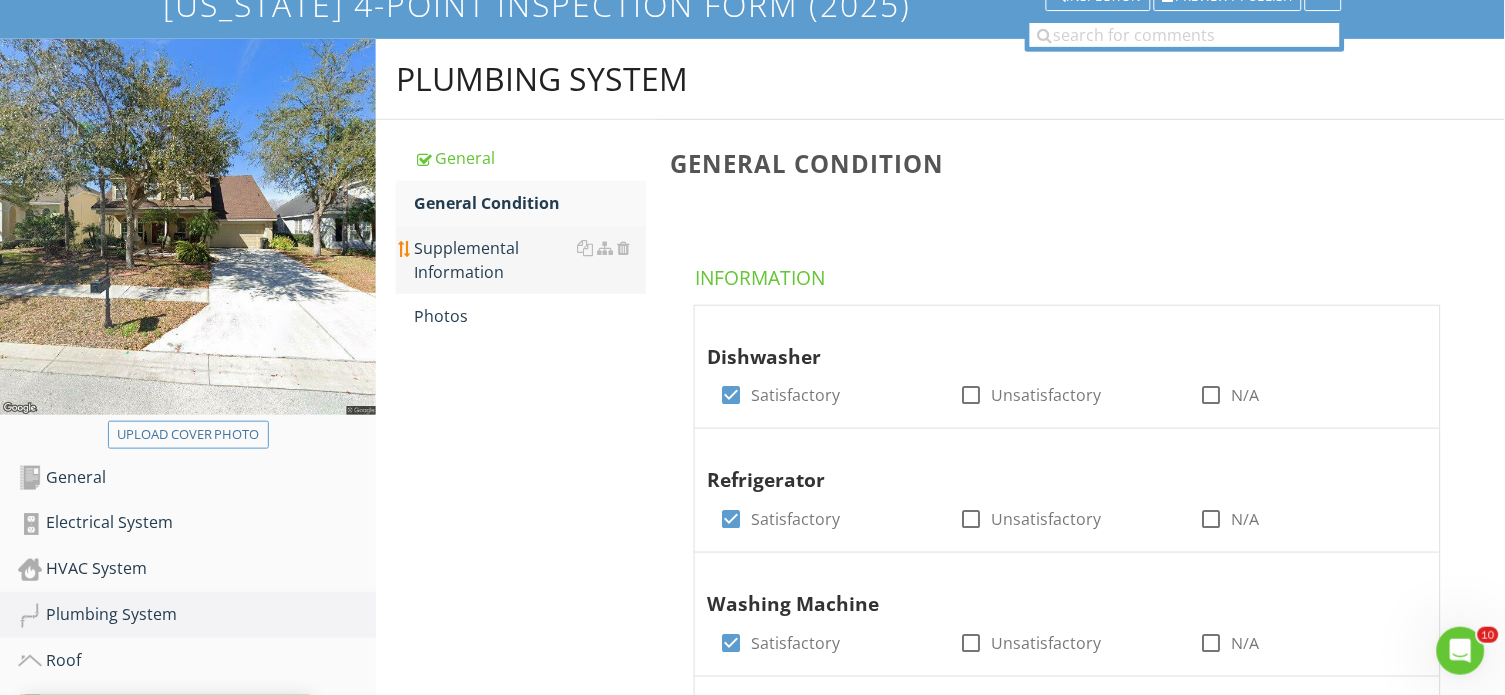 click on "Supplemental Information" at bounding box center [530, 260] 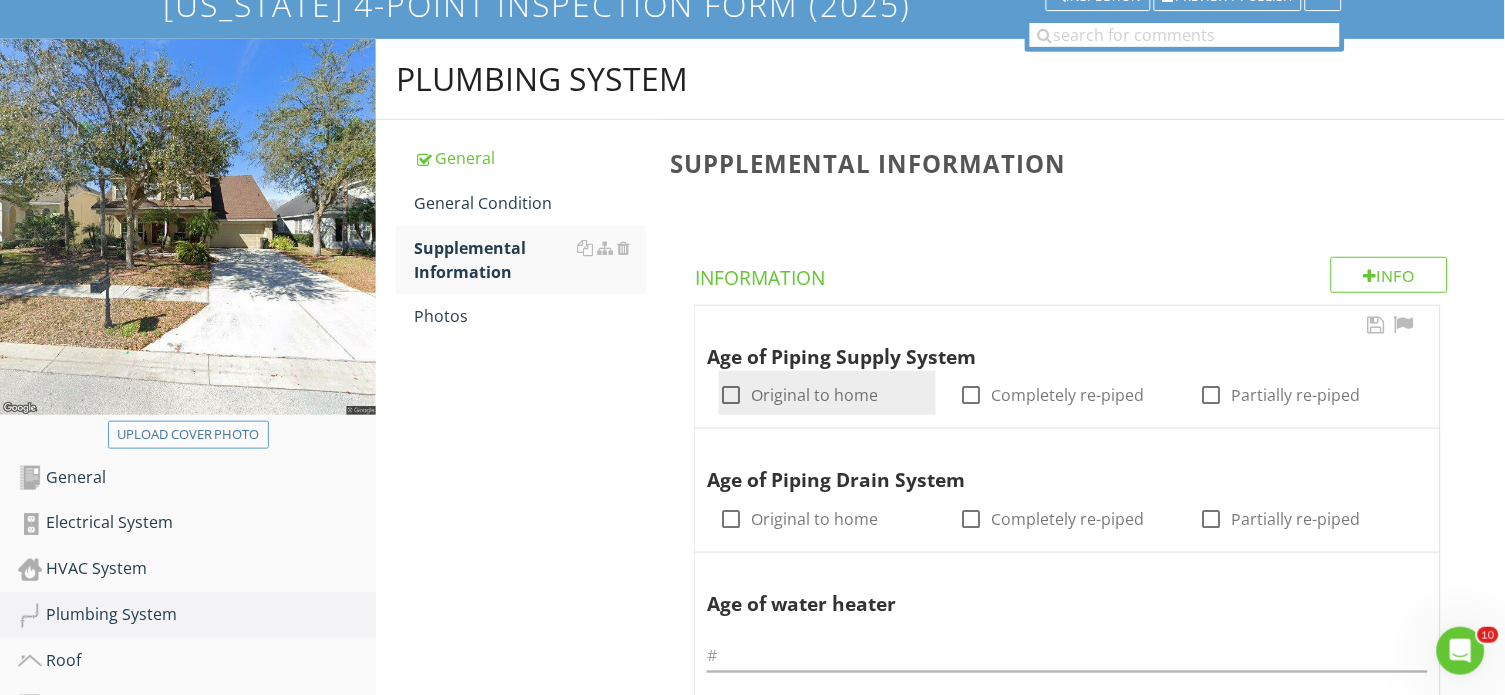 click at bounding box center (731, 395) 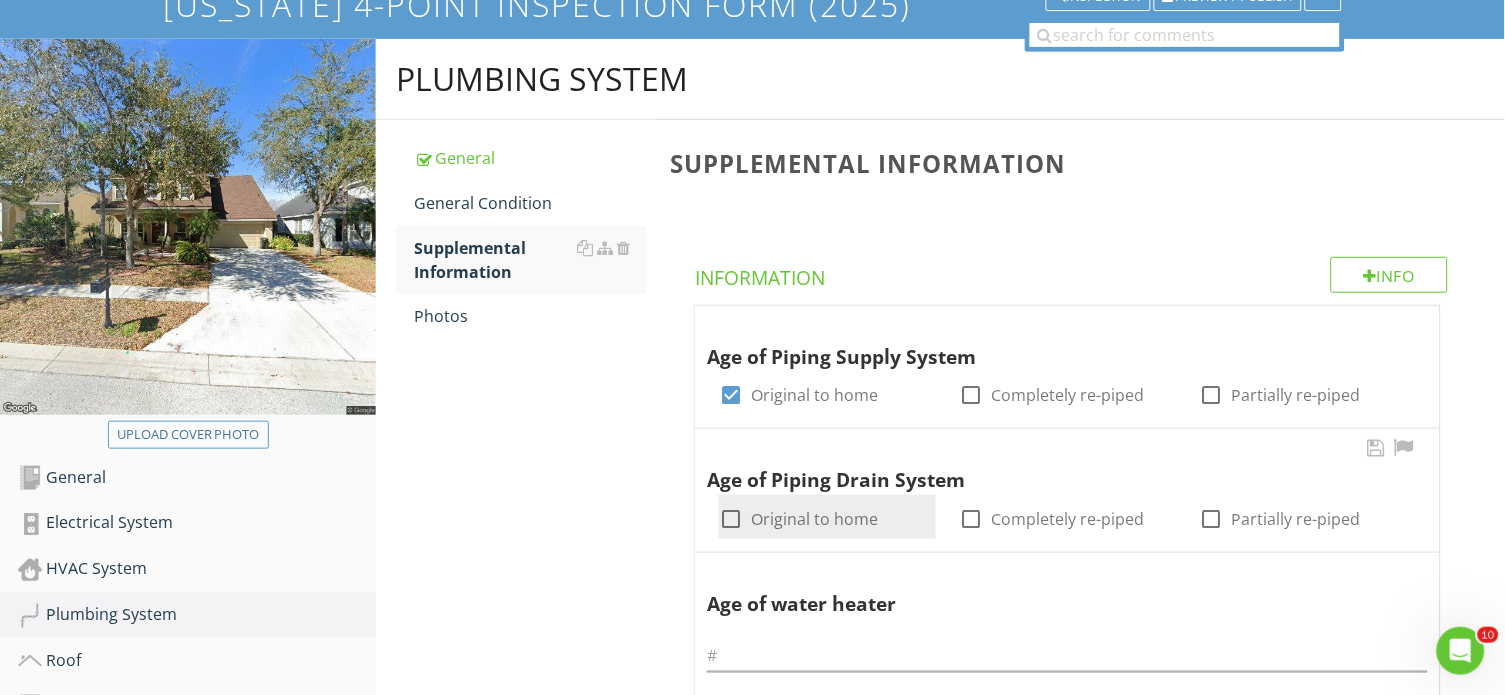 click at bounding box center [731, 519] 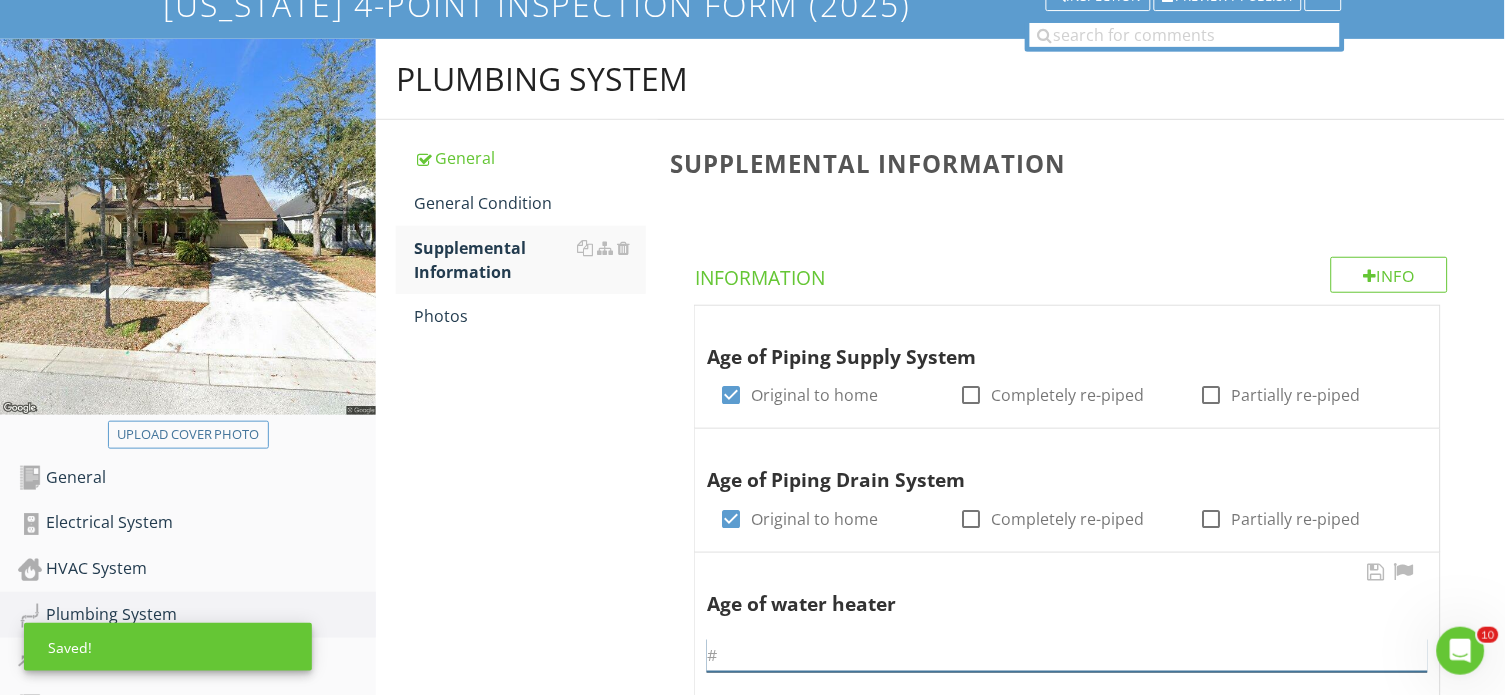 click at bounding box center (1067, 655) 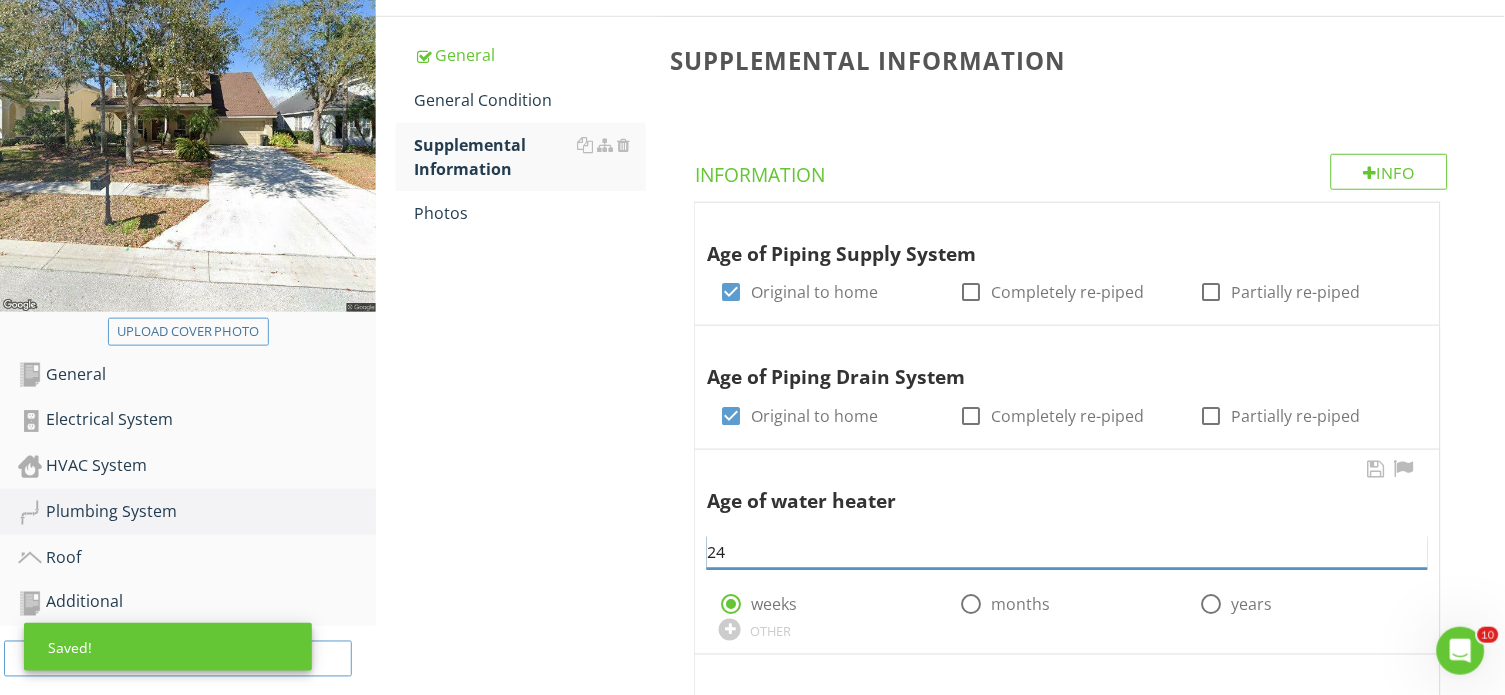 scroll, scrollTop: 343, scrollLeft: 0, axis: vertical 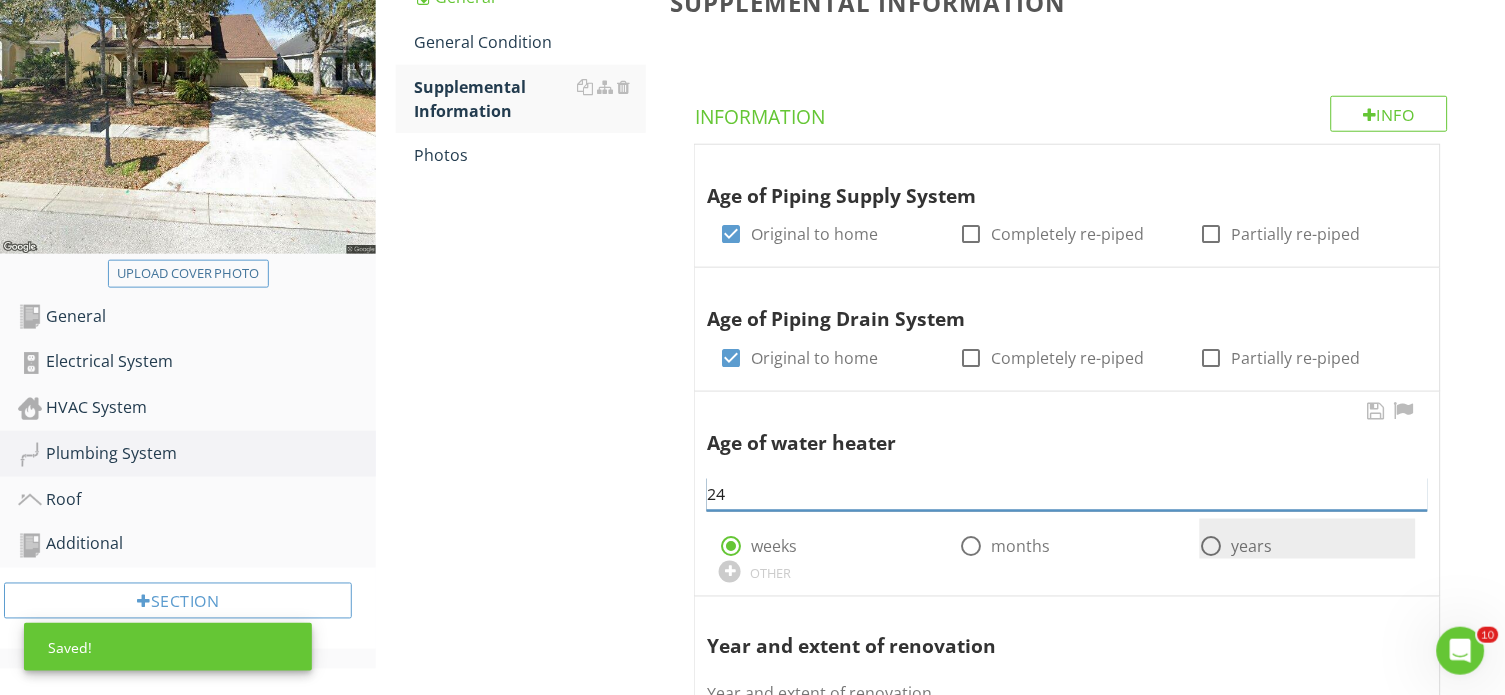 type on "24" 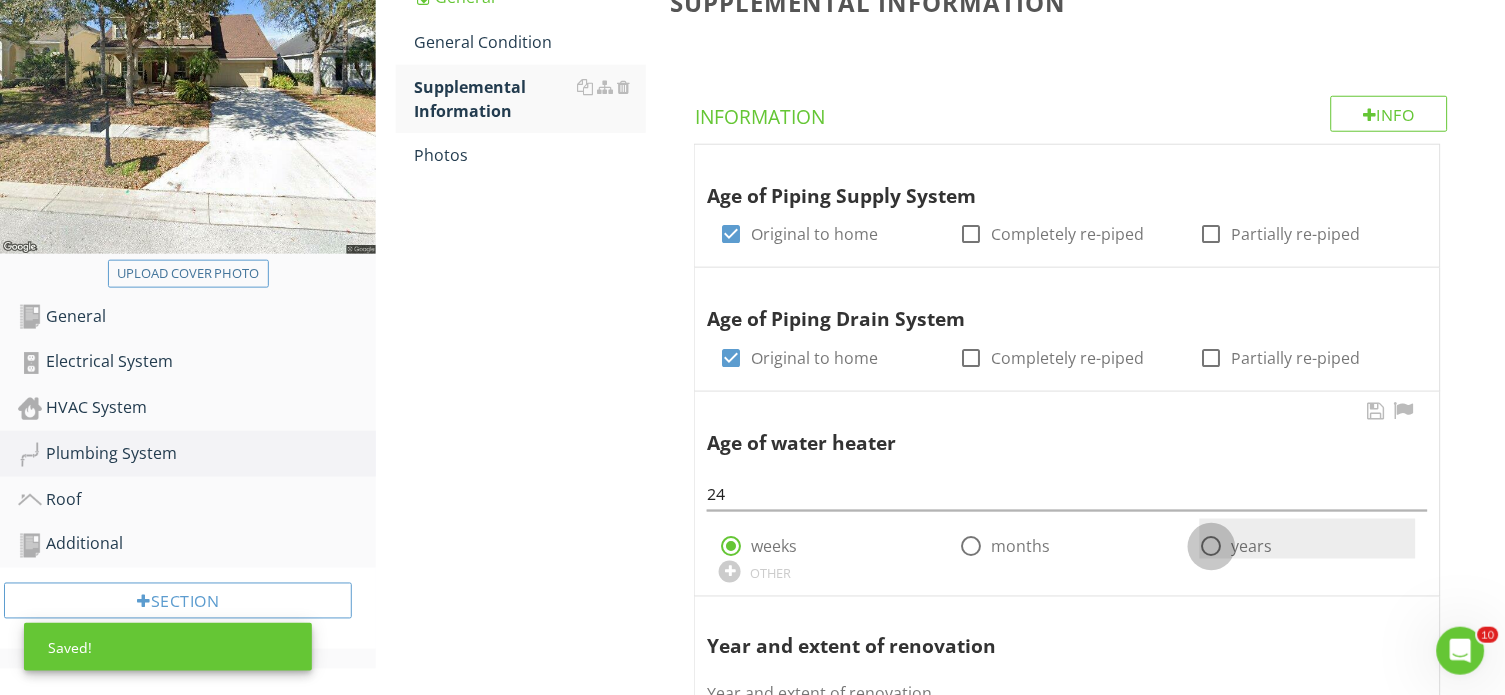 click at bounding box center (1212, 547) 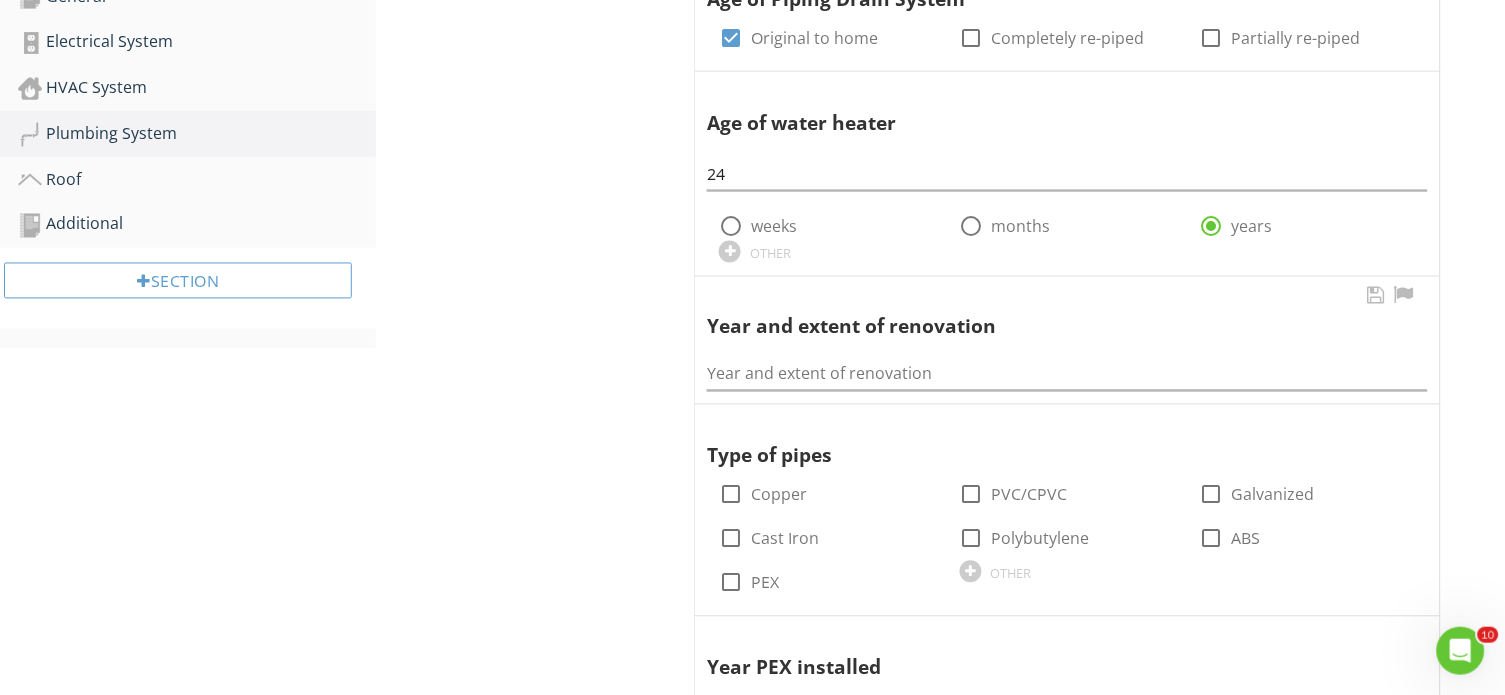 scroll, scrollTop: 681, scrollLeft: 0, axis: vertical 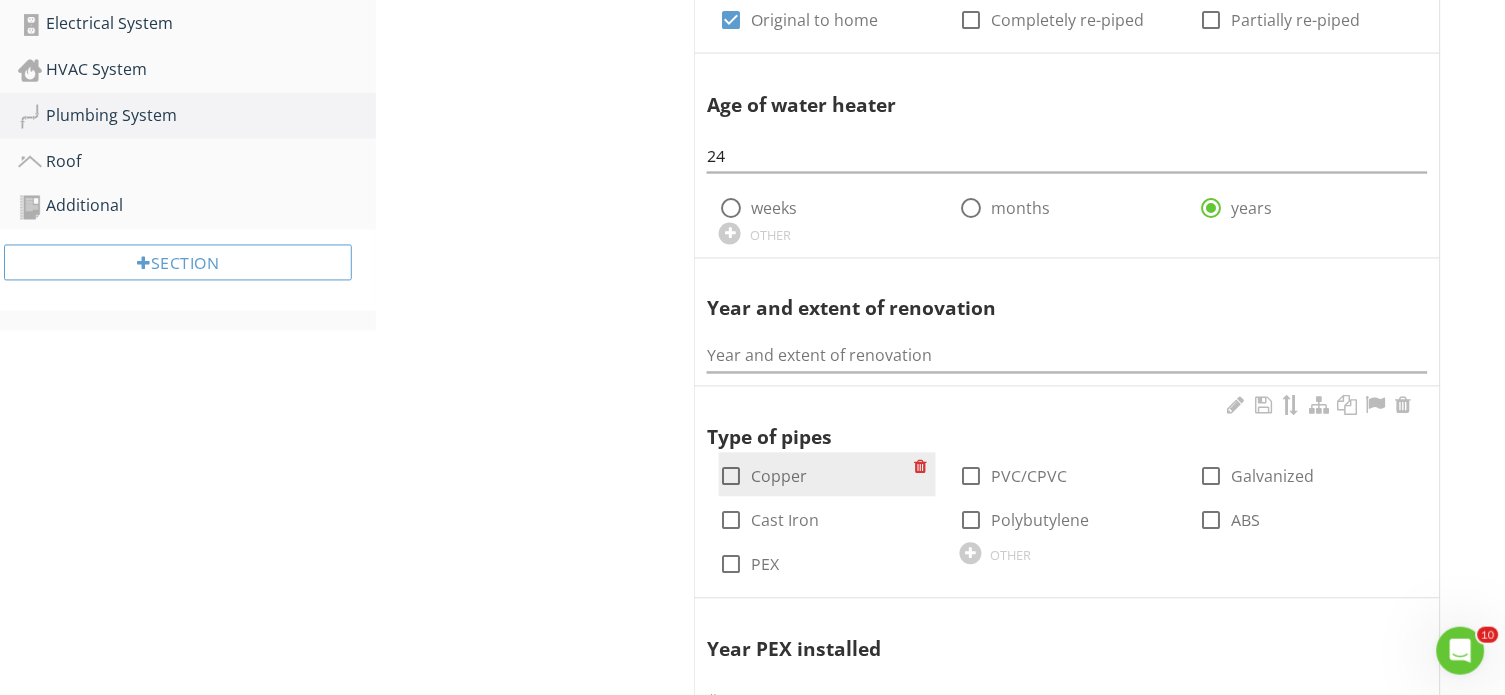 click at bounding box center (731, 477) 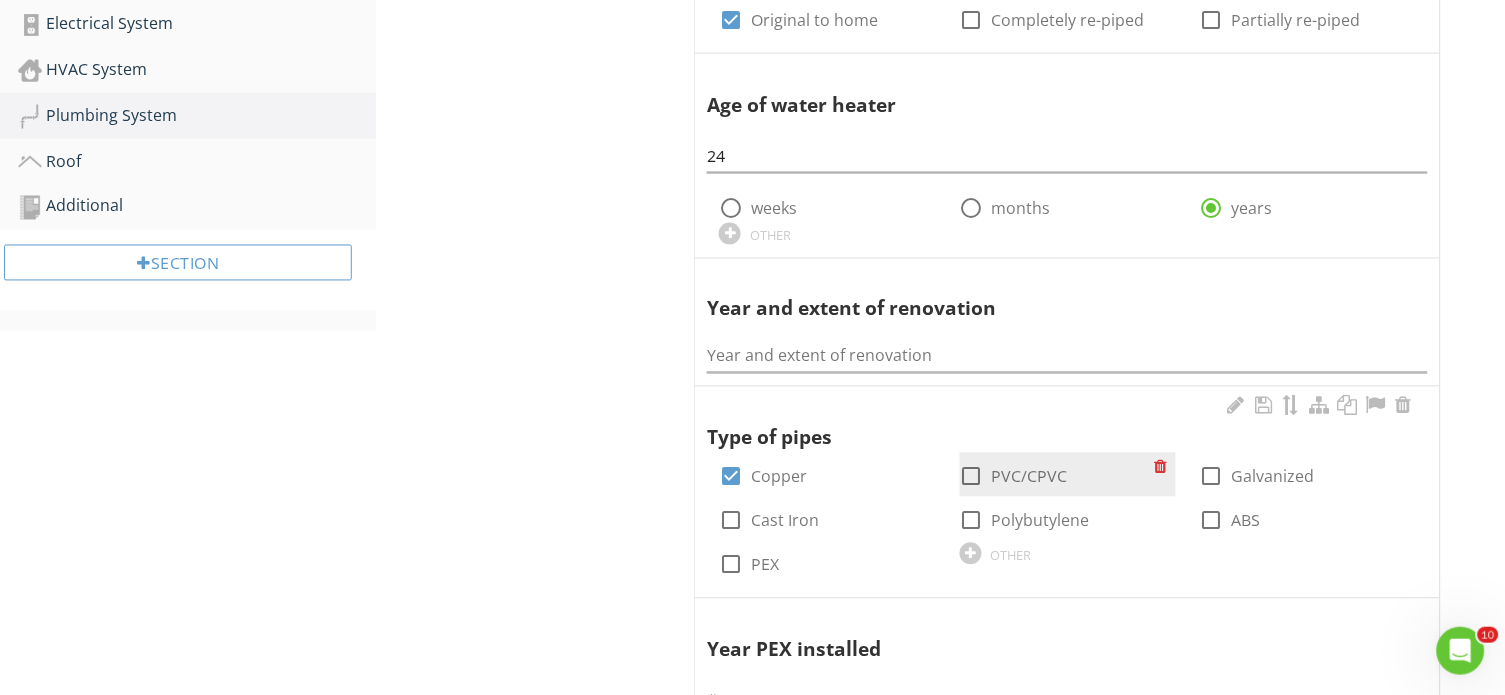 click at bounding box center (972, 477) 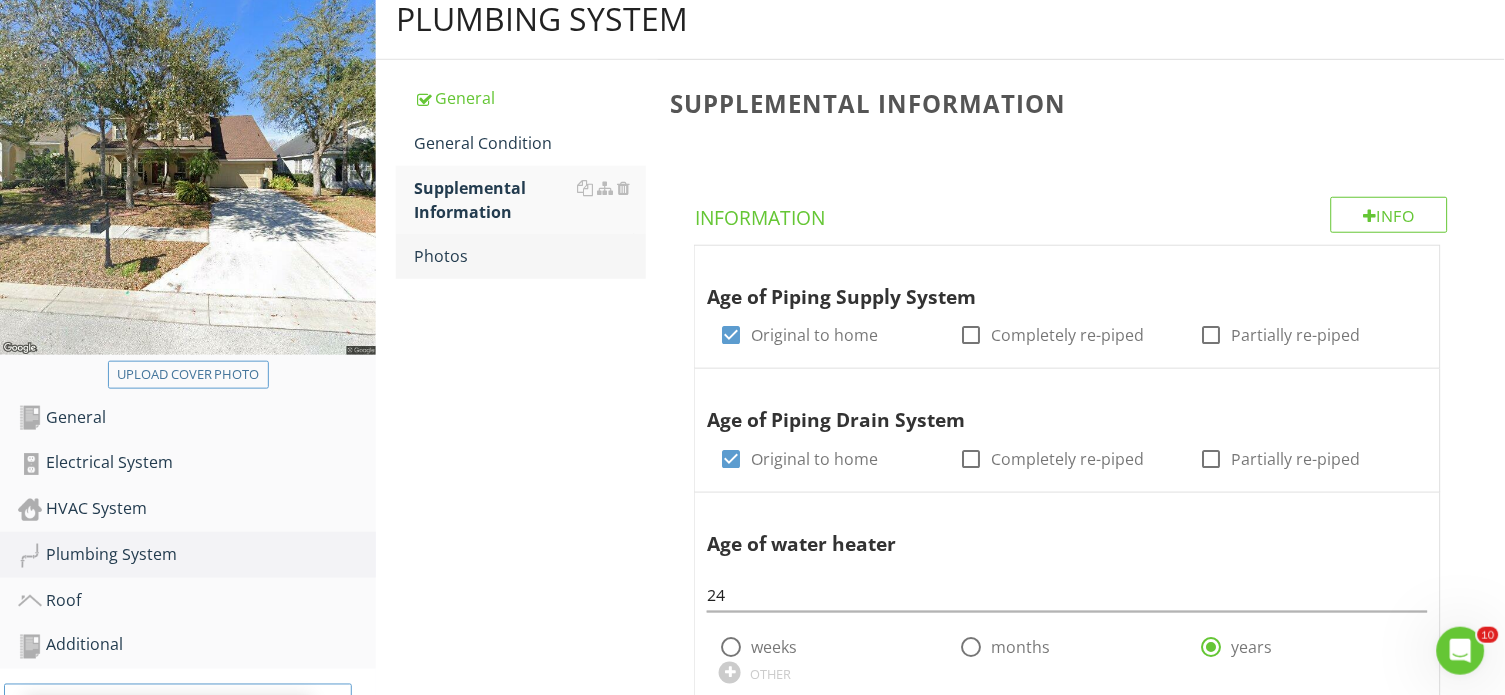 scroll, scrollTop: 412, scrollLeft: 0, axis: vertical 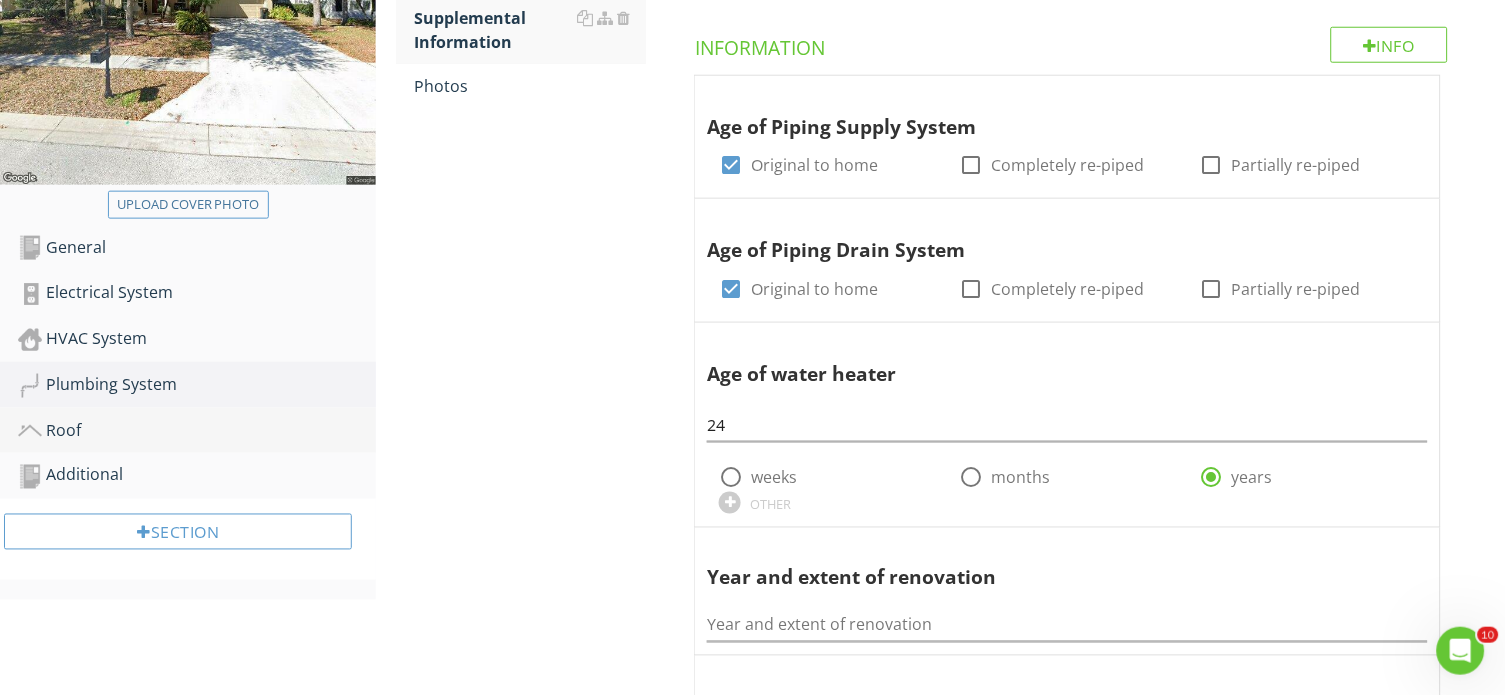 click on "Roof" at bounding box center [197, 431] 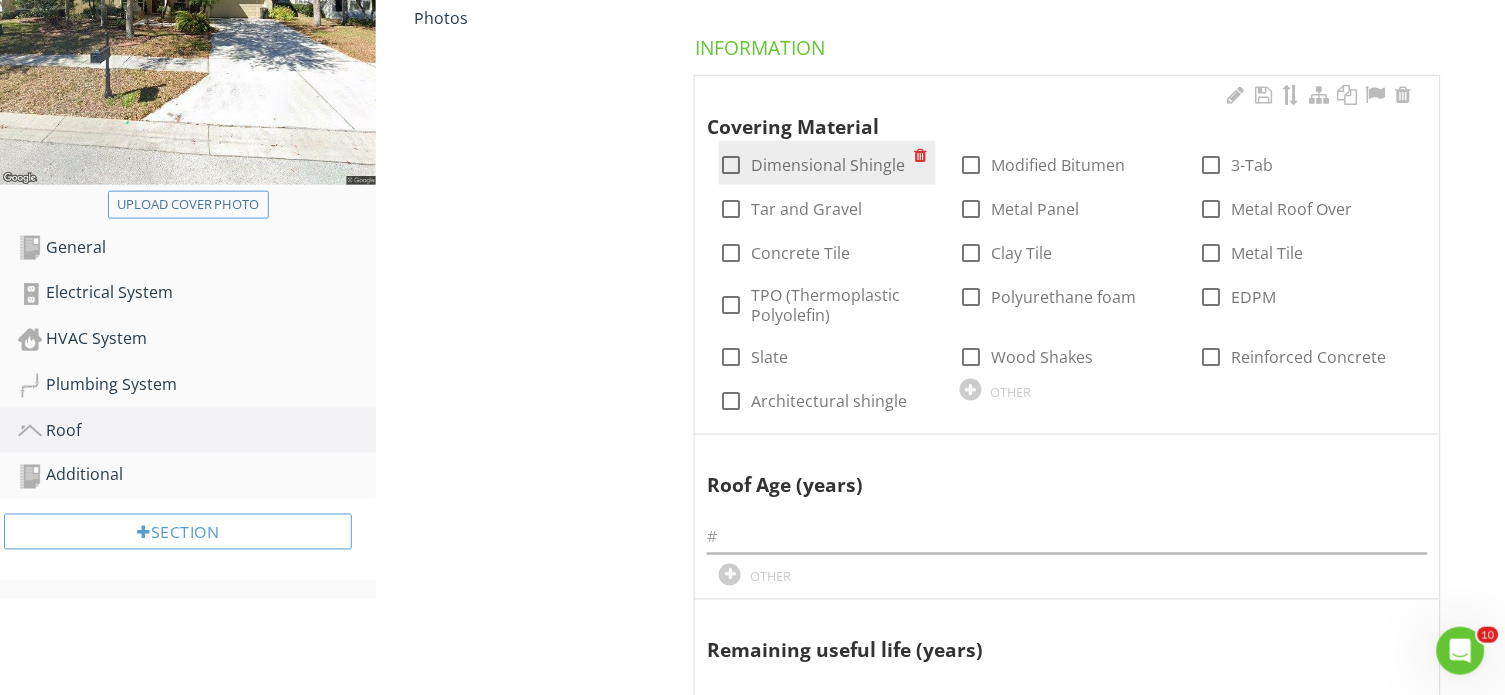 click on "Dimensional Shingle" at bounding box center [828, 165] 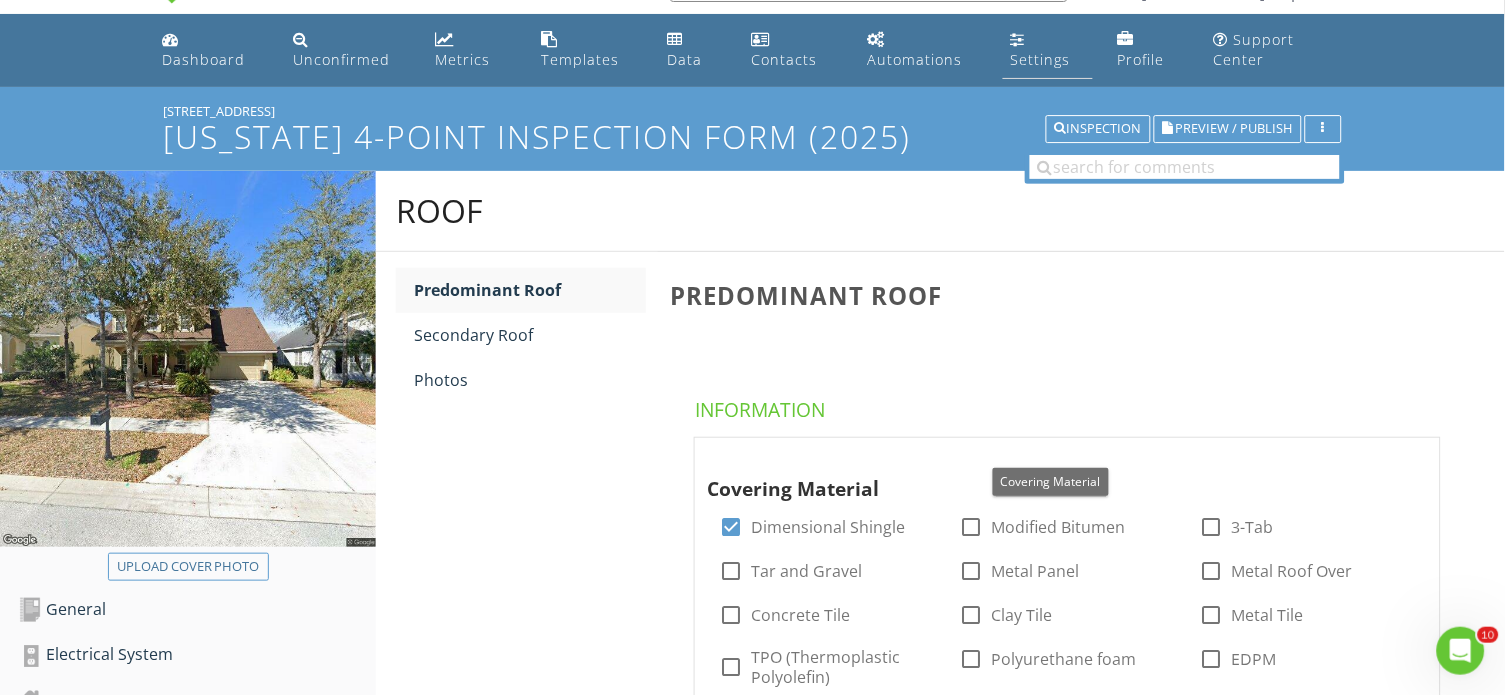 scroll, scrollTop: 8, scrollLeft: 0, axis: vertical 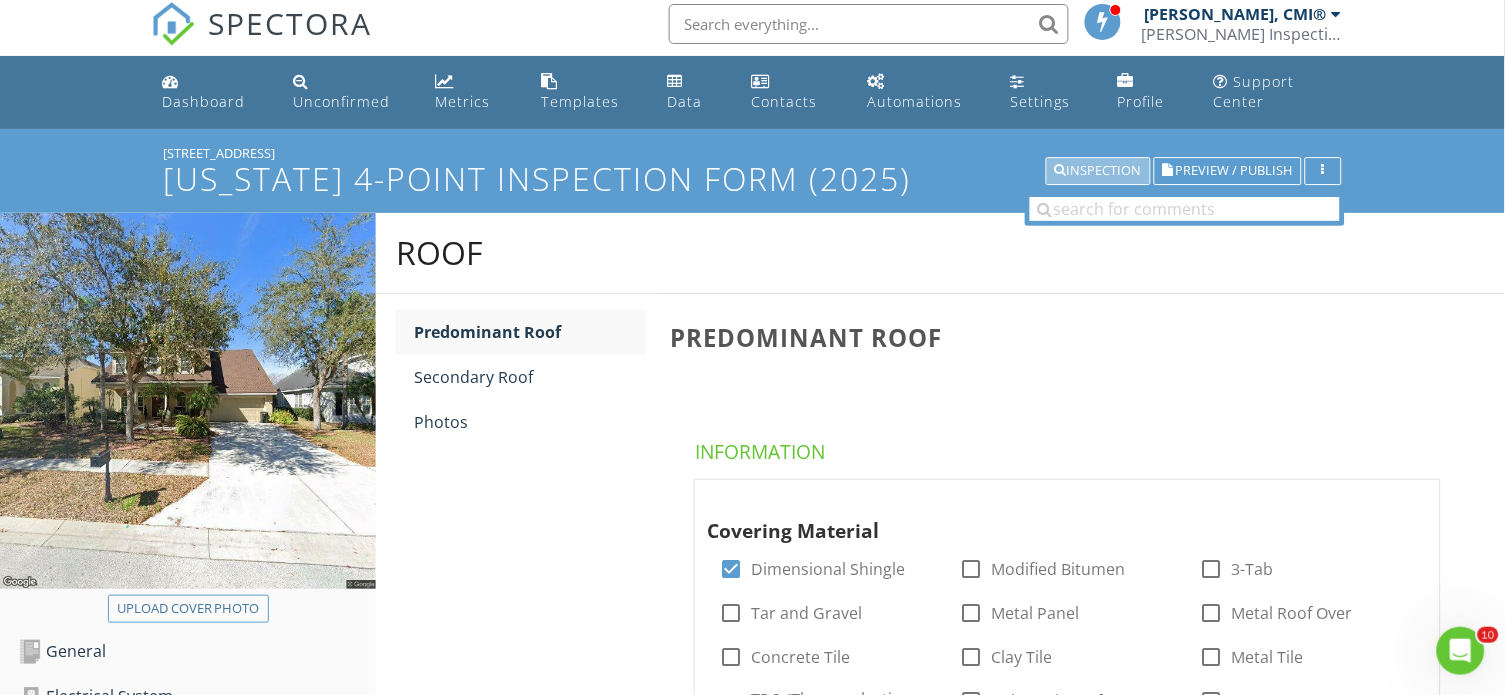 click on "Inspection" at bounding box center [1098, 171] 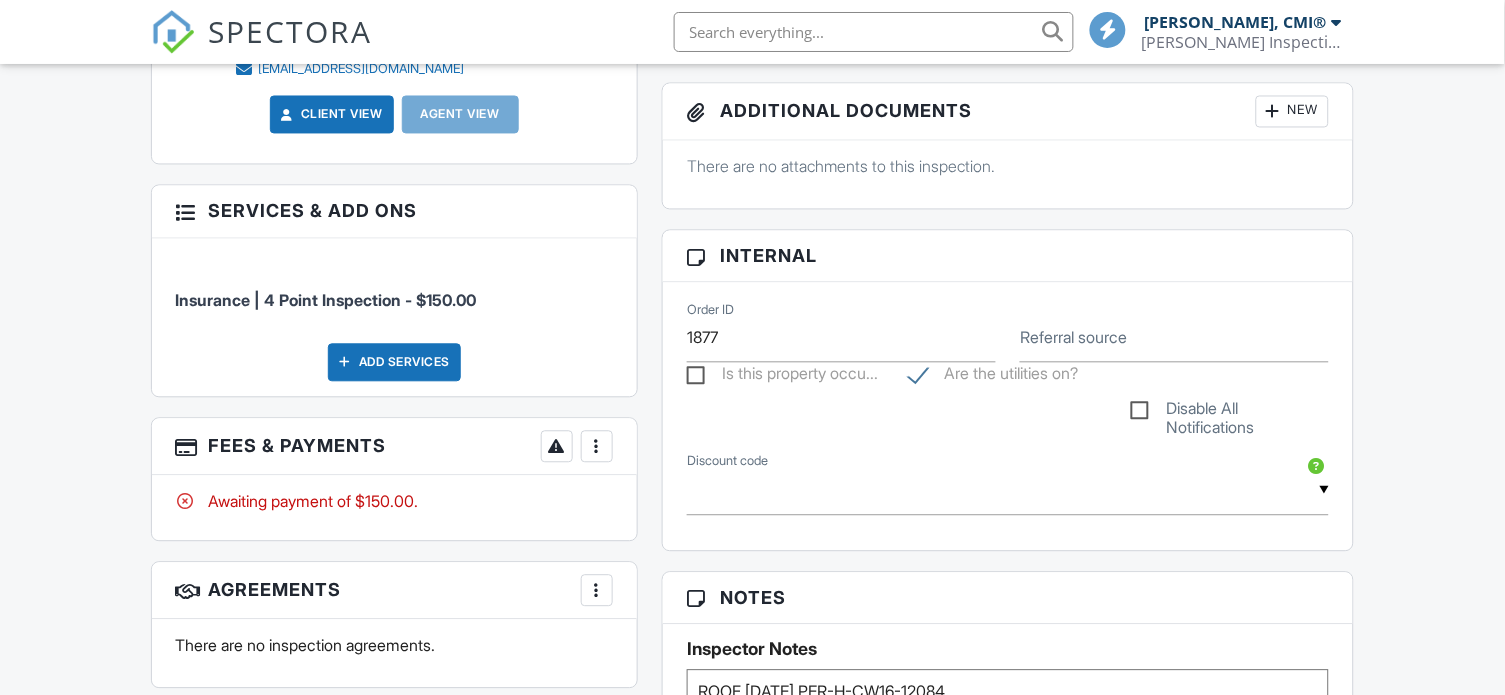 scroll, scrollTop: 1222, scrollLeft: 0, axis: vertical 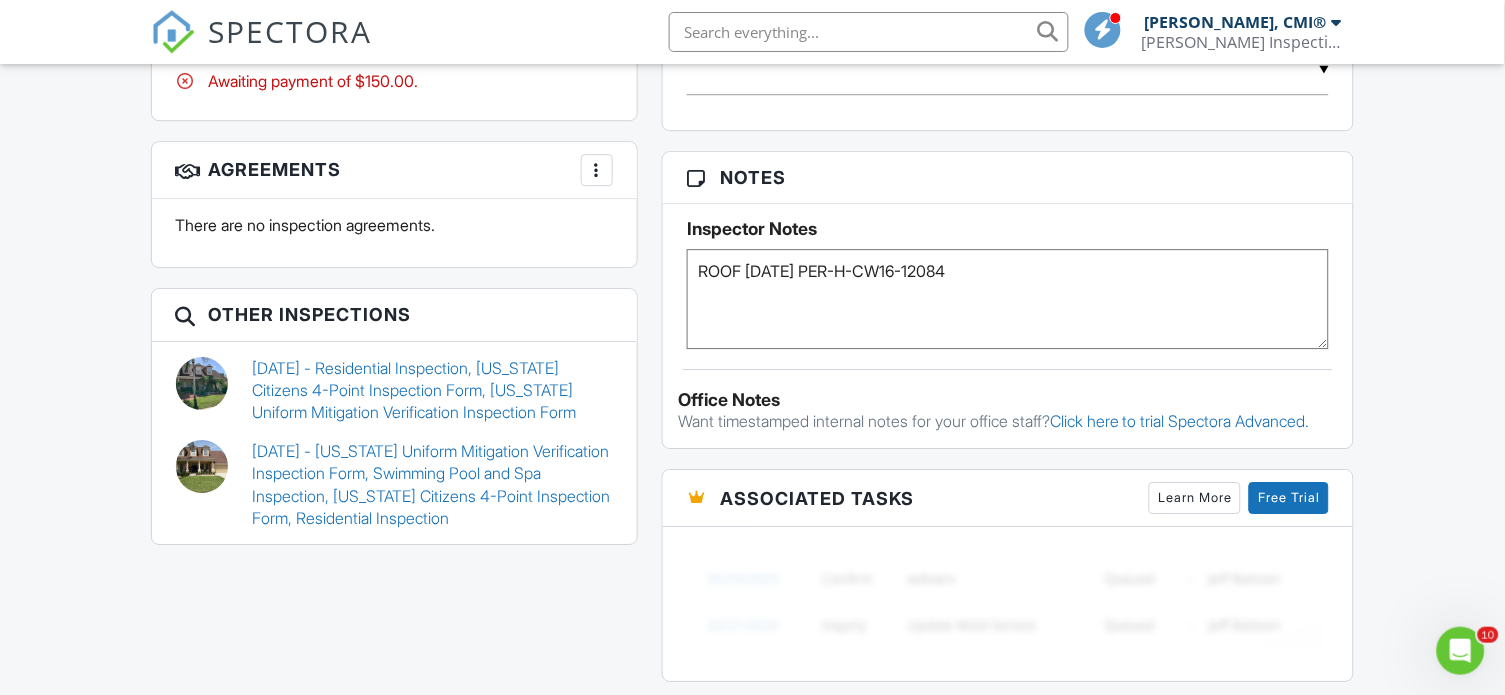 drag, startPoint x: 796, startPoint y: 271, endPoint x: 811, endPoint y: 270, distance: 15.033297 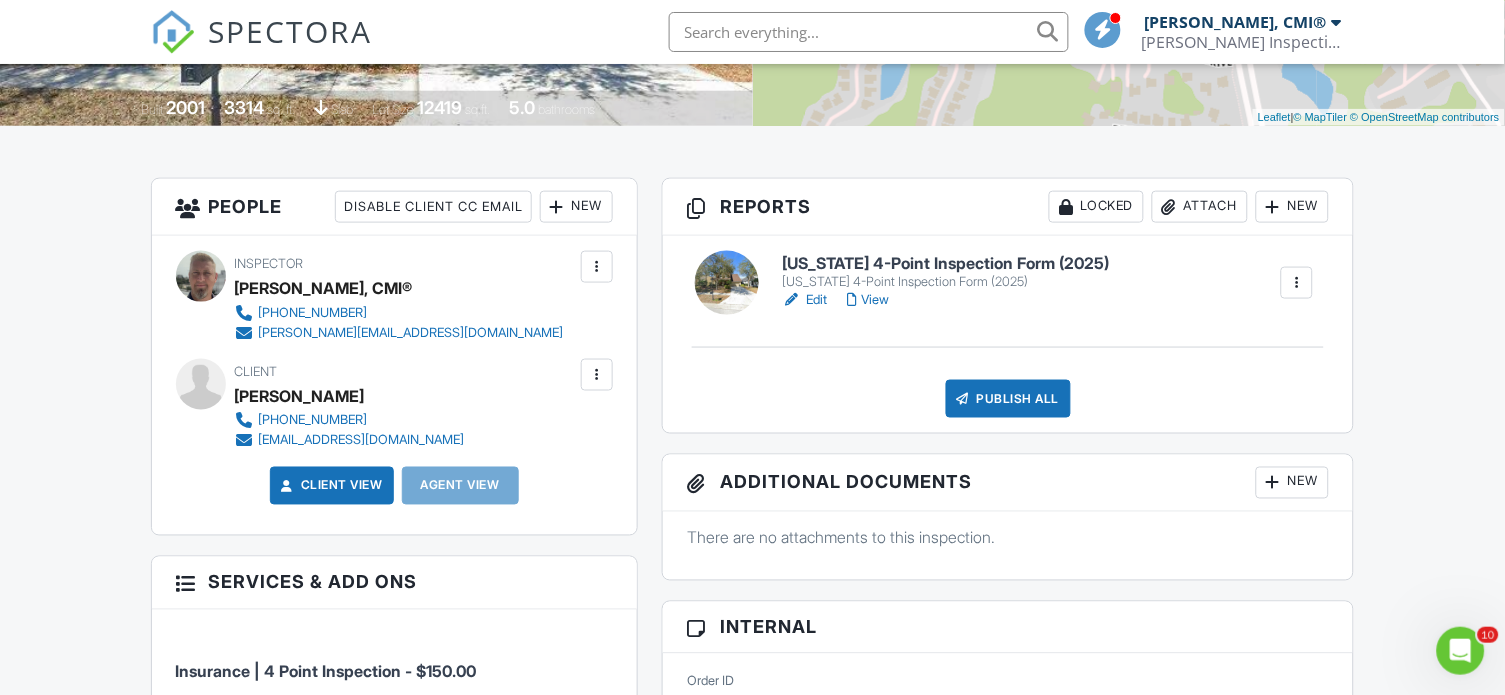 scroll, scrollTop: 377, scrollLeft: 0, axis: vertical 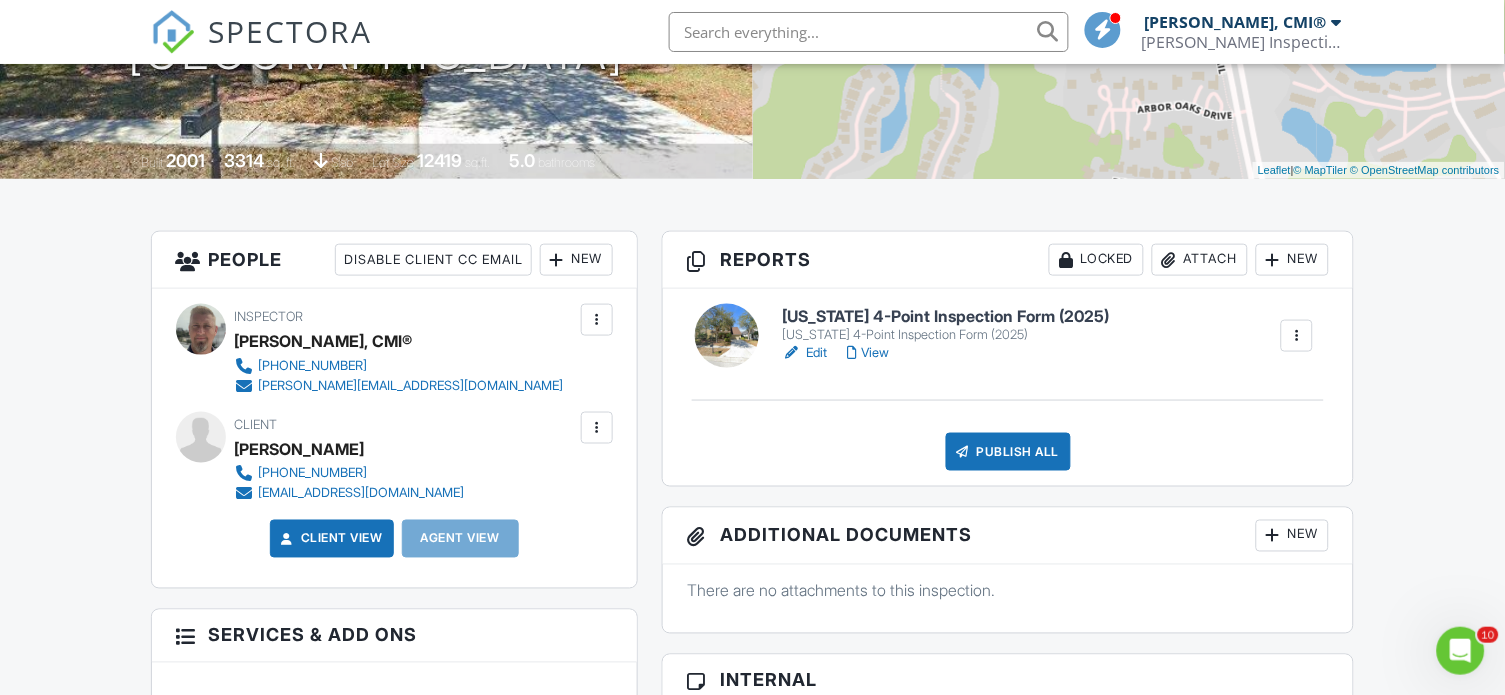click on "[US_STATE] 4-Point Inspection Form (2025)" at bounding box center [945, 317] 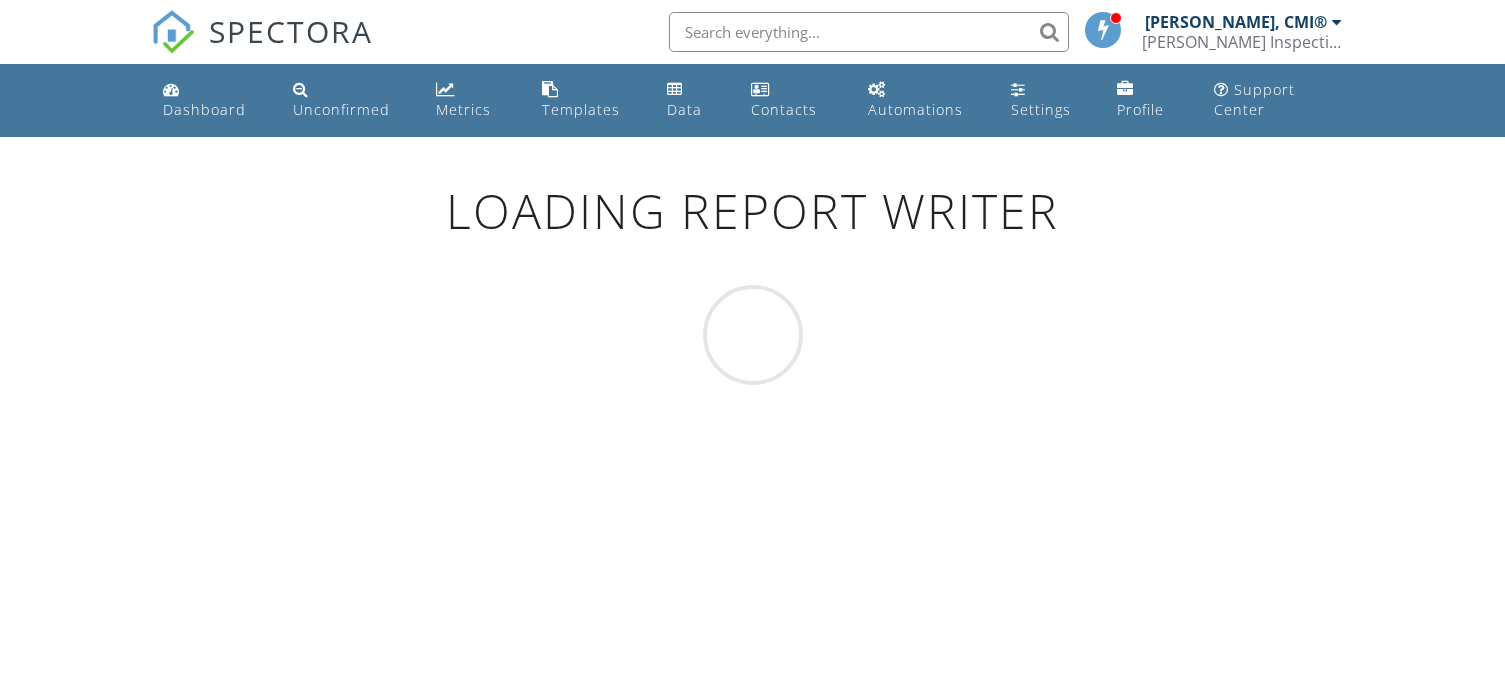 scroll, scrollTop: 0, scrollLeft: 0, axis: both 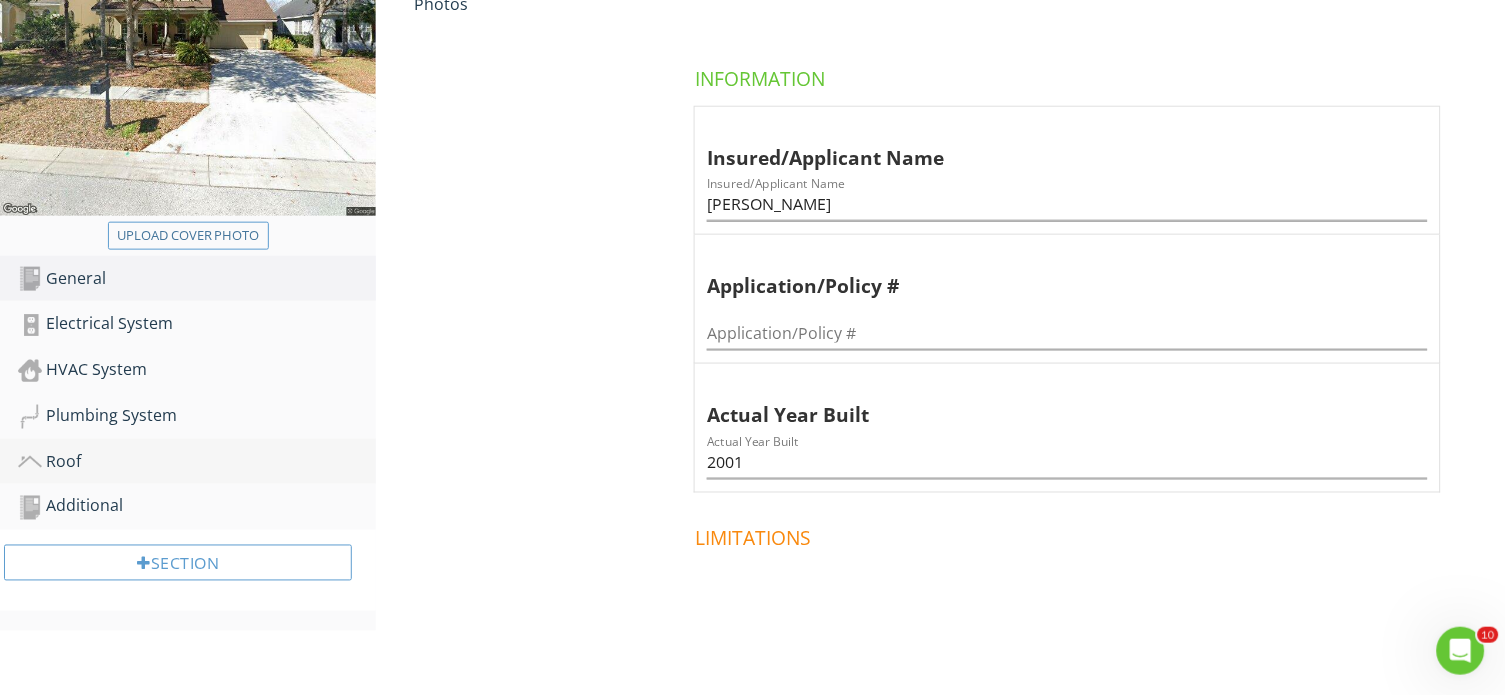 click on "Roof" at bounding box center [197, 462] 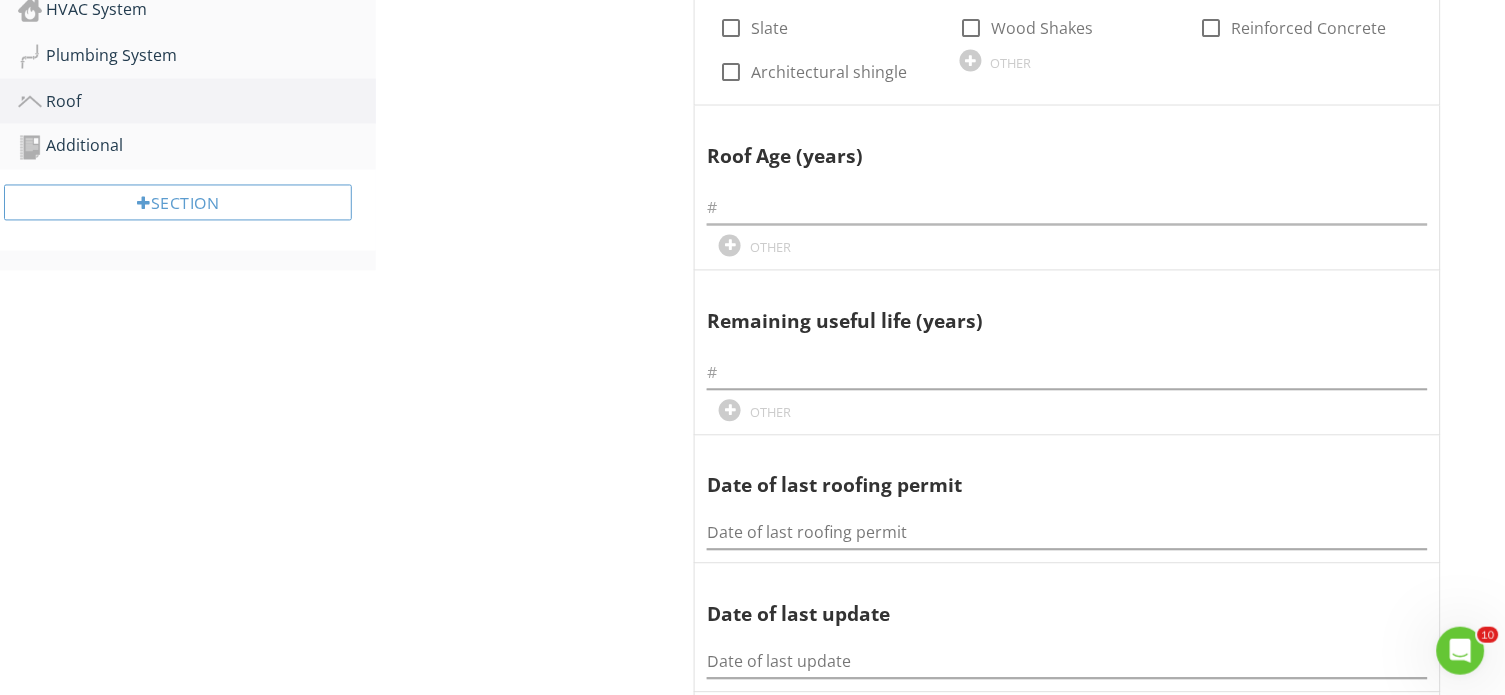 scroll, scrollTop: 777, scrollLeft: 0, axis: vertical 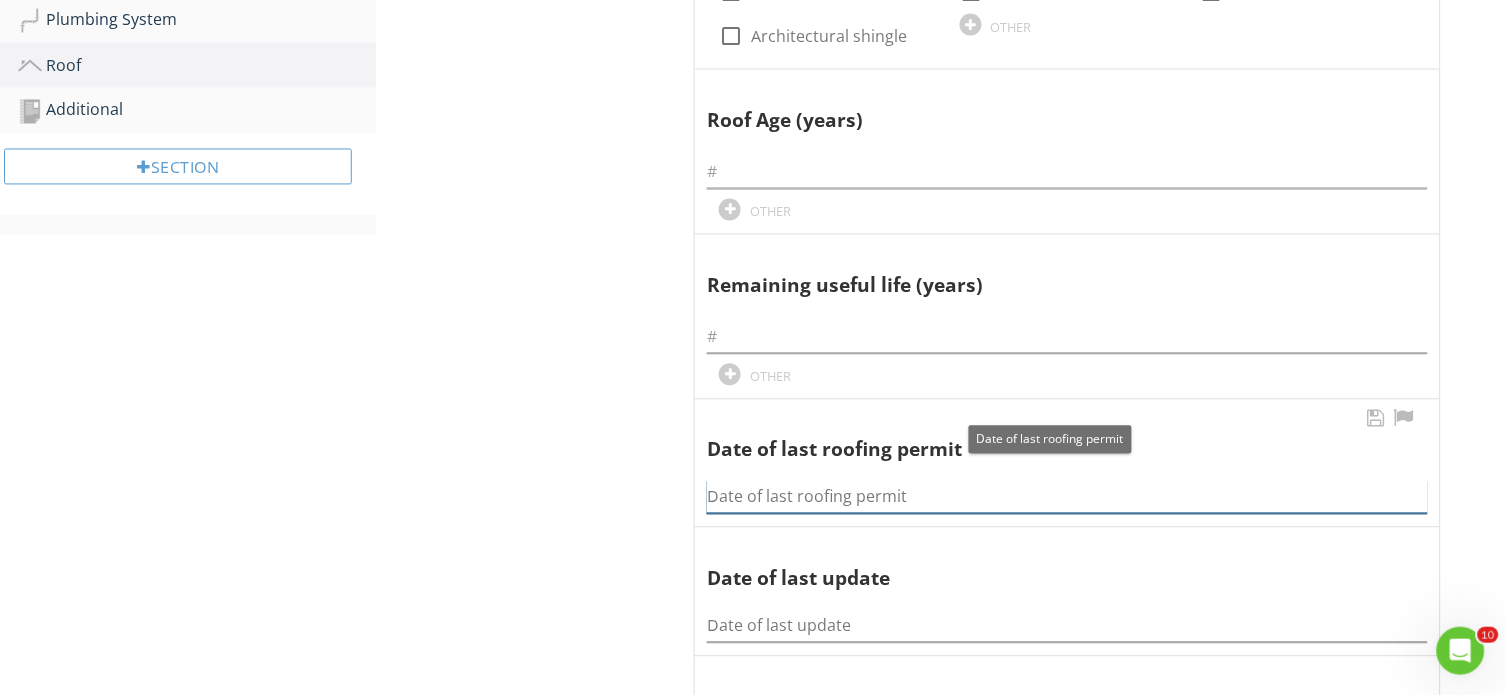 click at bounding box center (1067, 497) 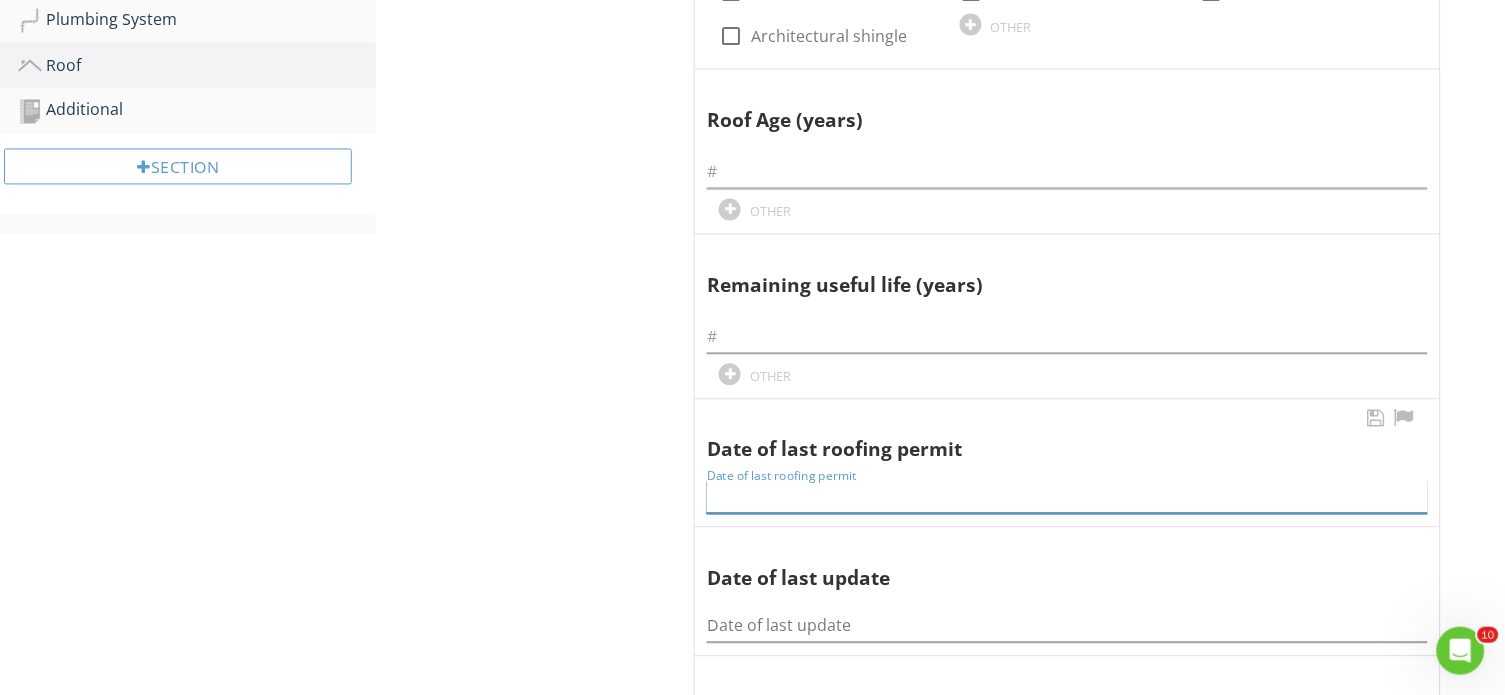 paste on "[DATE]" 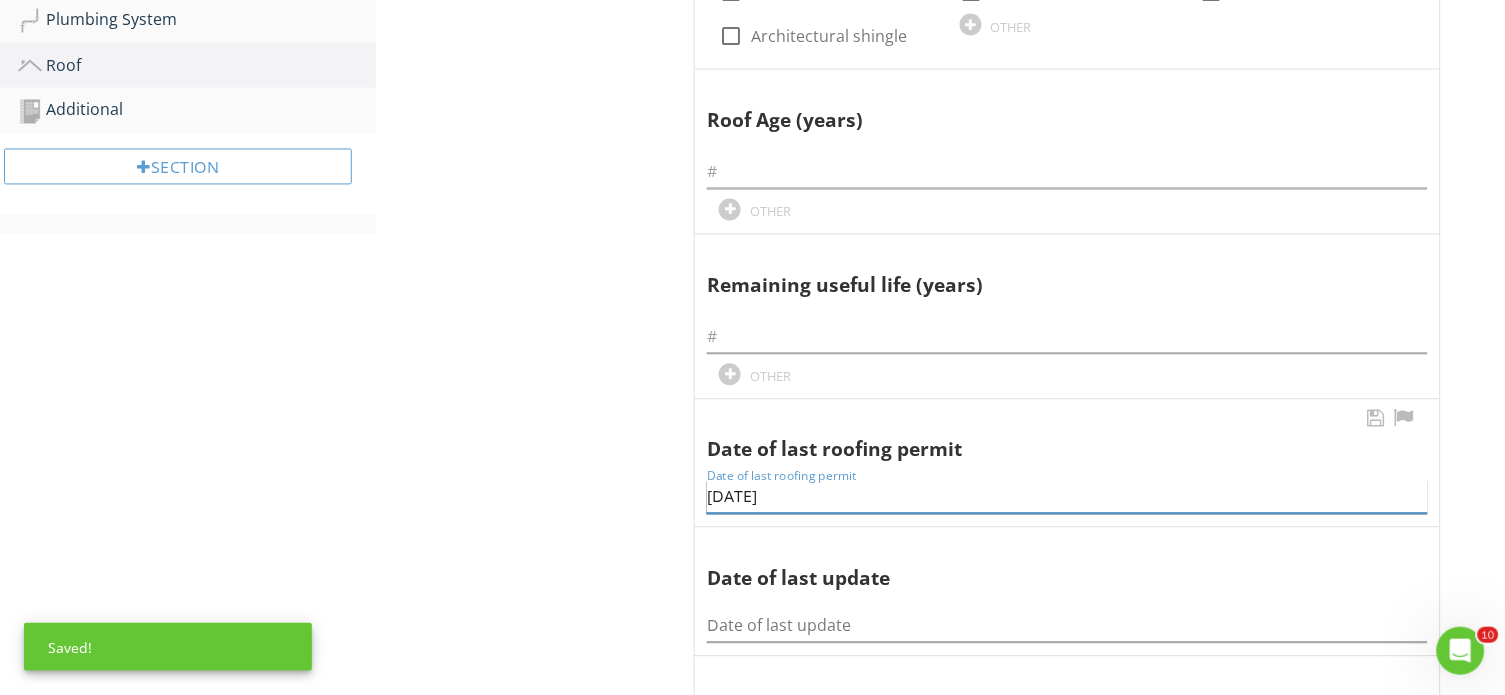 click on "[DATE]" at bounding box center [1067, 497] 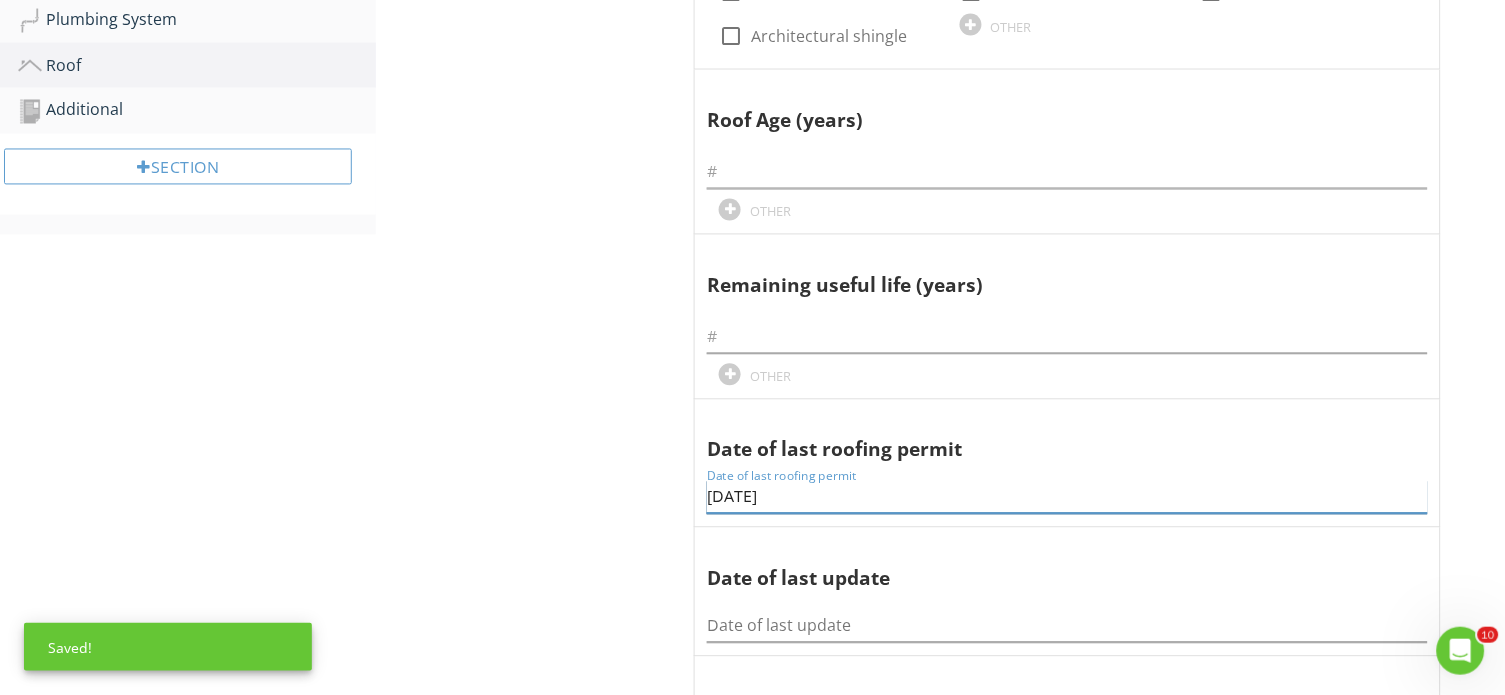 drag, startPoint x: 802, startPoint y: 450, endPoint x: 688, endPoint y: 451, distance: 114.00439 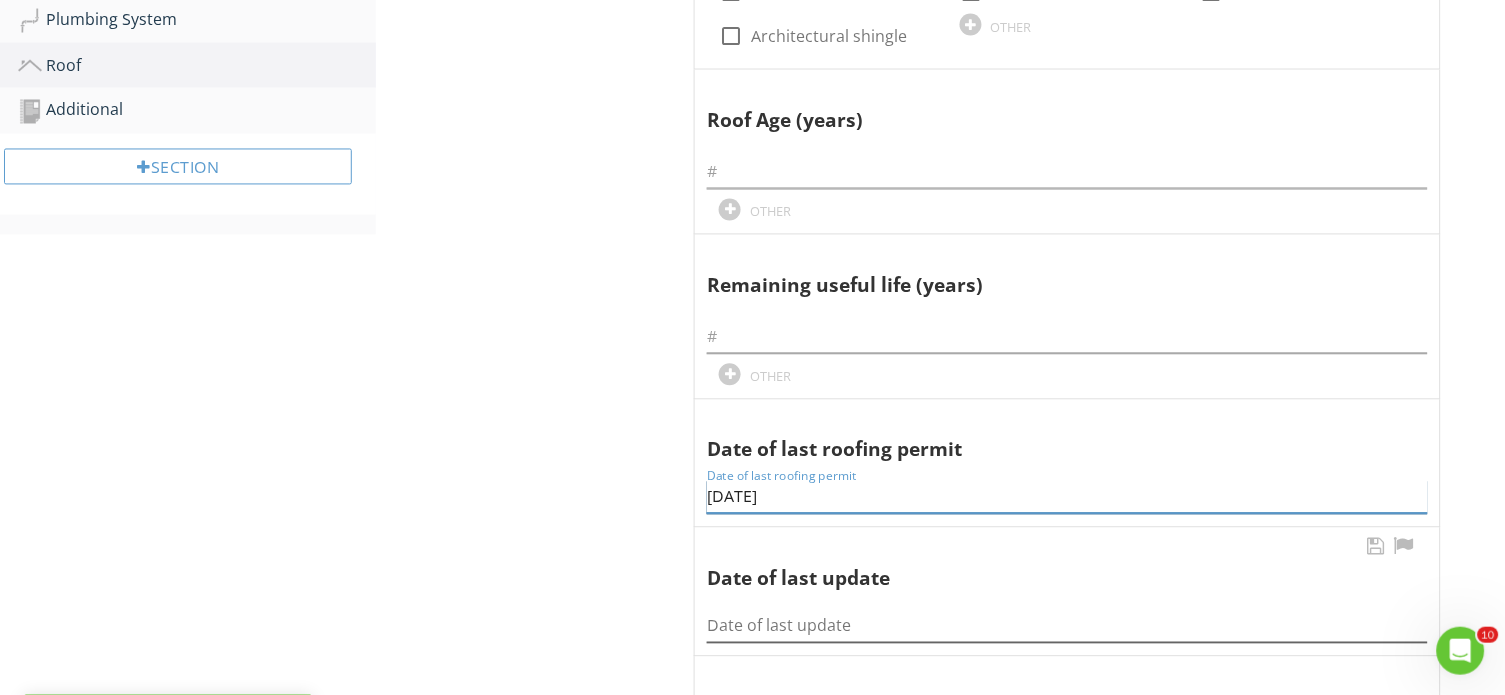 type on "[DATE]" 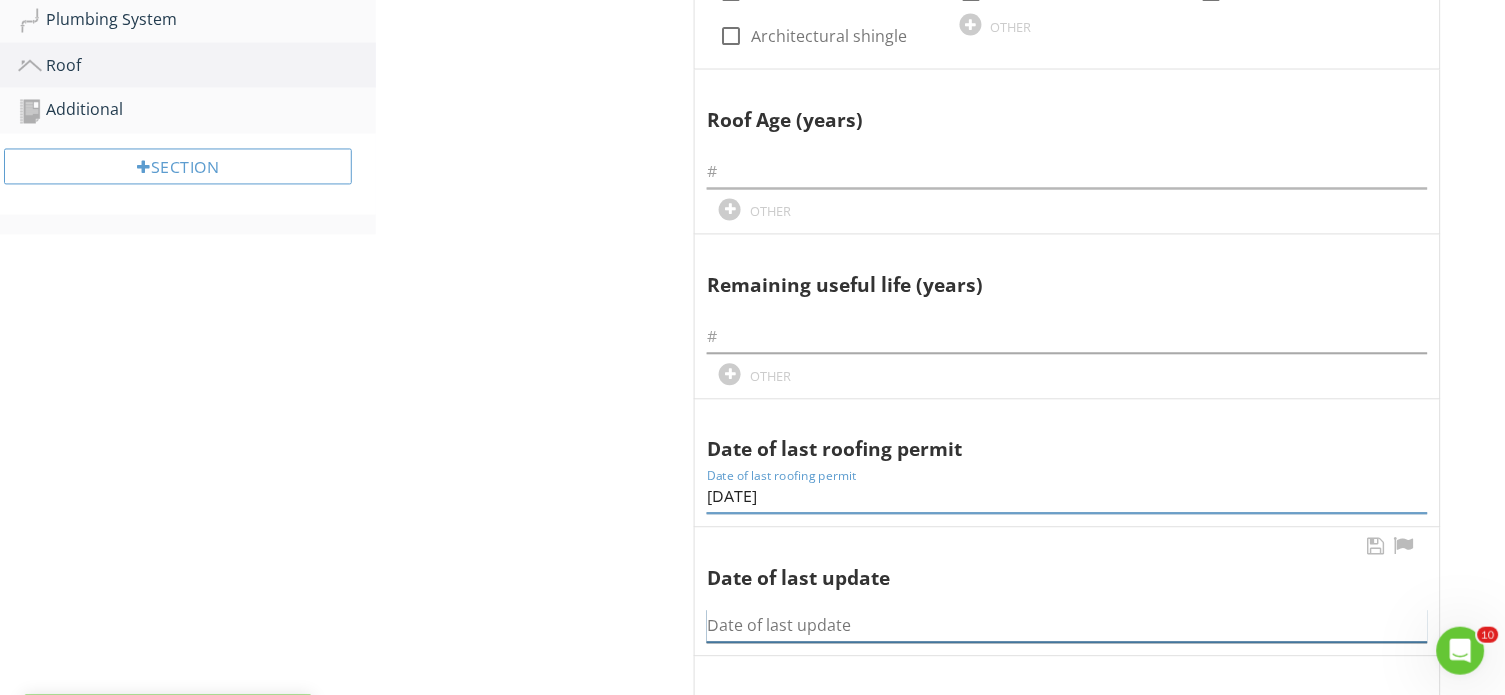 click at bounding box center (1067, 626) 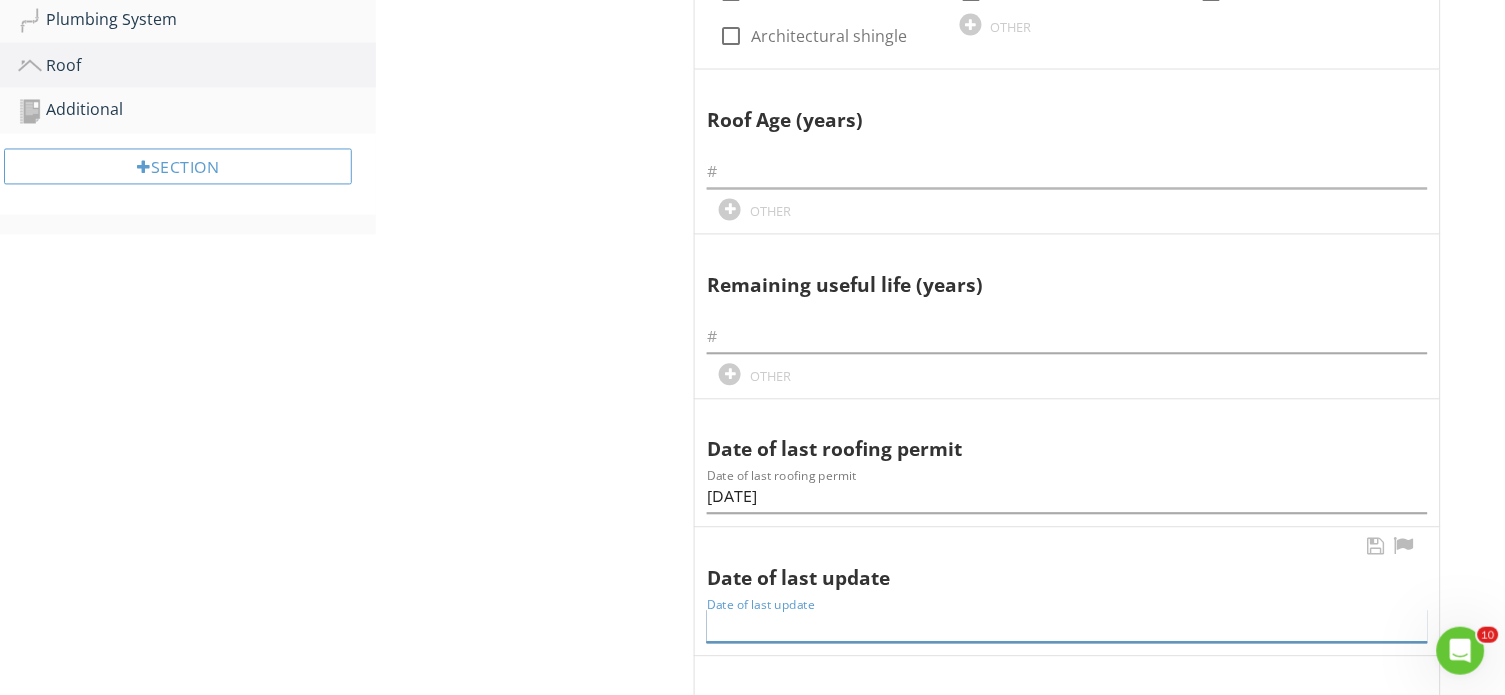 paste on "[DATE]" 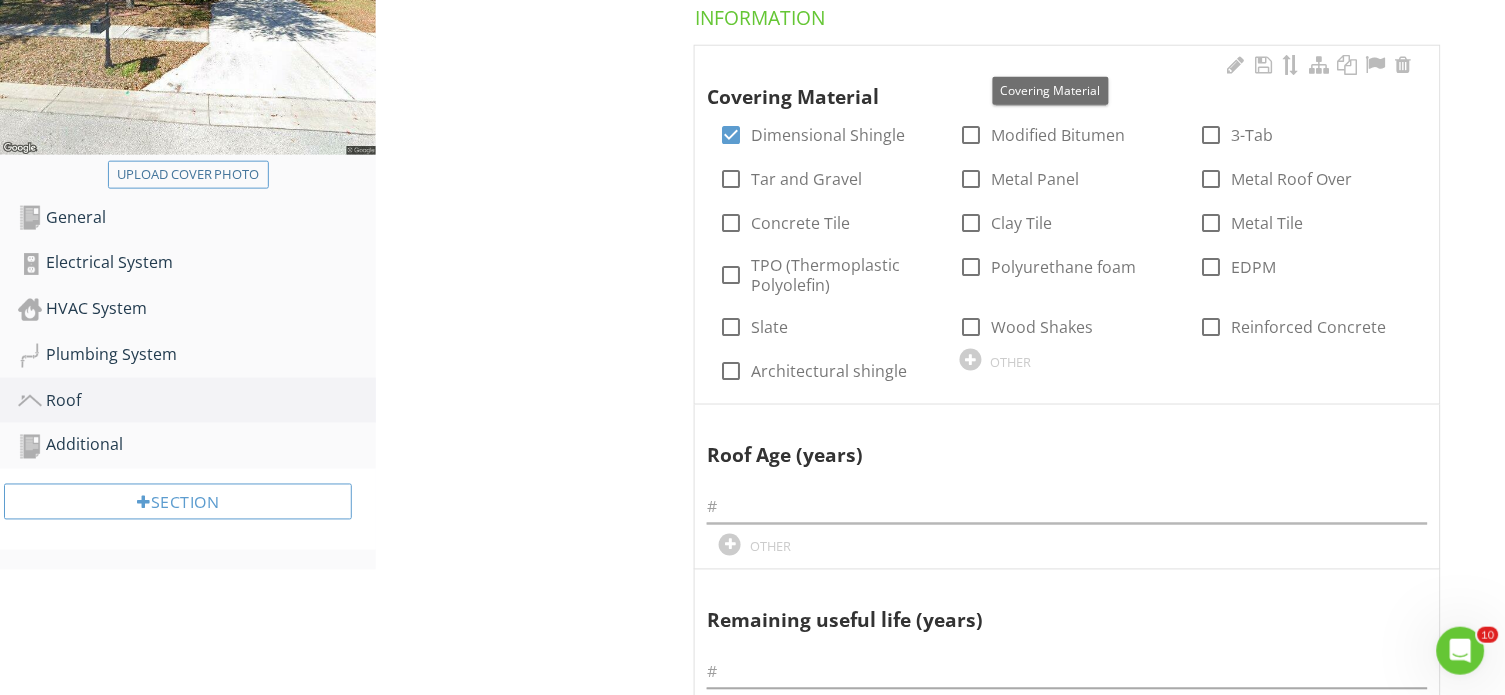 scroll, scrollTop: 492, scrollLeft: 0, axis: vertical 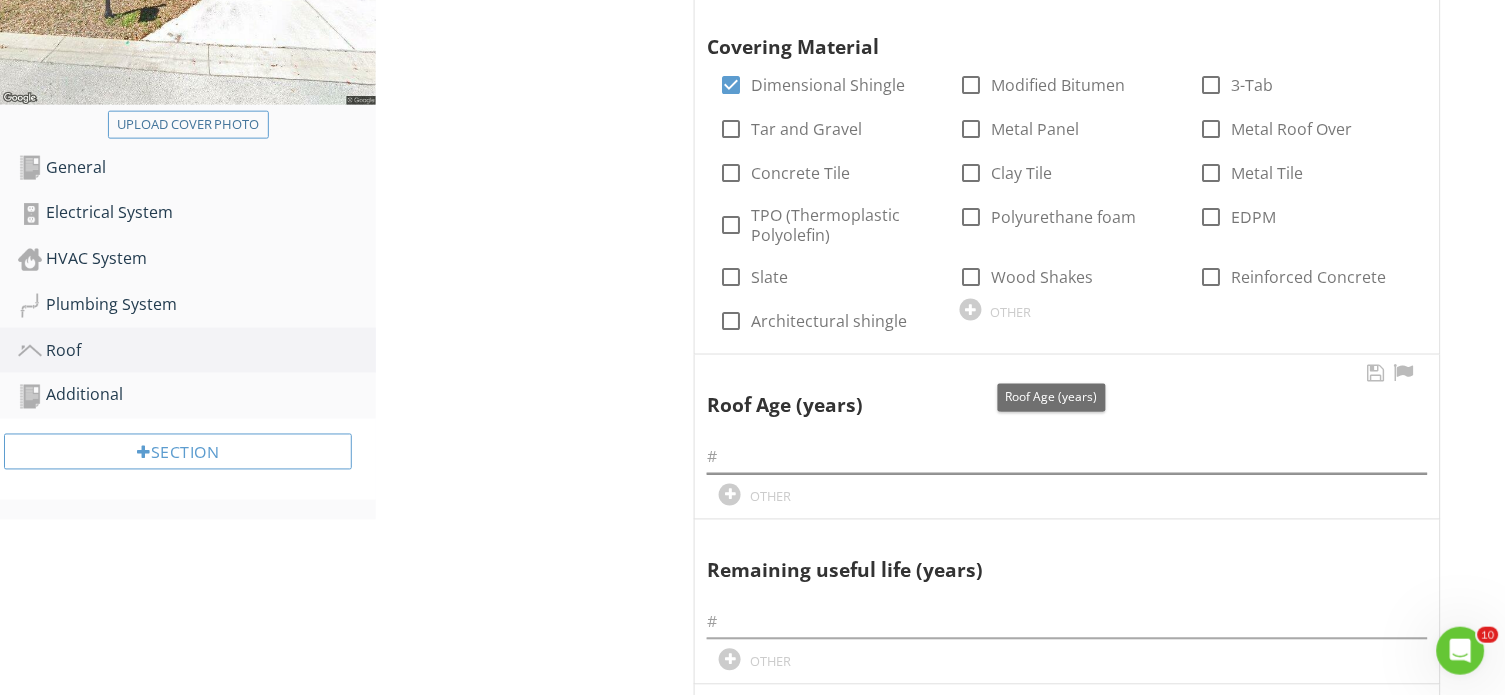 type on "[DATE]" 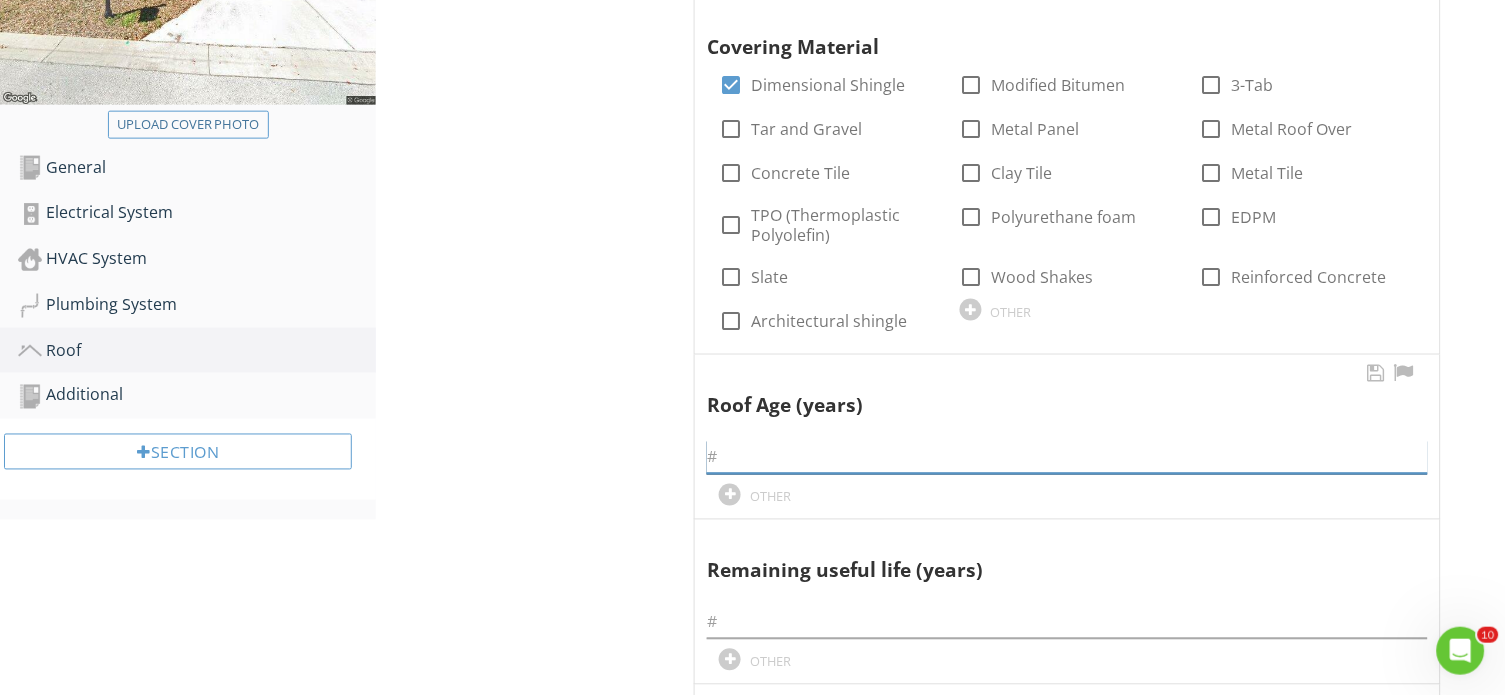 click at bounding box center (1067, 457) 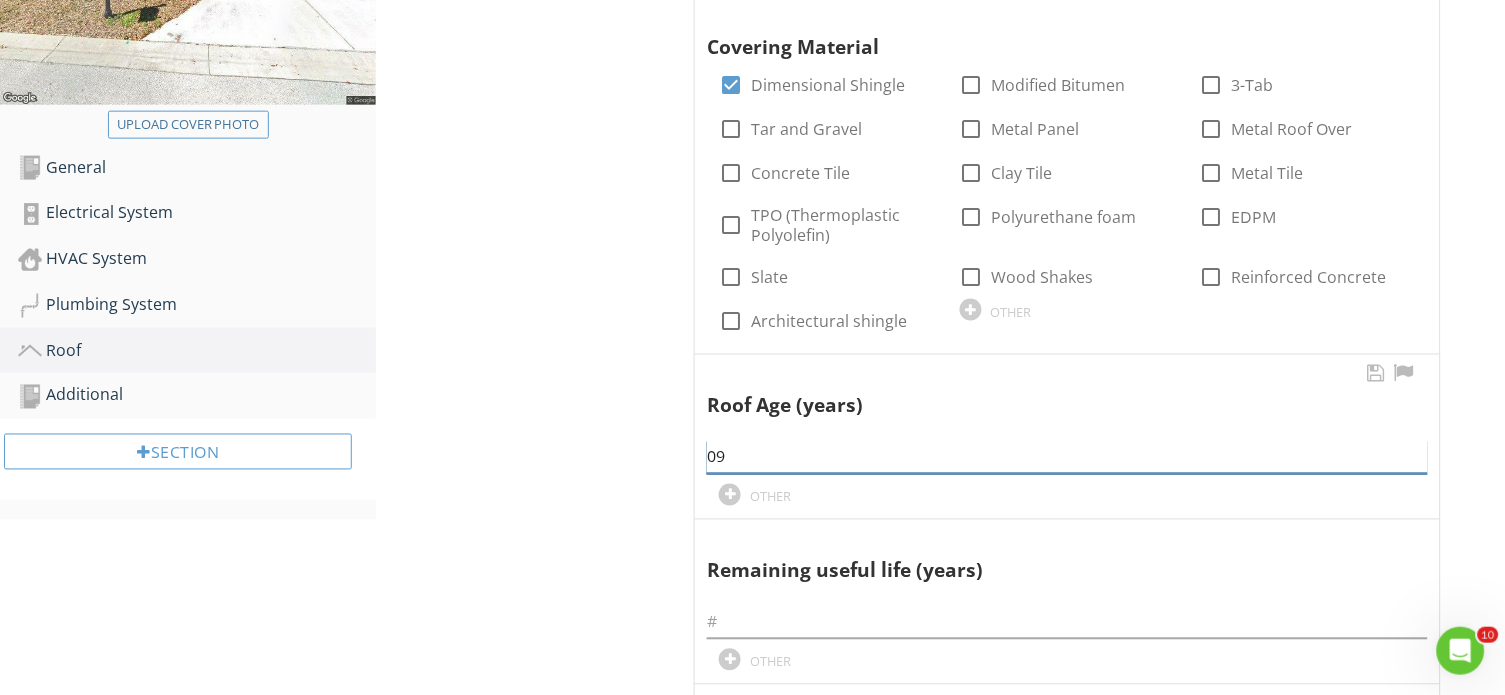 type on "09" 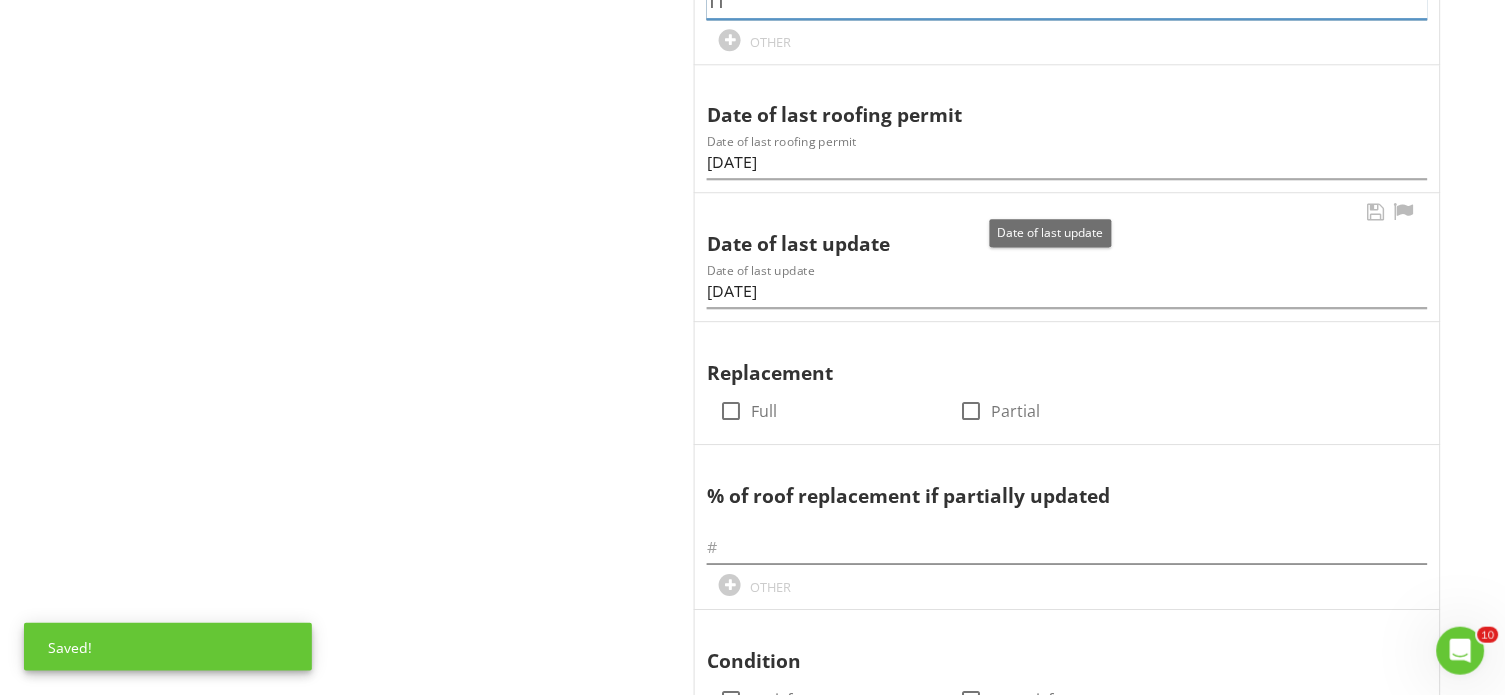 scroll, scrollTop: 1132, scrollLeft: 0, axis: vertical 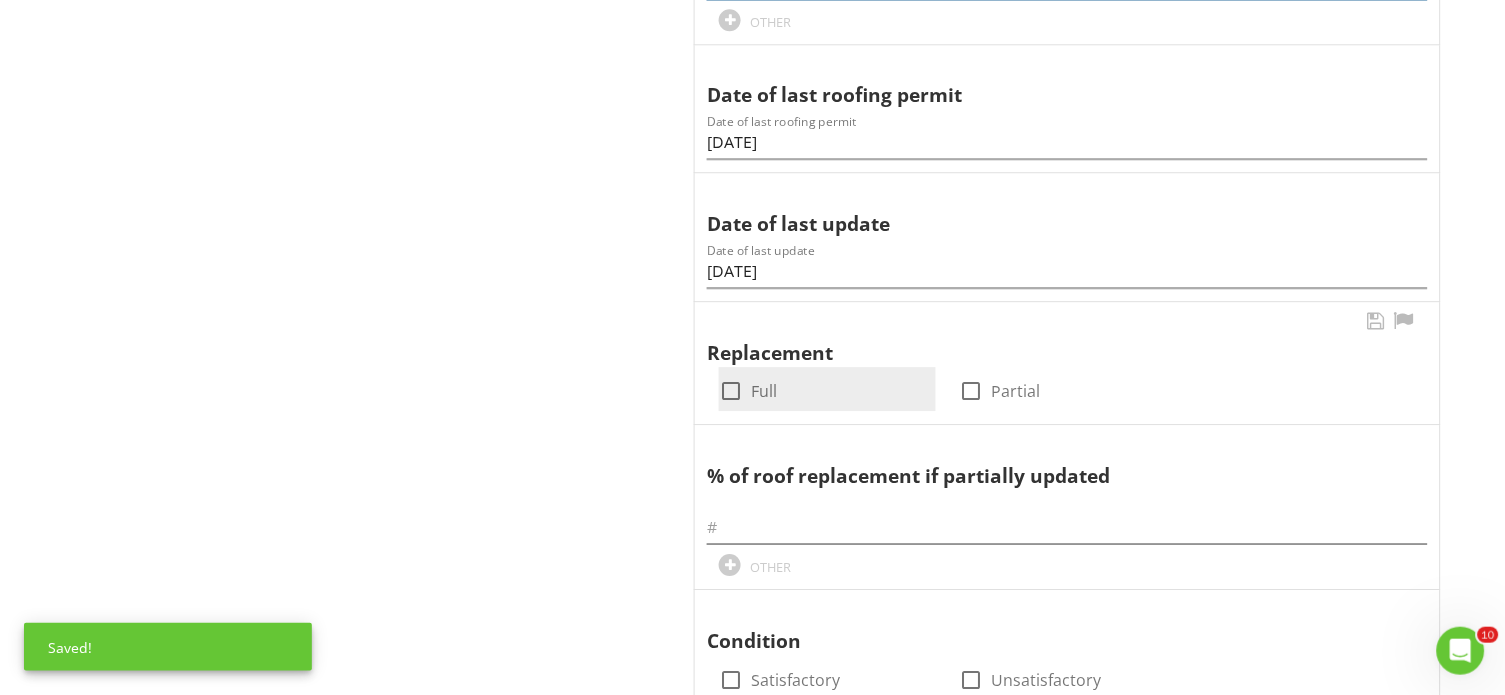 type on "11" 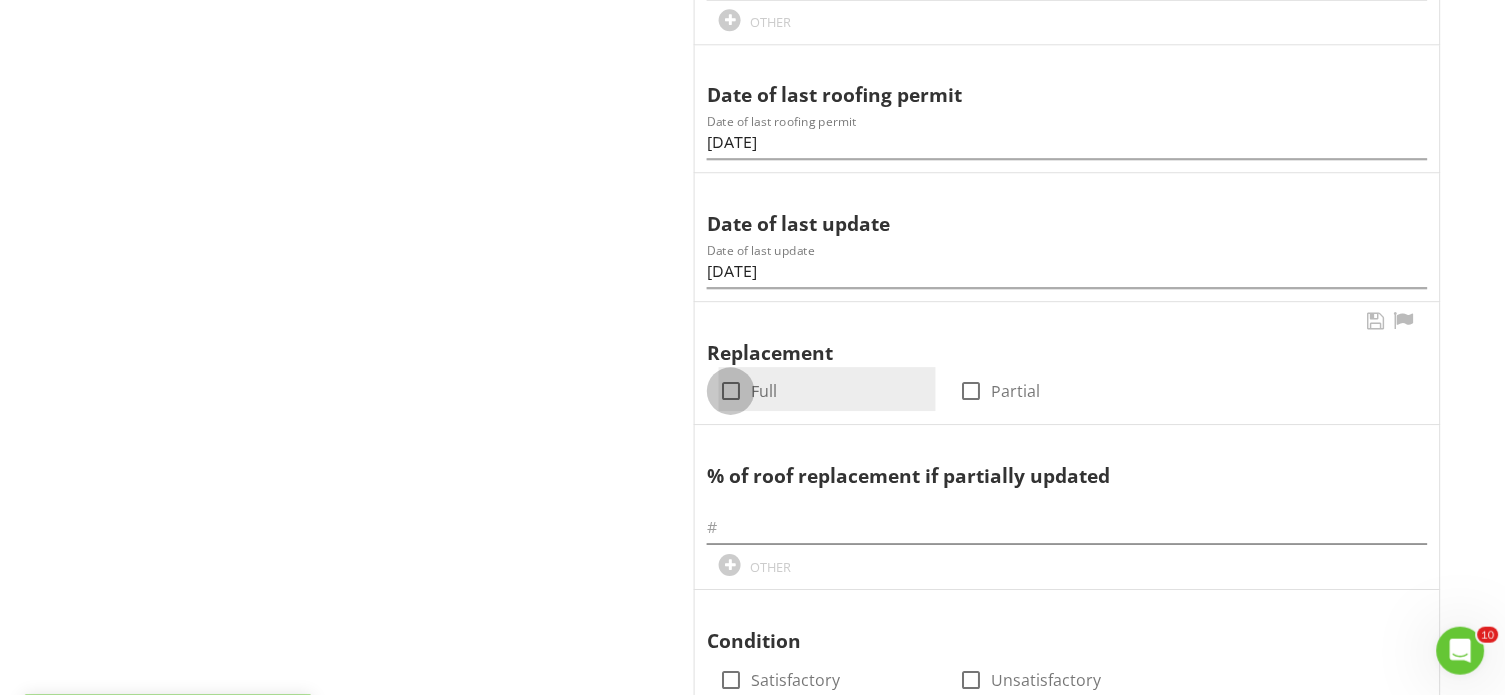click at bounding box center (731, 391) 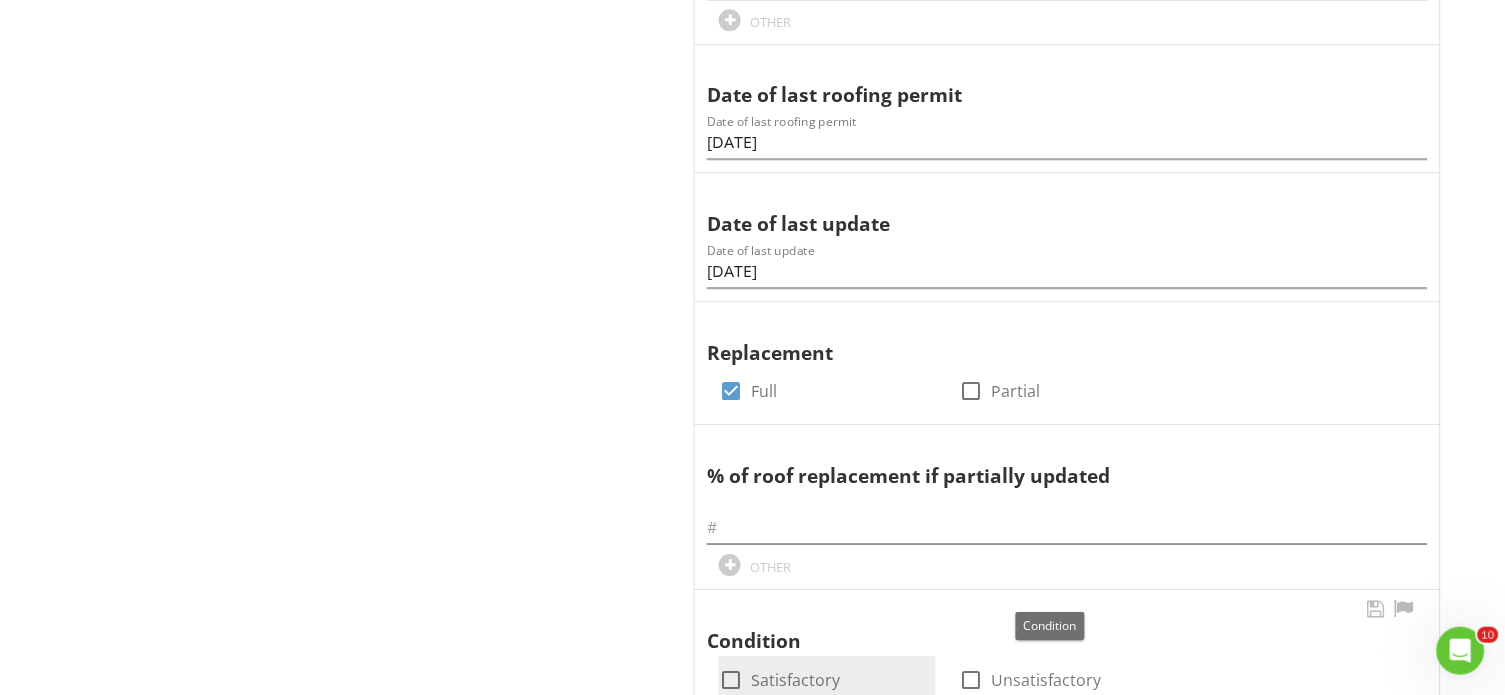 click at bounding box center [731, 680] 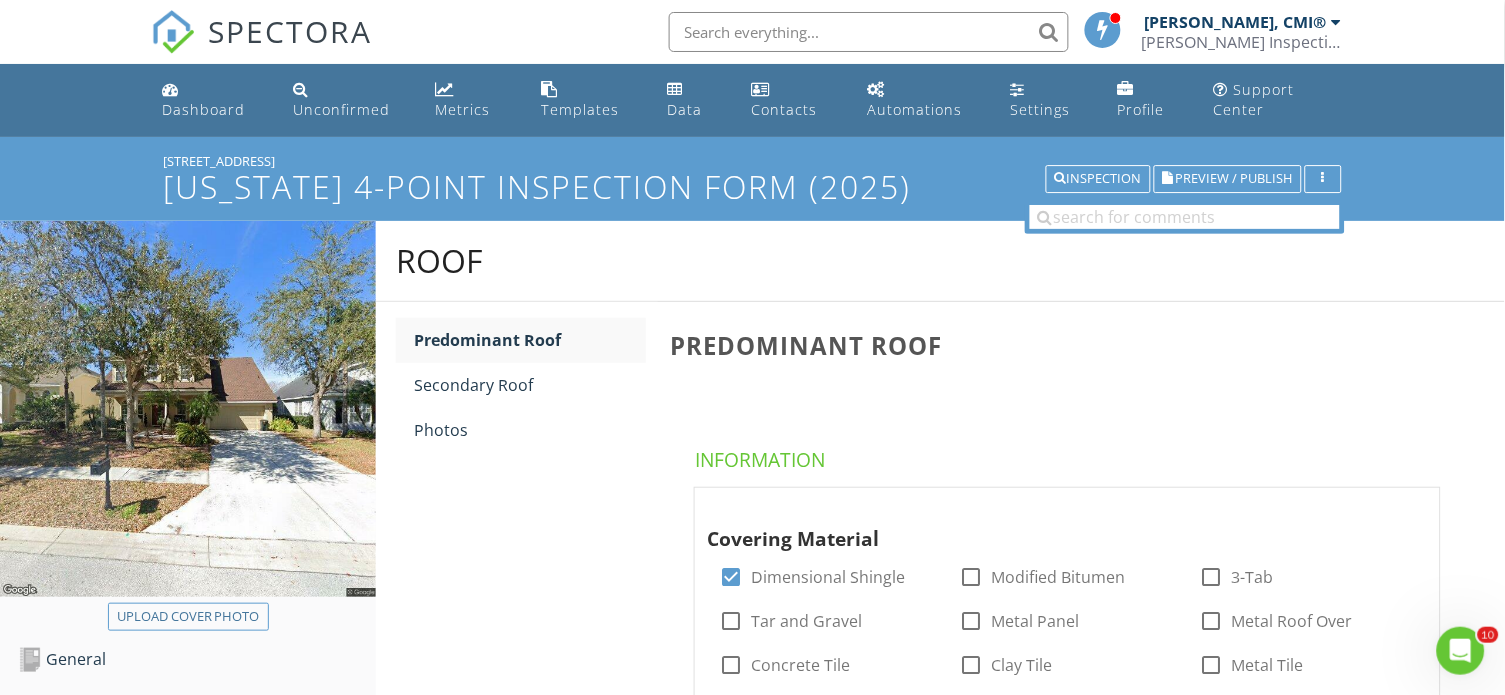 scroll, scrollTop: 0, scrollLeft: 0, axis: both 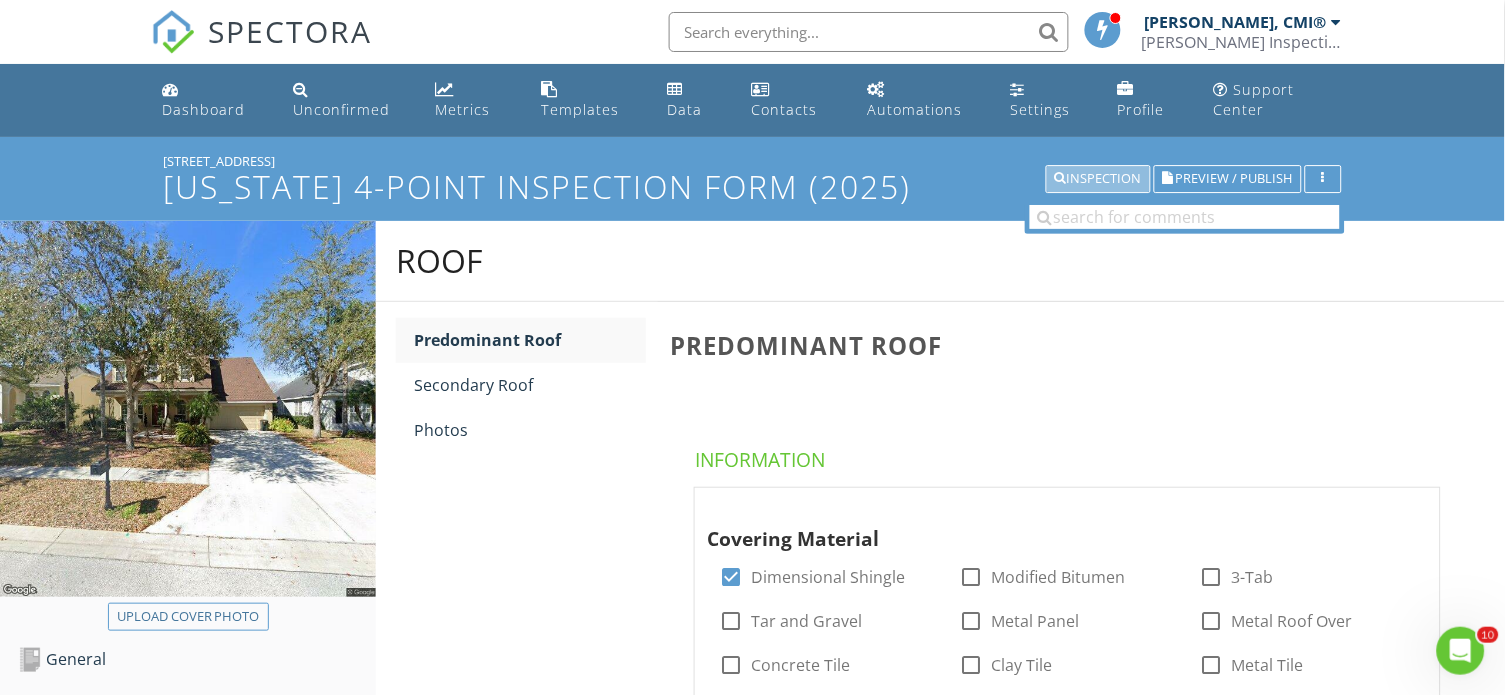 click on "Inspection" at bounding box center (1098, 179) 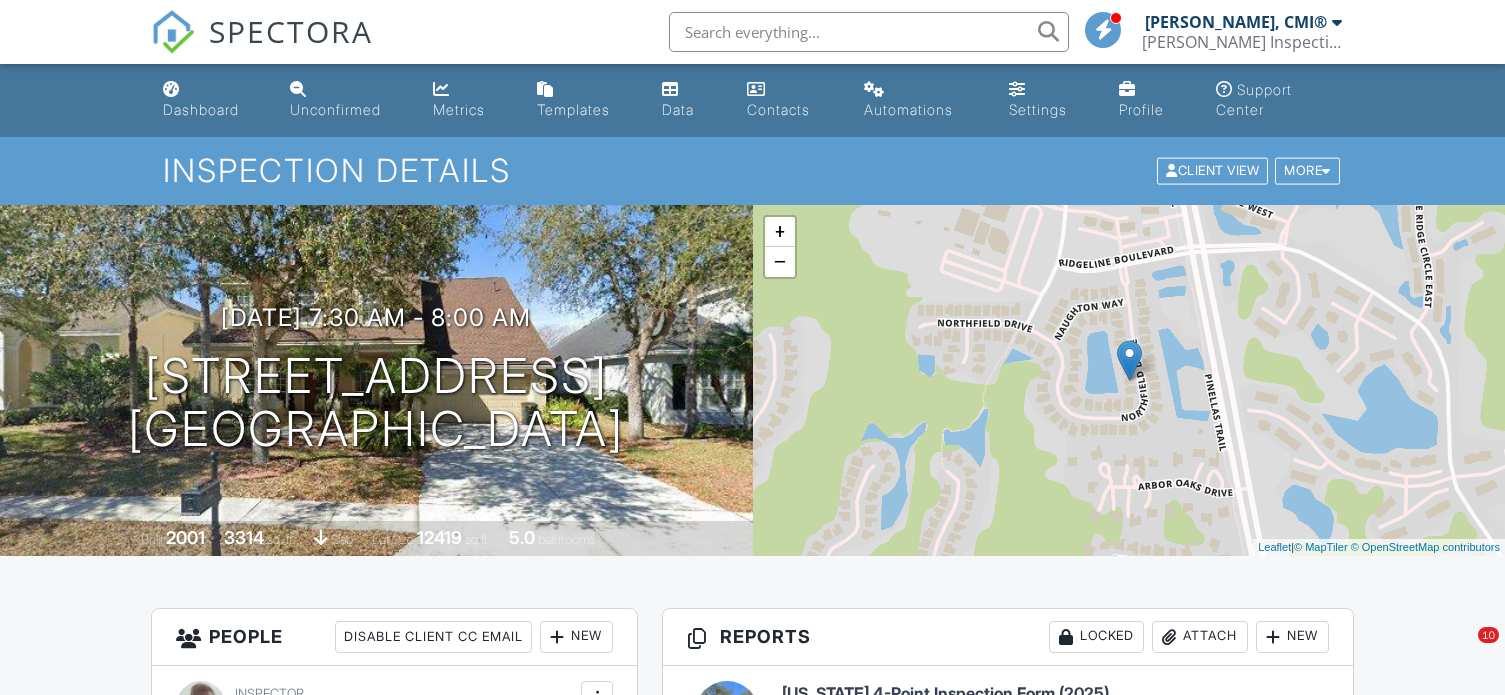 scroll, scrollTop: 0, scrollLeft: 0, axis: both 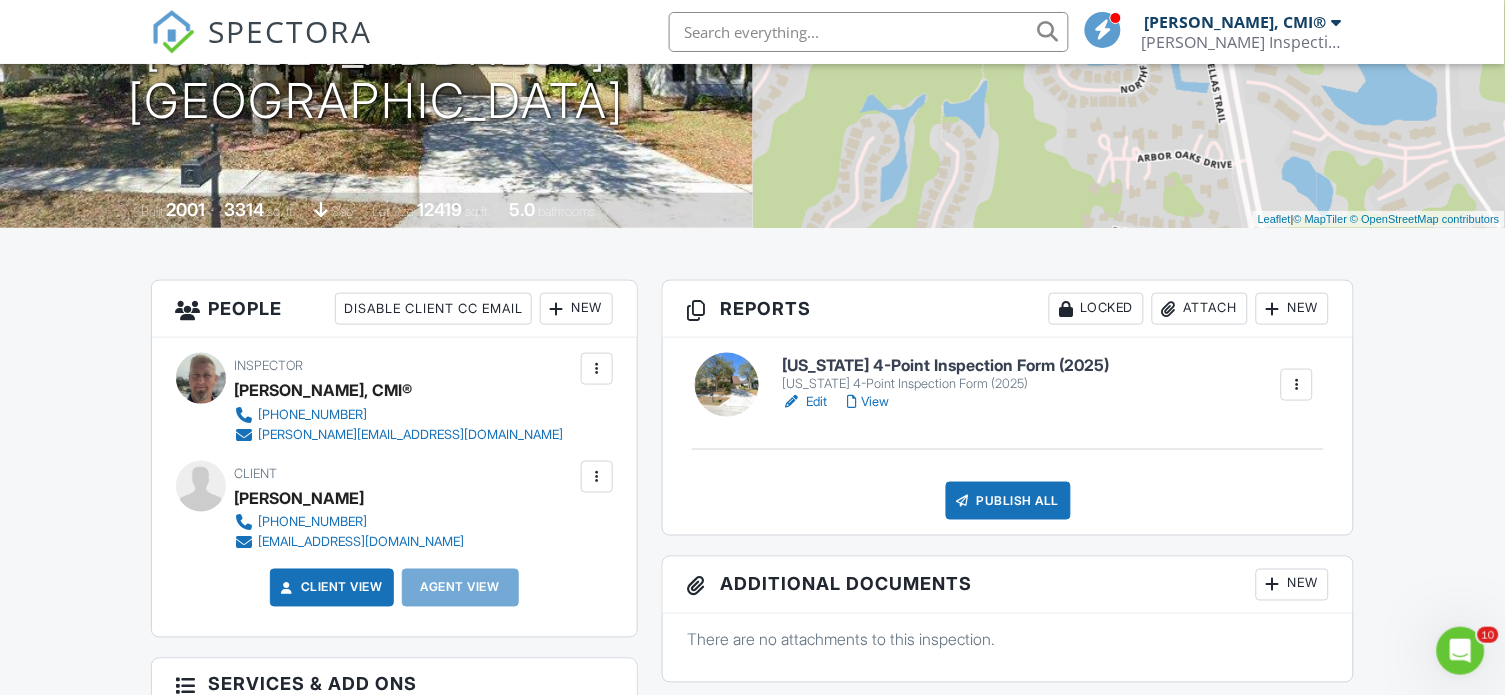 click on "[US_STATE] 4-Point Inspection Form (2025)" at bounding box center (945, 366) 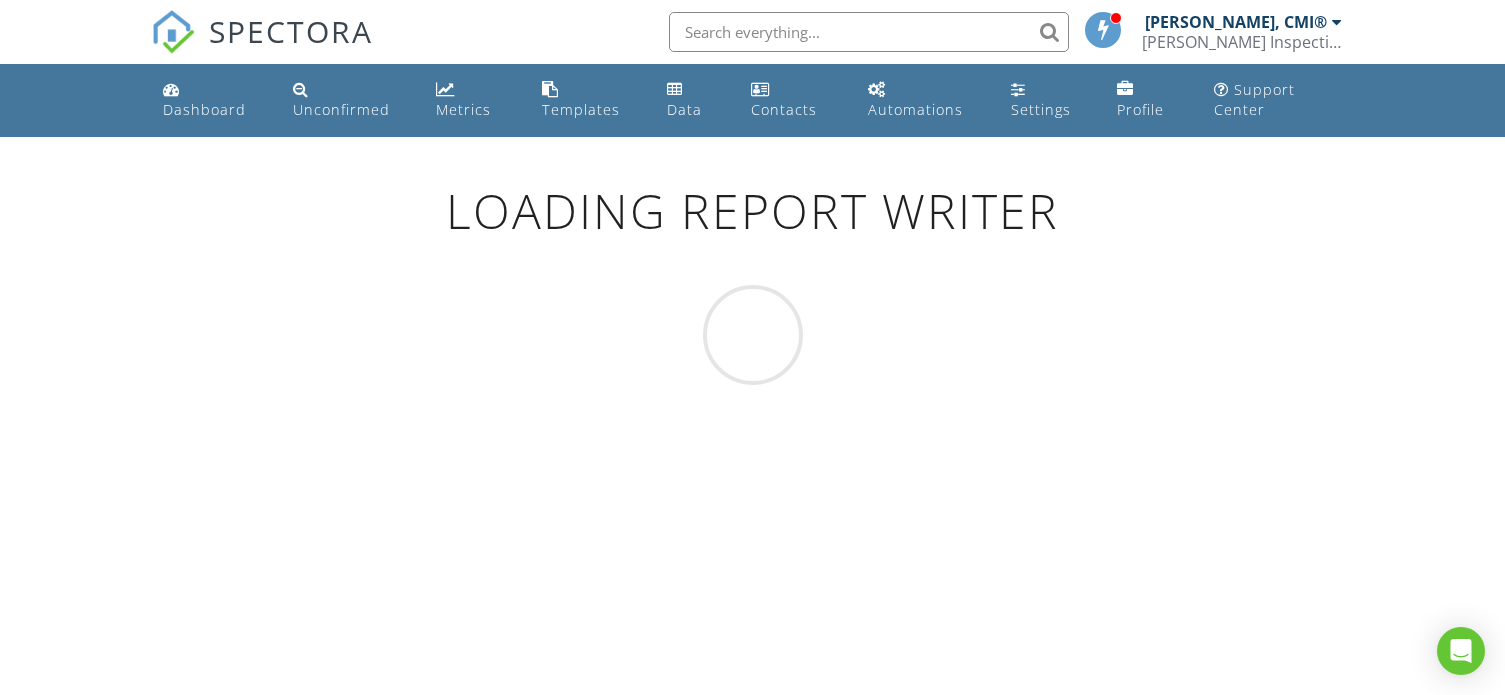 scroll, scrollTop: 0, scrollLeft: 0, axis: both 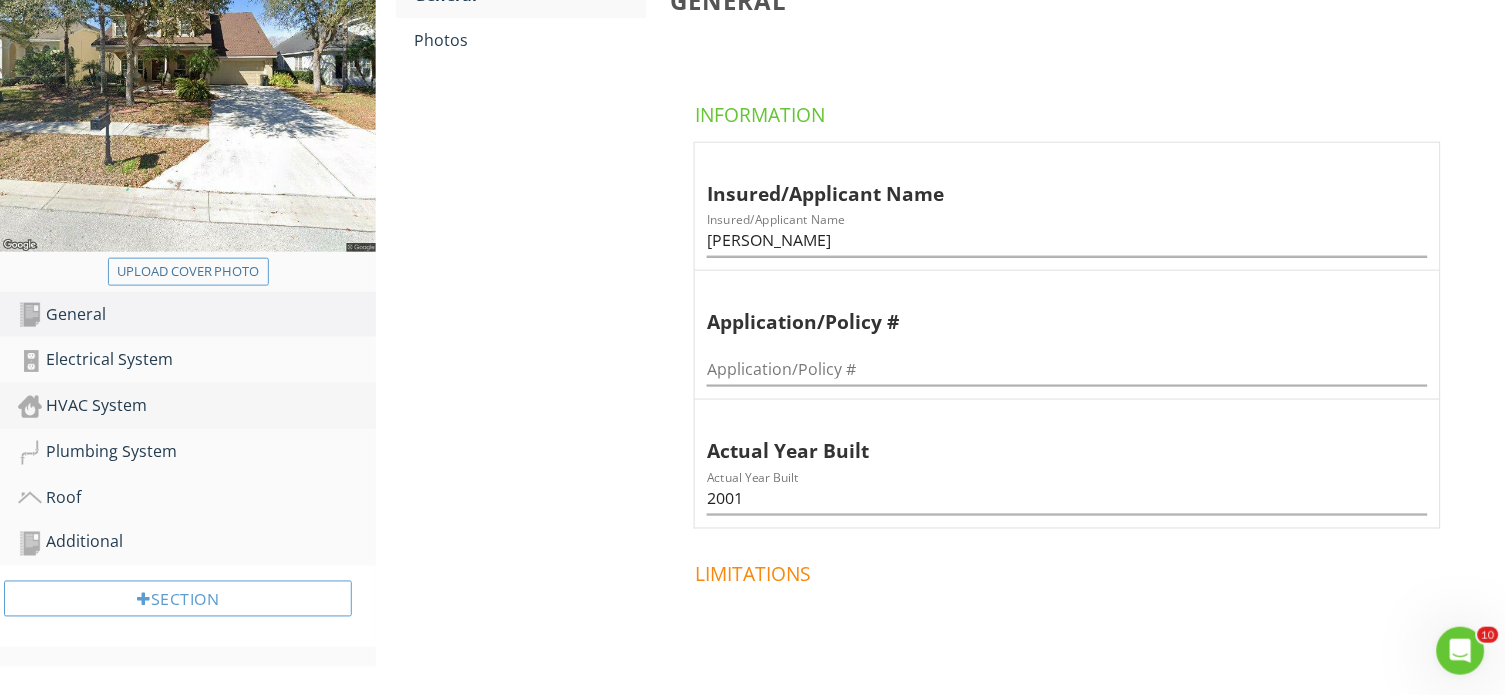 click on "HVAC System" at bounding box center [197, 406] 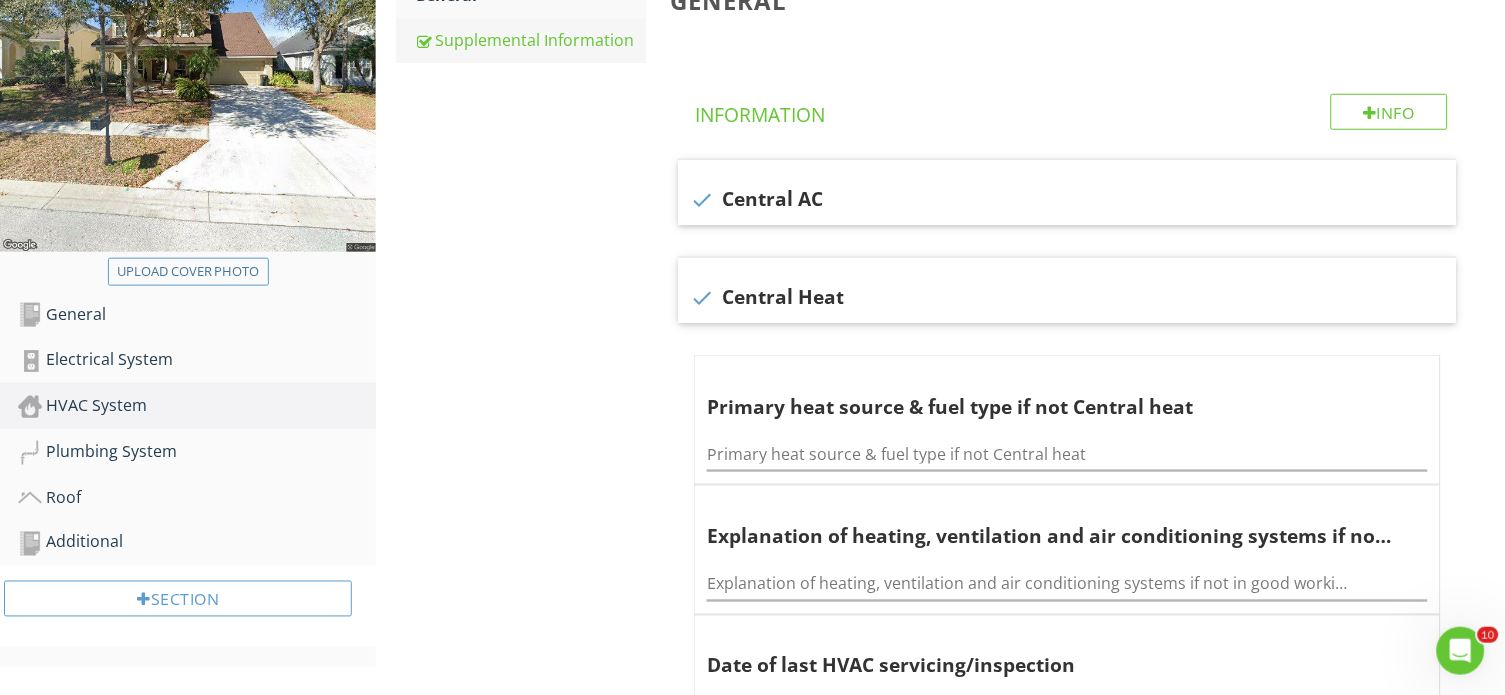 click on "Supplemental Information" at bounding box center [530, 40] 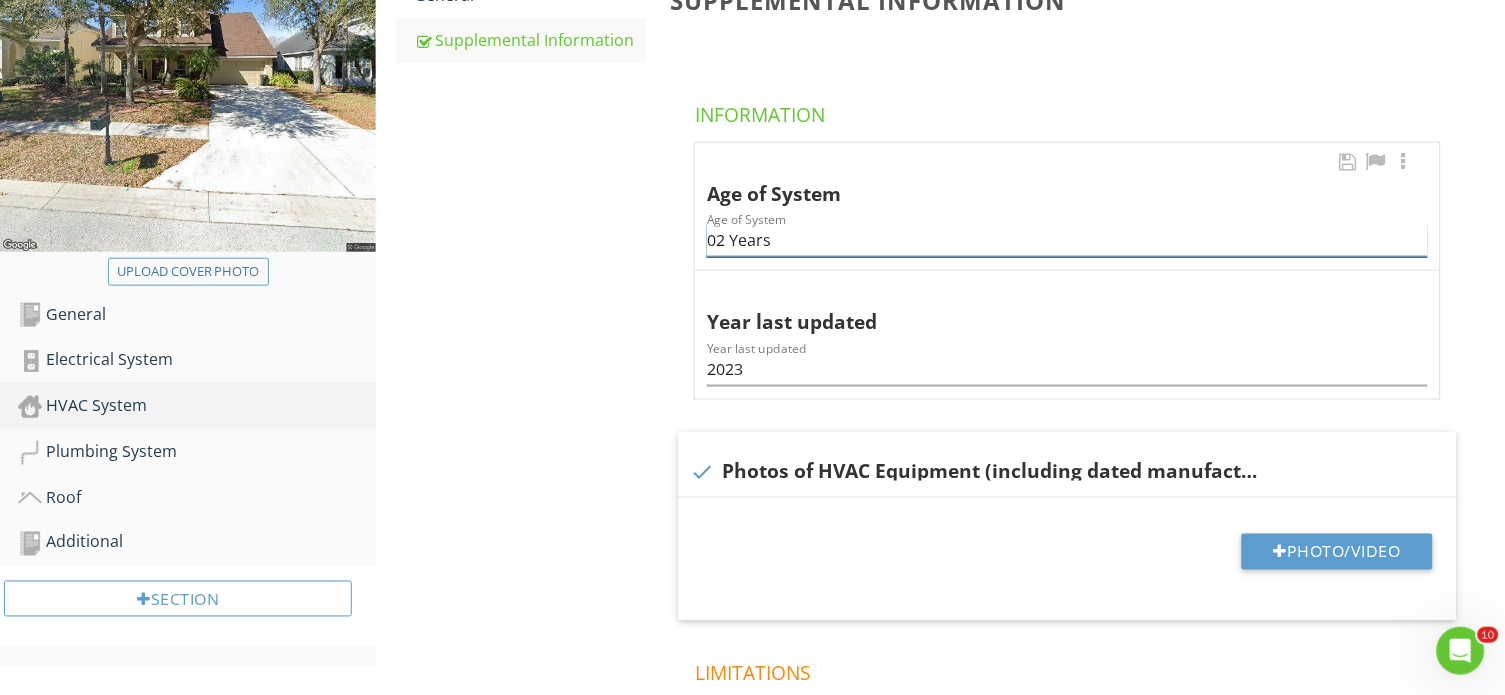 click on "02 Years" at bounding box center [1067, 240] 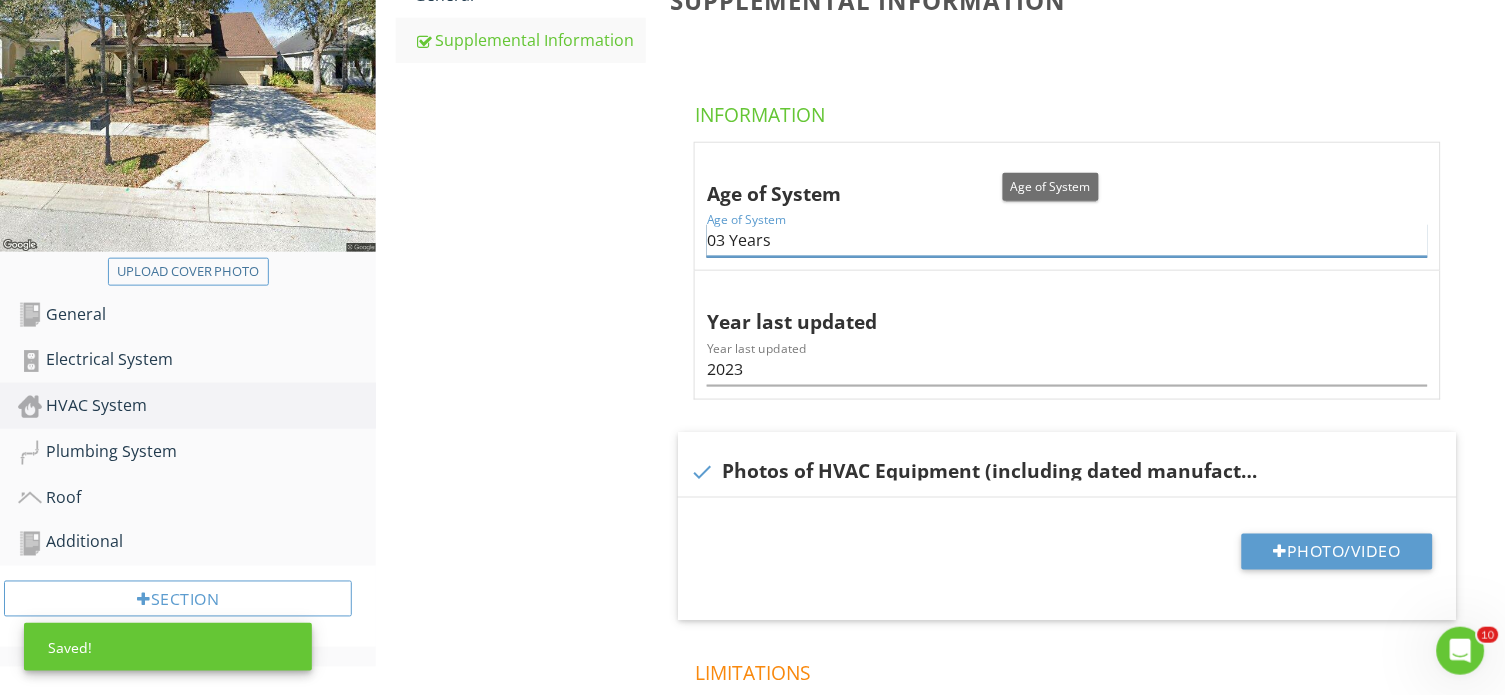 type on "03 Years" 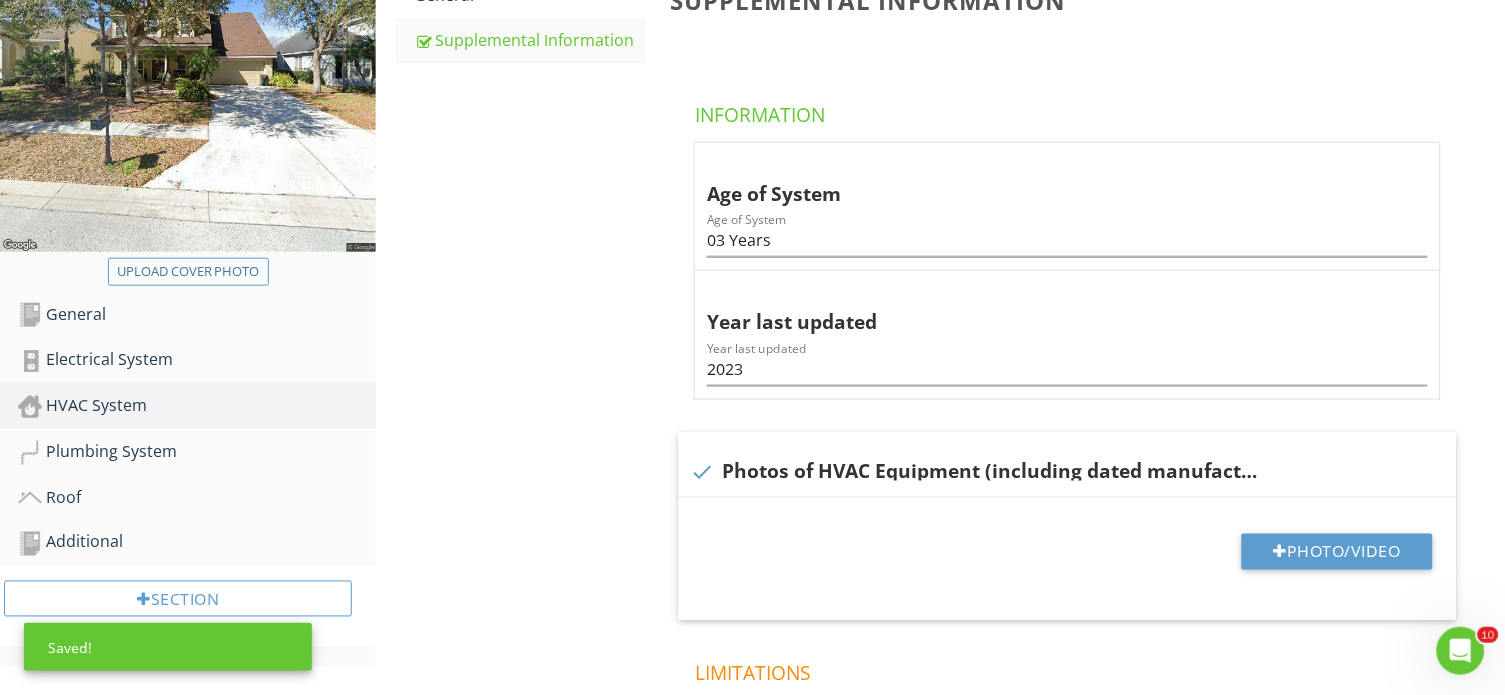 click on "HVAC System
General
Supplemental Information
Supplemental Information
Information
Age of System
Age of System 03 Years
Year last updated
Year last updated 2023                               check
Photos of HVAC Equipment (including dated manufacturer's plate)
Photo/Video
Limitations
Observations" at bounding box center [940, 450] 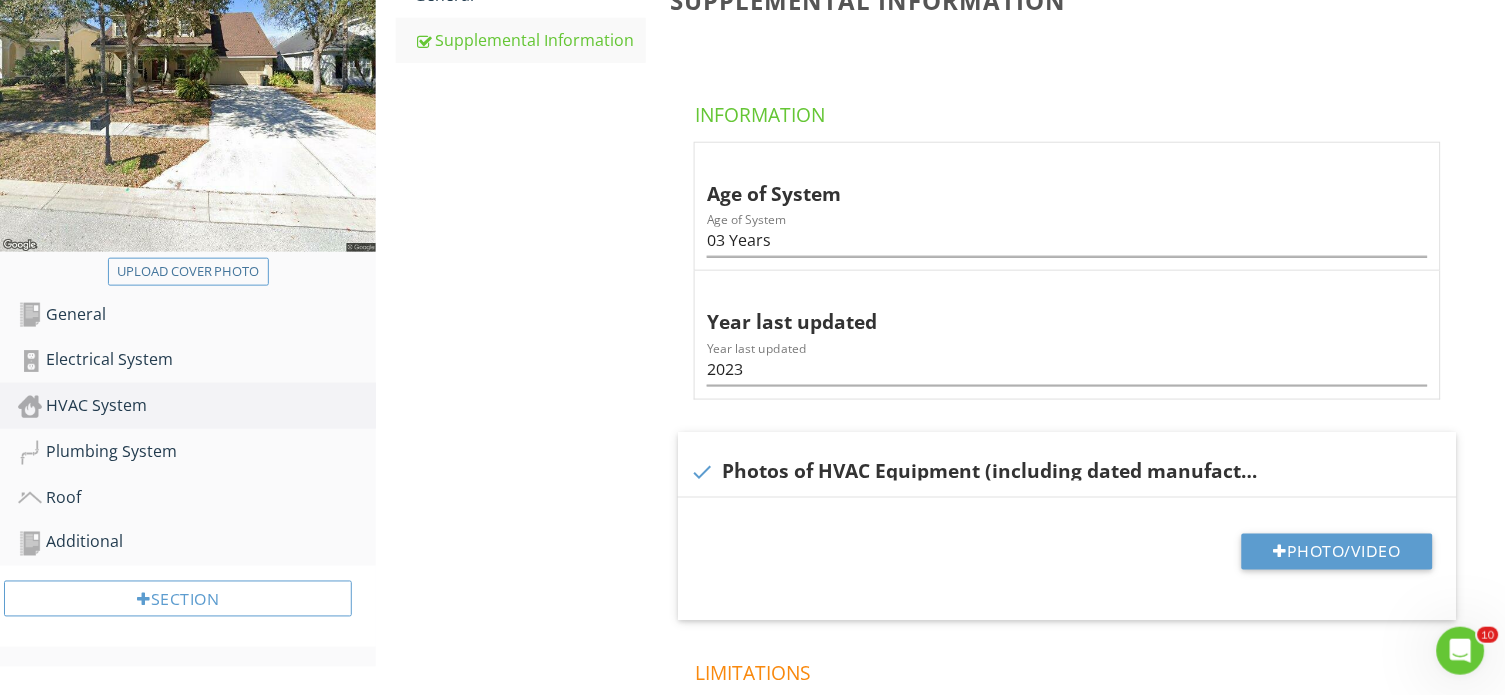 click on "HVAC System
General
Supplemental Information
Supplemental Information
Information
Age of System
Age of System 03 Years
Year last updated
Year last updated 2023                               check
Photos of HVAC Equipment (including dated manufacturer's plate)
Photo/Video
Limitations
Observations" at bounding box center (940, 450) 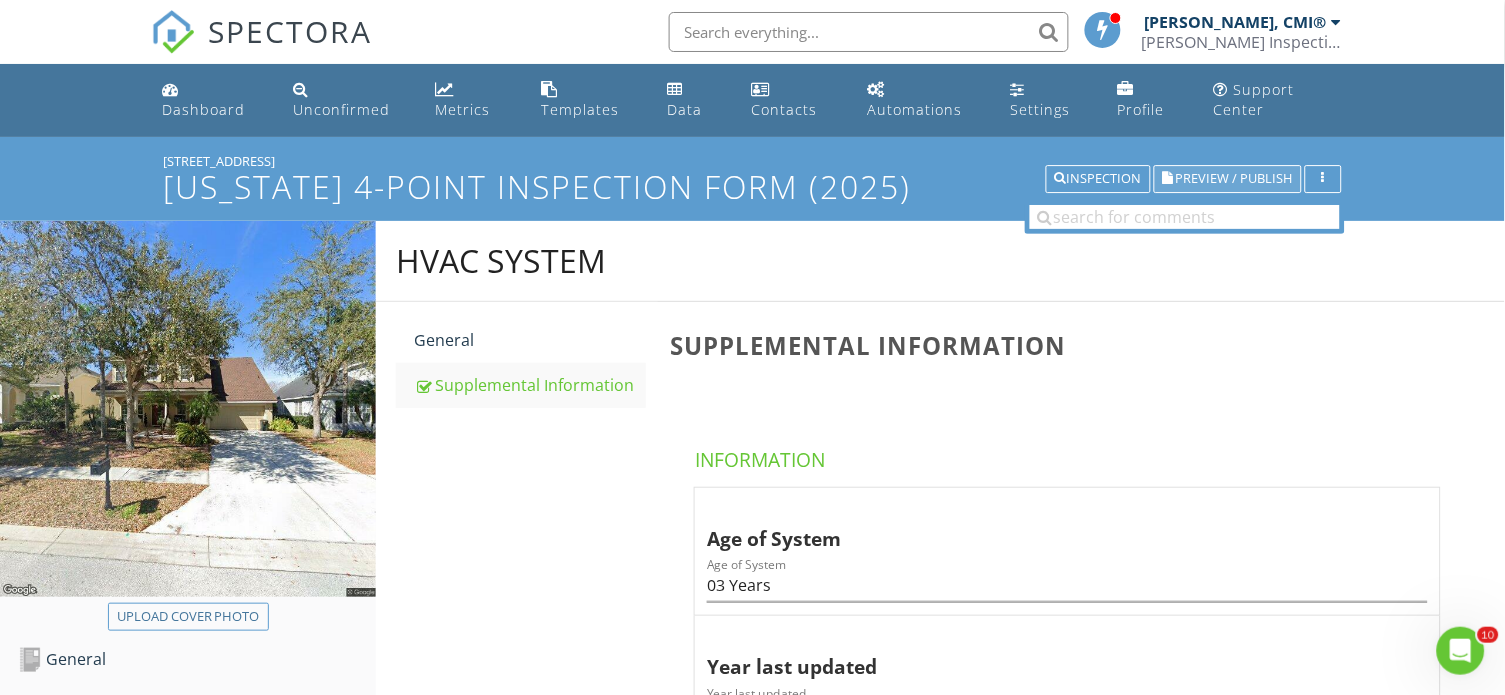 scroll, scrollTop: 0, scrollLeft: 0, axis: both 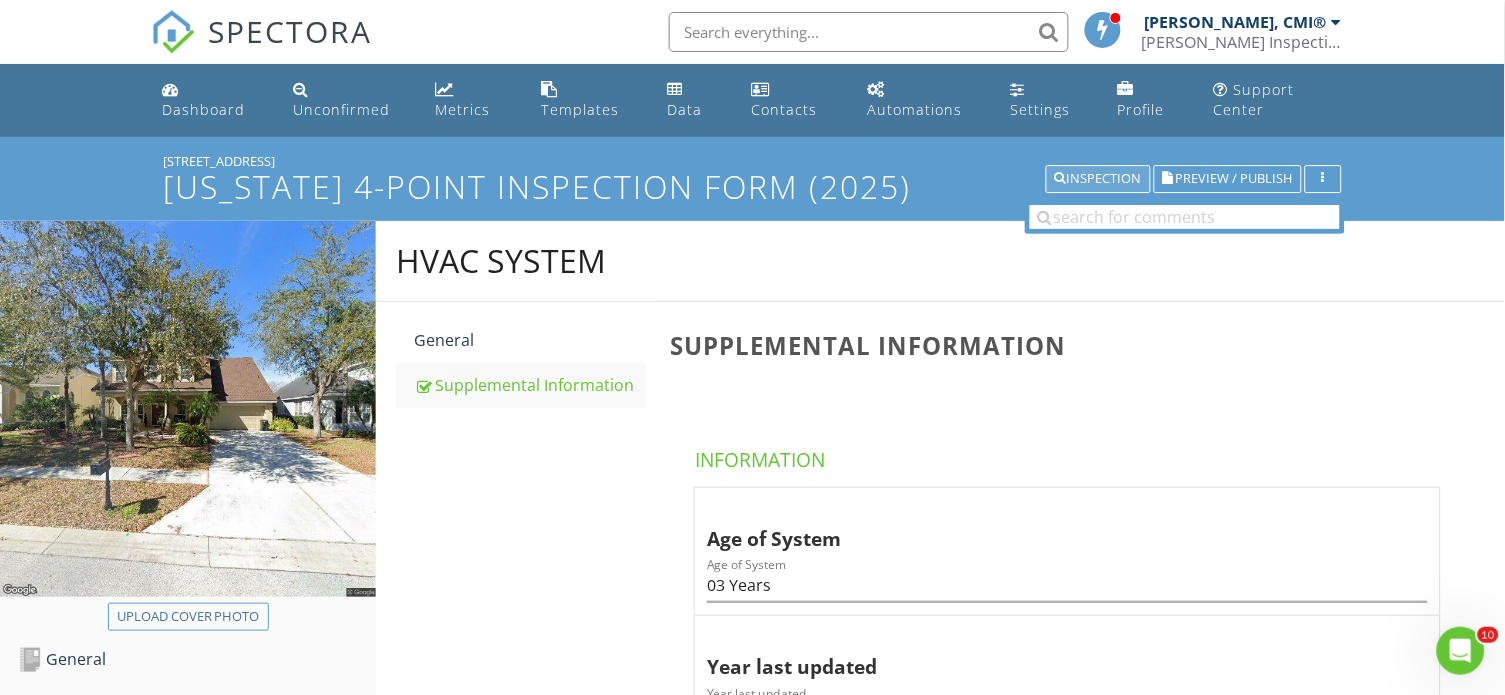 click on "Inspection" at bounding box center [1098, 179] 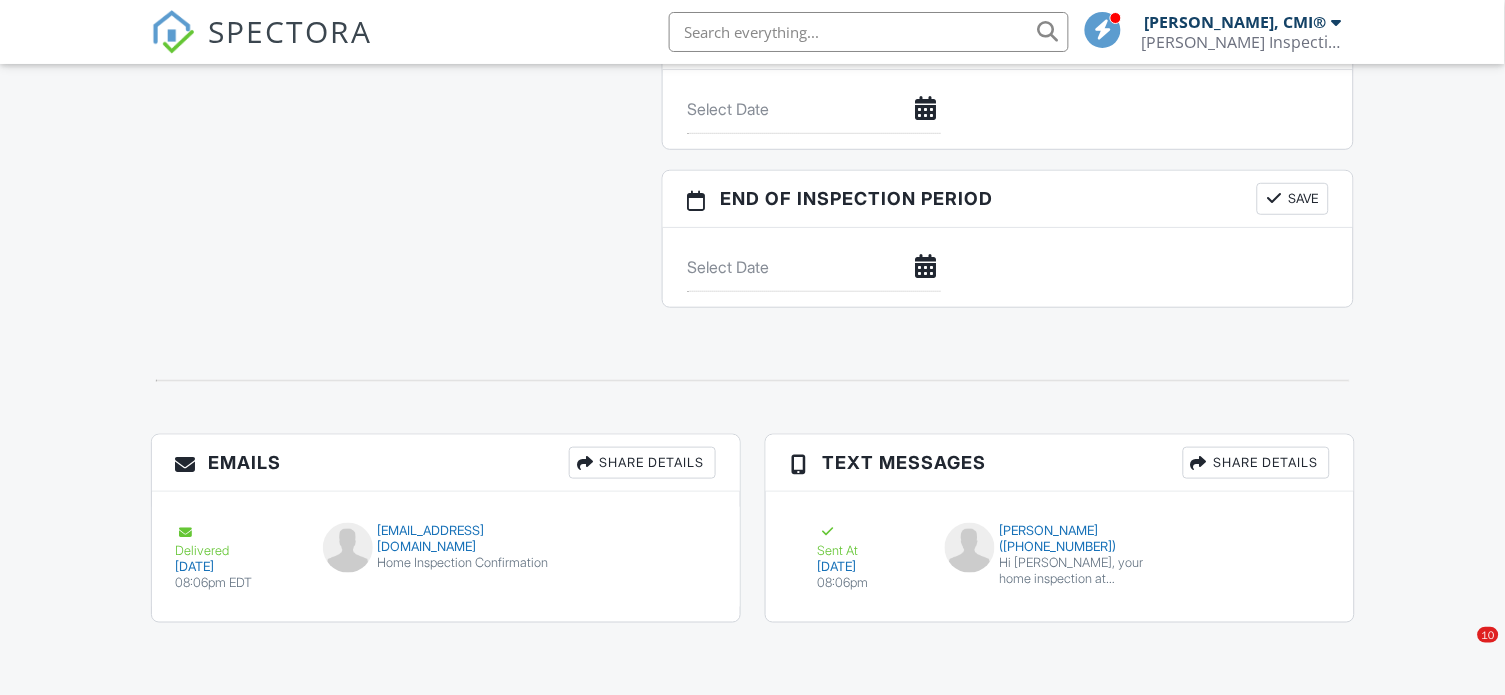 scroll, scrollTop: 1941, scrollLeft: 0, axis: vertical 